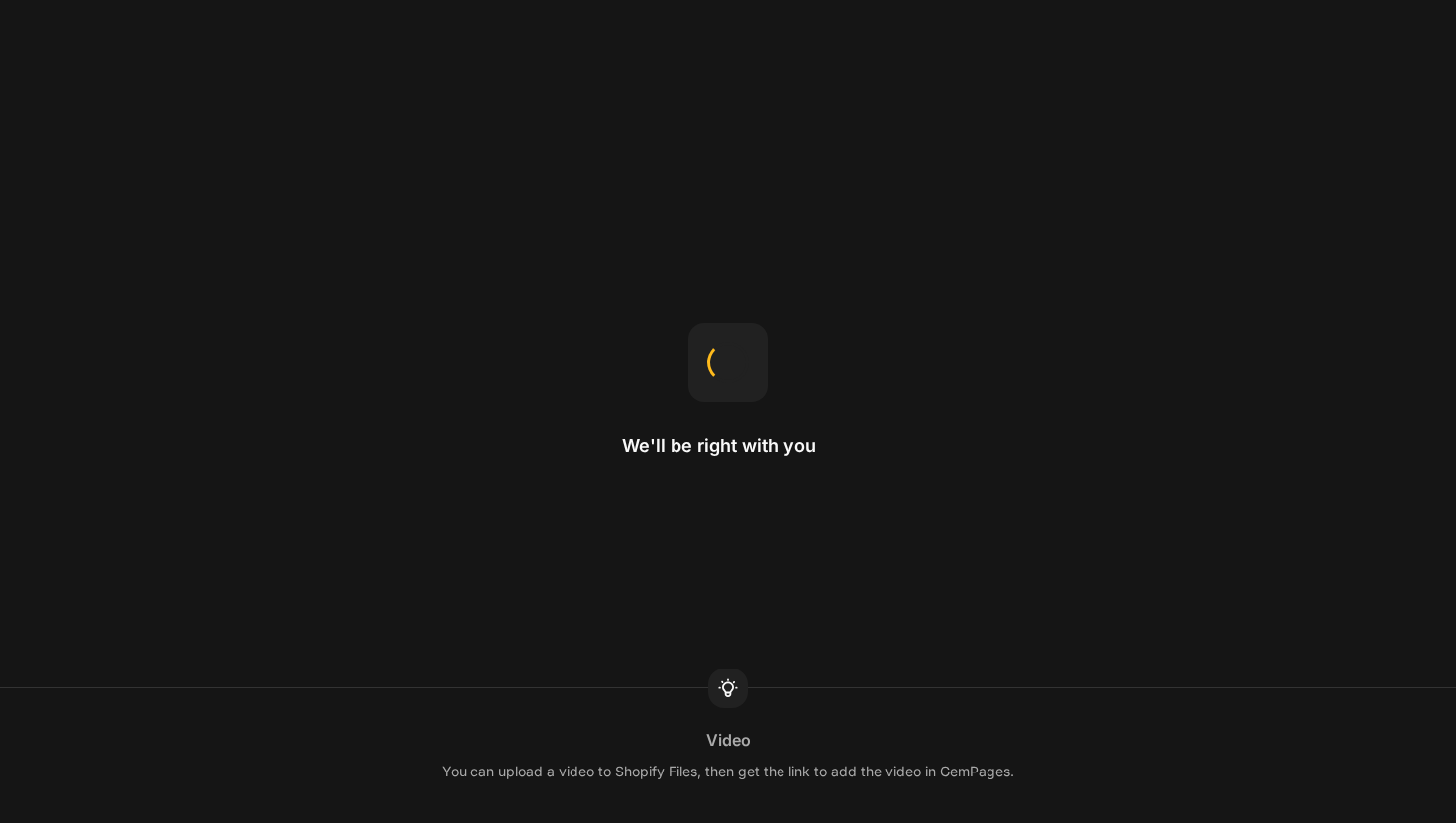 scroll, scrollTop: 0, scrollLeft: 0, axis: both 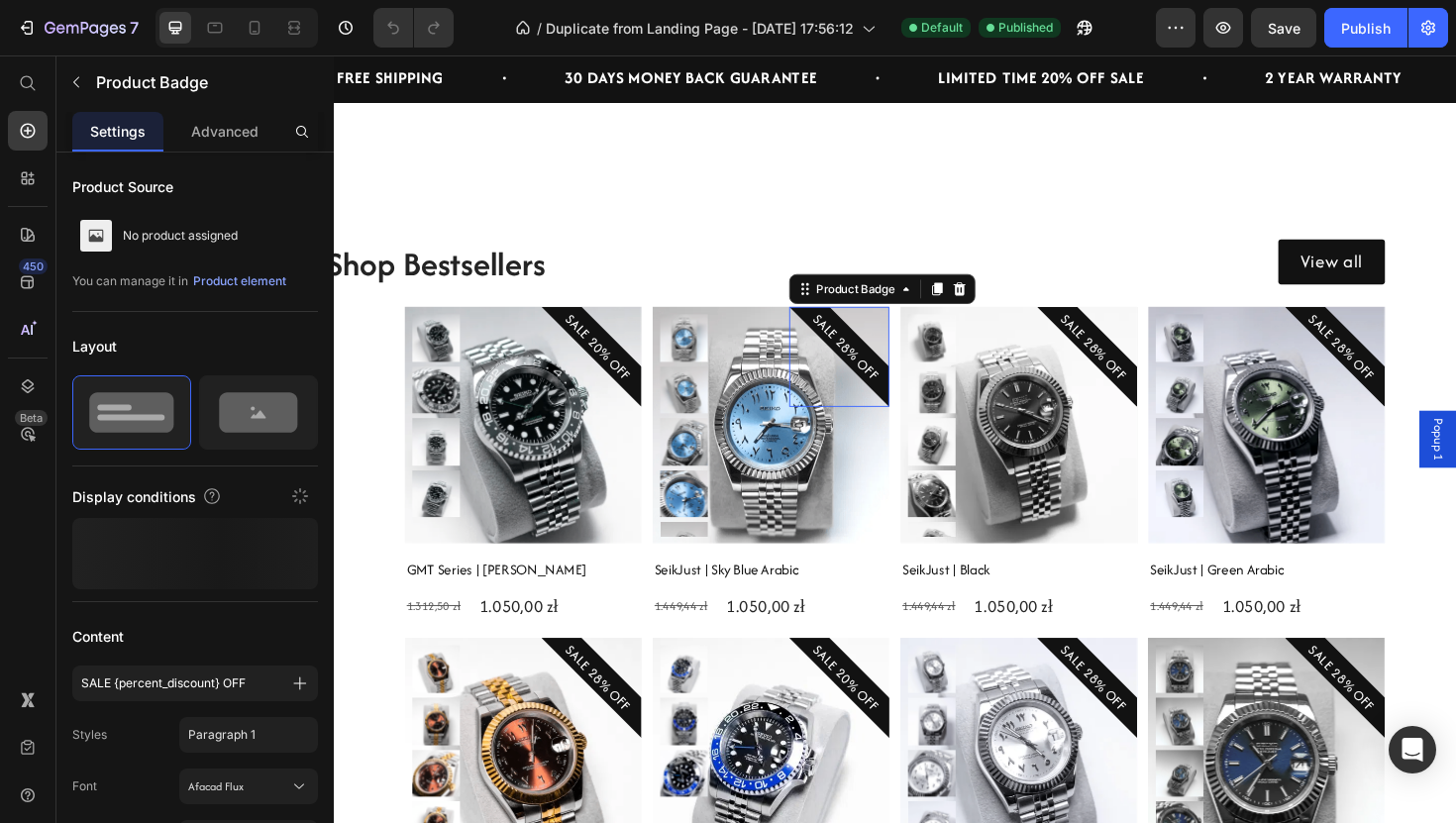 click on "SALE 28% OFF" at bounding box center [876, 363] 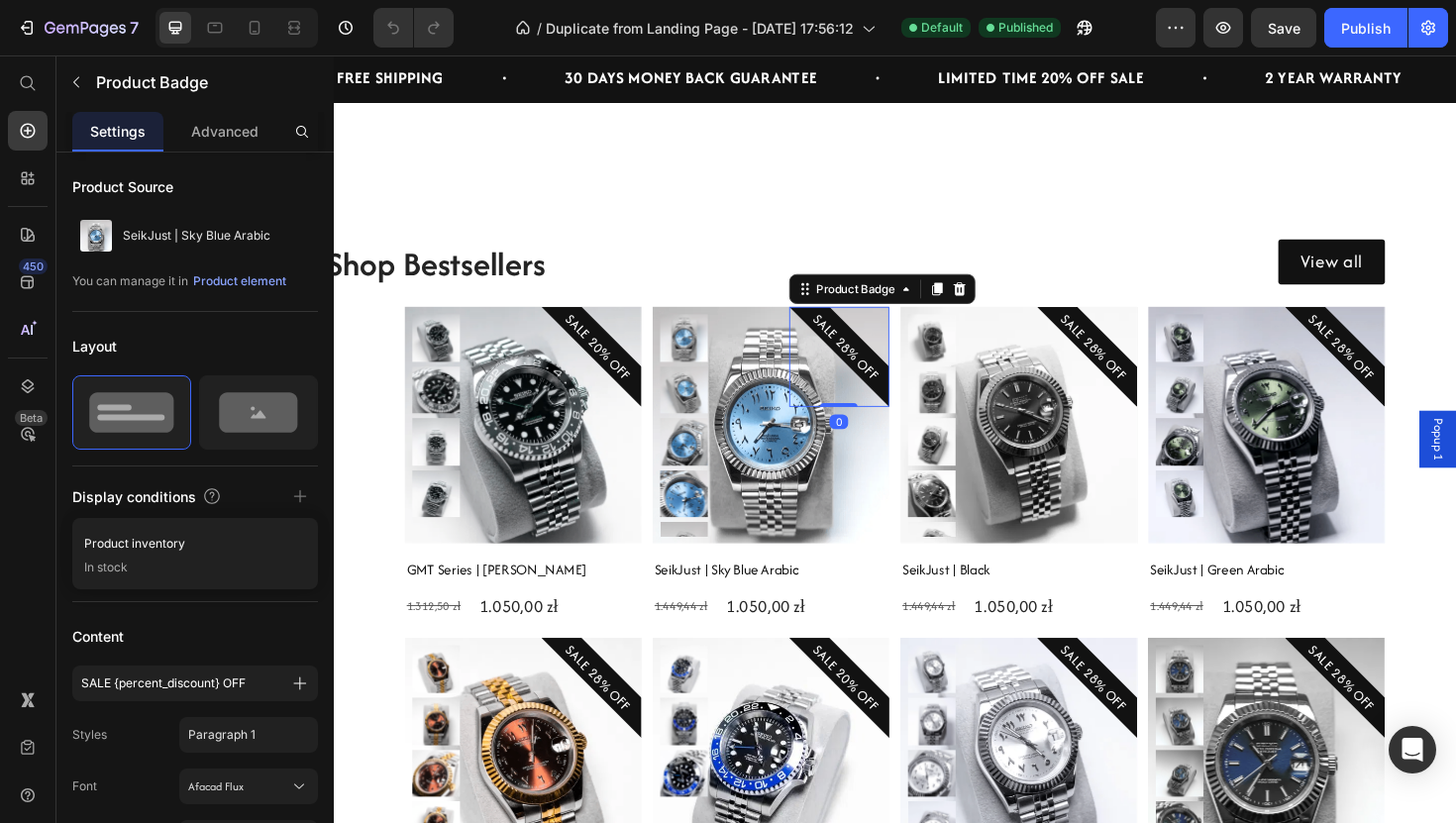 click on "SALE 28% OFF" at bounding box center (876, 363) 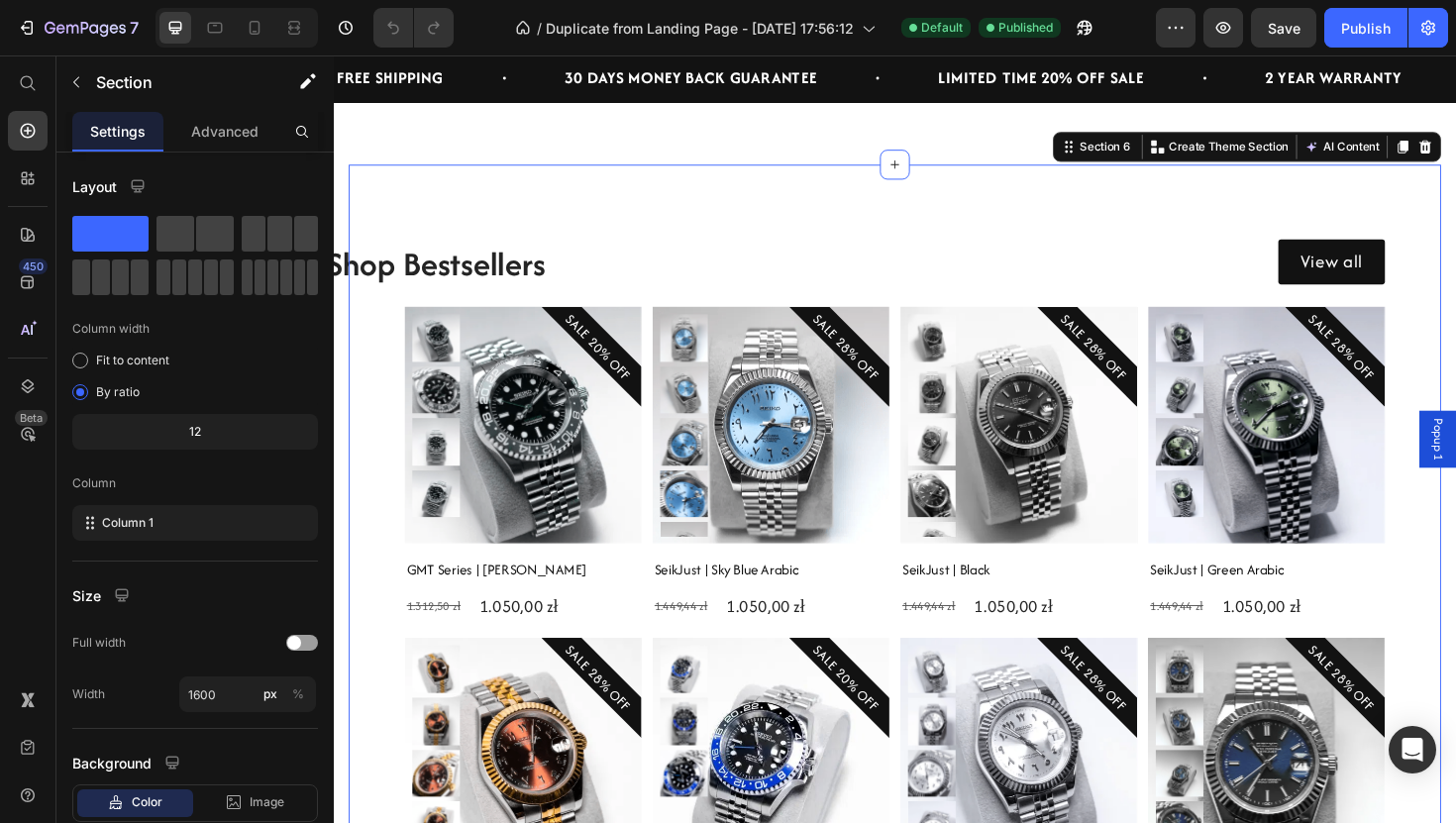 click on "Shop Bestsellers Heading View all Button Row Product Images SALE 20% OFF Product Badge Row GMT Series | [PERSON_NAME] Product Title 1.312,50 zł Product Price 1.050,00 zł Product Price Row Product Product Images SALE 28% OFF Product Badge Row SeikJust | Sky Blue Arabic Product Title 1.449,44 zł Product Price 1.050,00 zł Product Price Row Product Product Images SALE 28% OFF Product Badge Row SeikJust | Black Product Title 1.449,44 zł Product Price 1.050,00 zł Product Price Row Product Product Images SALE 28% OFF Product Badge Row SeikJust | Green Arabic Product Title 1.449,44 zł Product Price 1.050,00 zł Product Price Row Product Row Product Images SALE 28% OFF Product Badge Row SeikJust | Gold Chocolate Arabic Product Title 1.449,44 zł Product Price 1.050,00 zł Product Price Row Product Product Images SALE 20% OFF Product Badge Row GMT Series | Batman Product Title 1.312,50 zł Product Price 1.050,00 zł Product Price Row Product Product Images SALE 28% OFF Product Badge Row SeikJust | White Arabic Row" at bounding box center (928, 619) 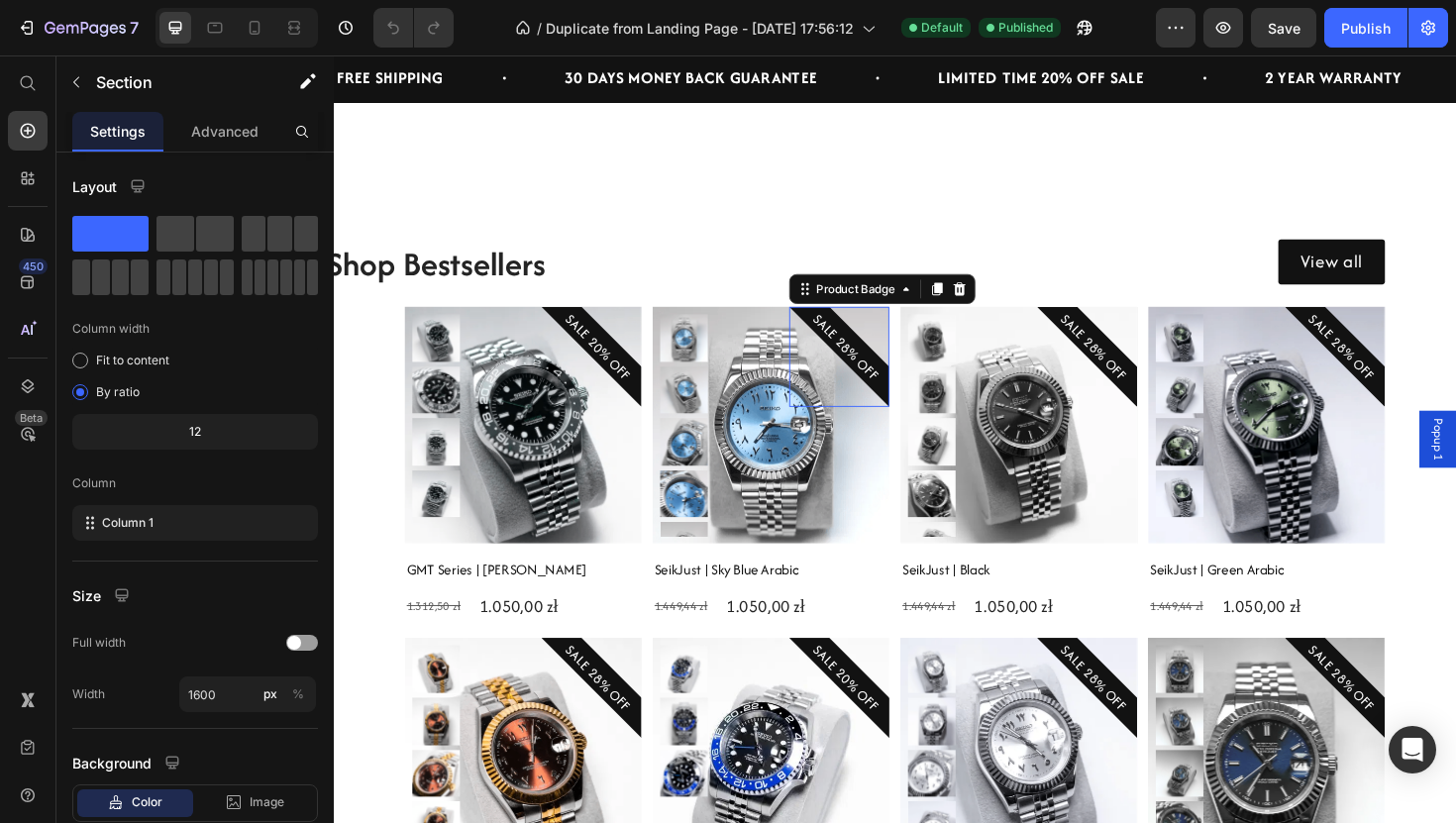 click on "SALE 28% OFF" at bounding box center (876, 363) 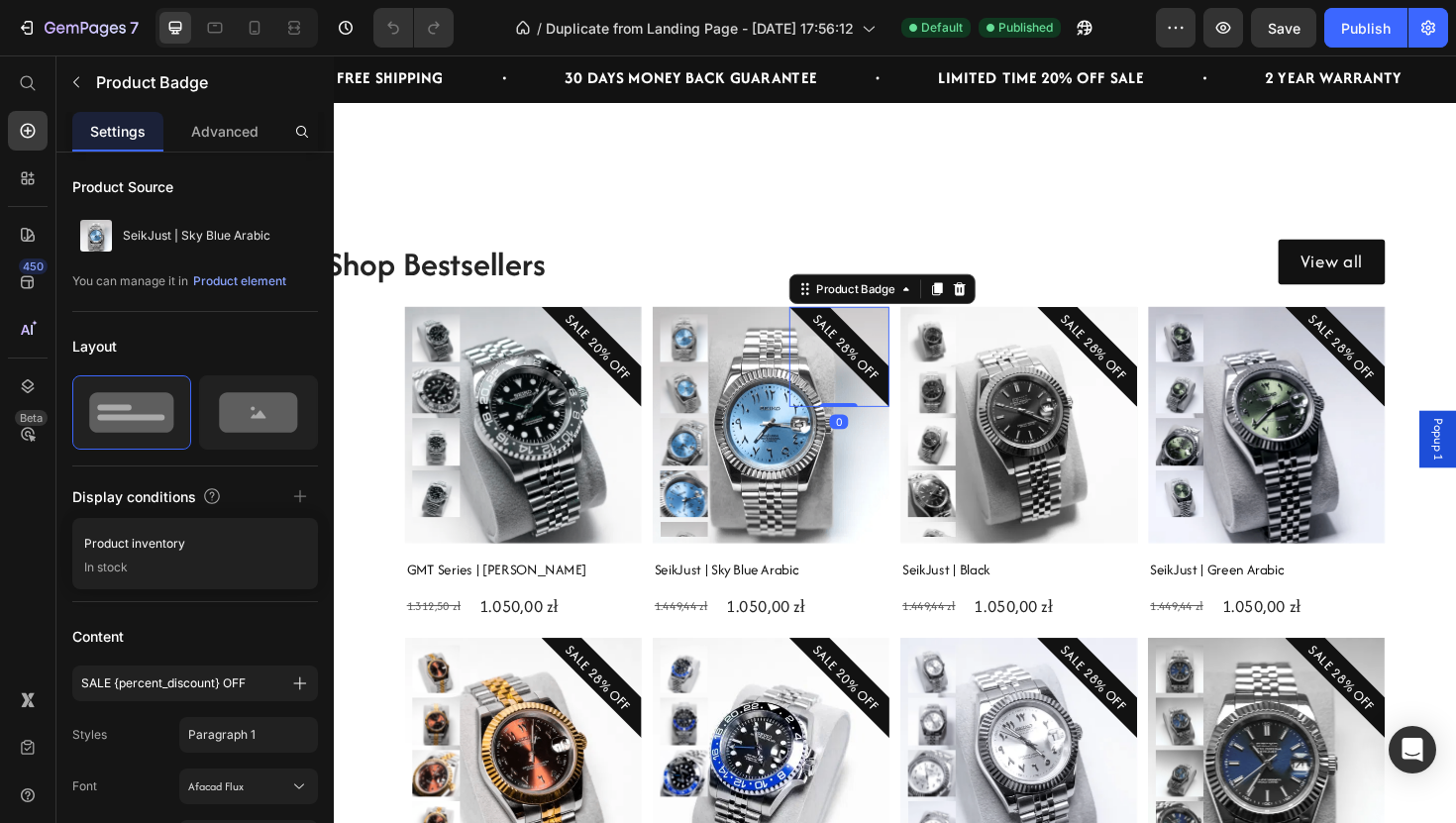 click on "SALE 28% OFF" at bounding box center (876, 363) 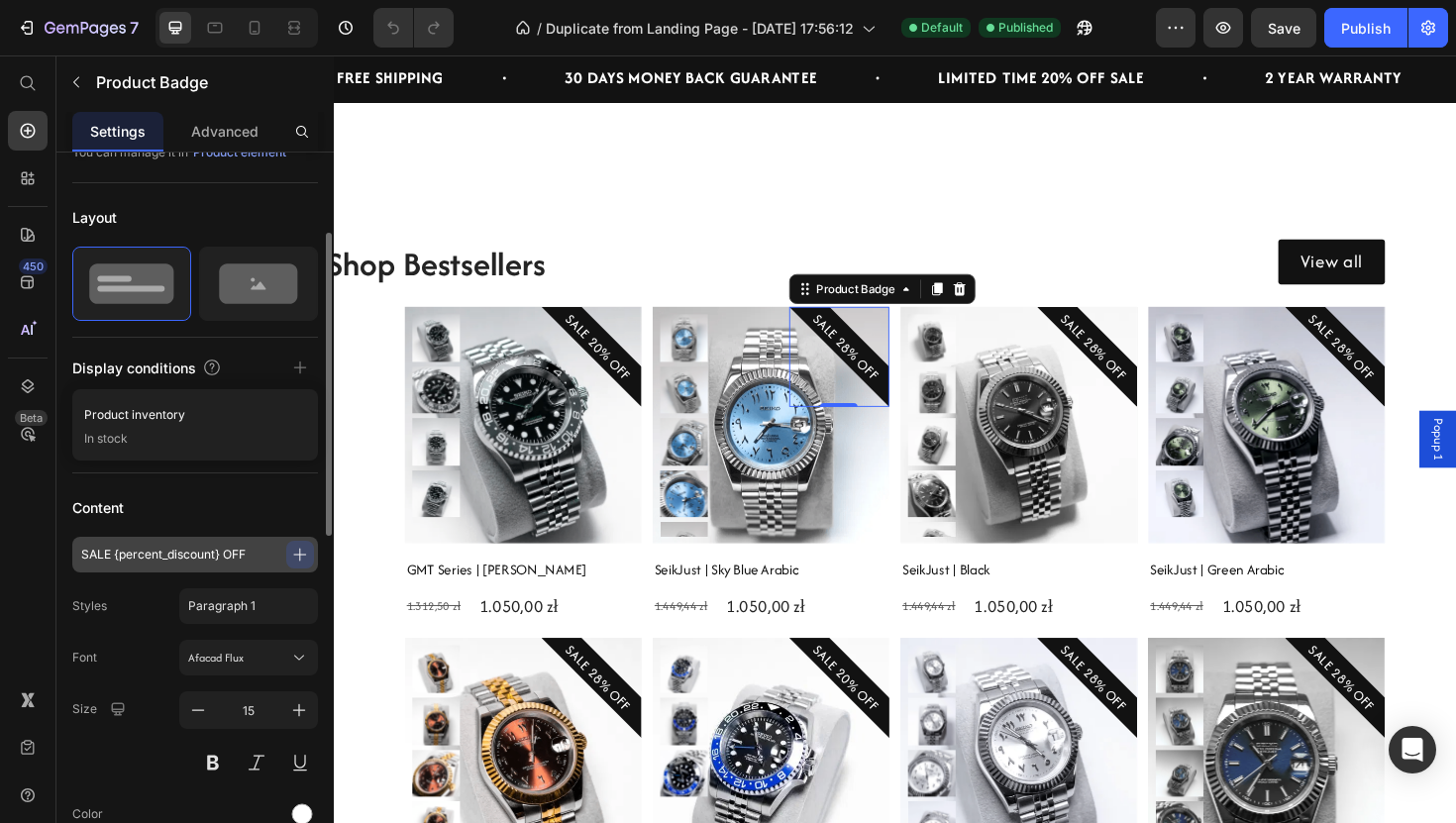 scroll, scrollTop: 158, scrollLeft: 0, axis: vertical 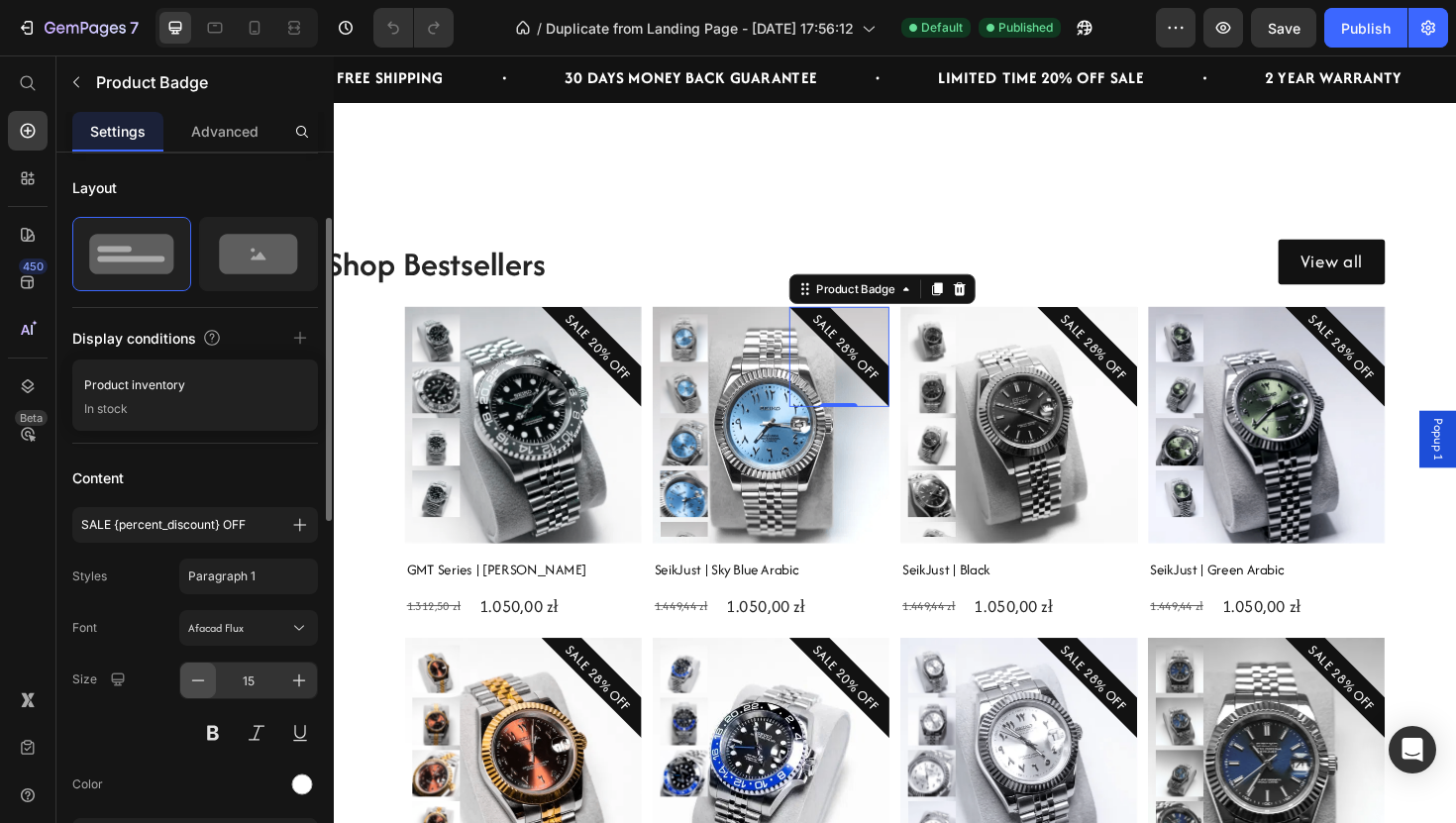 click 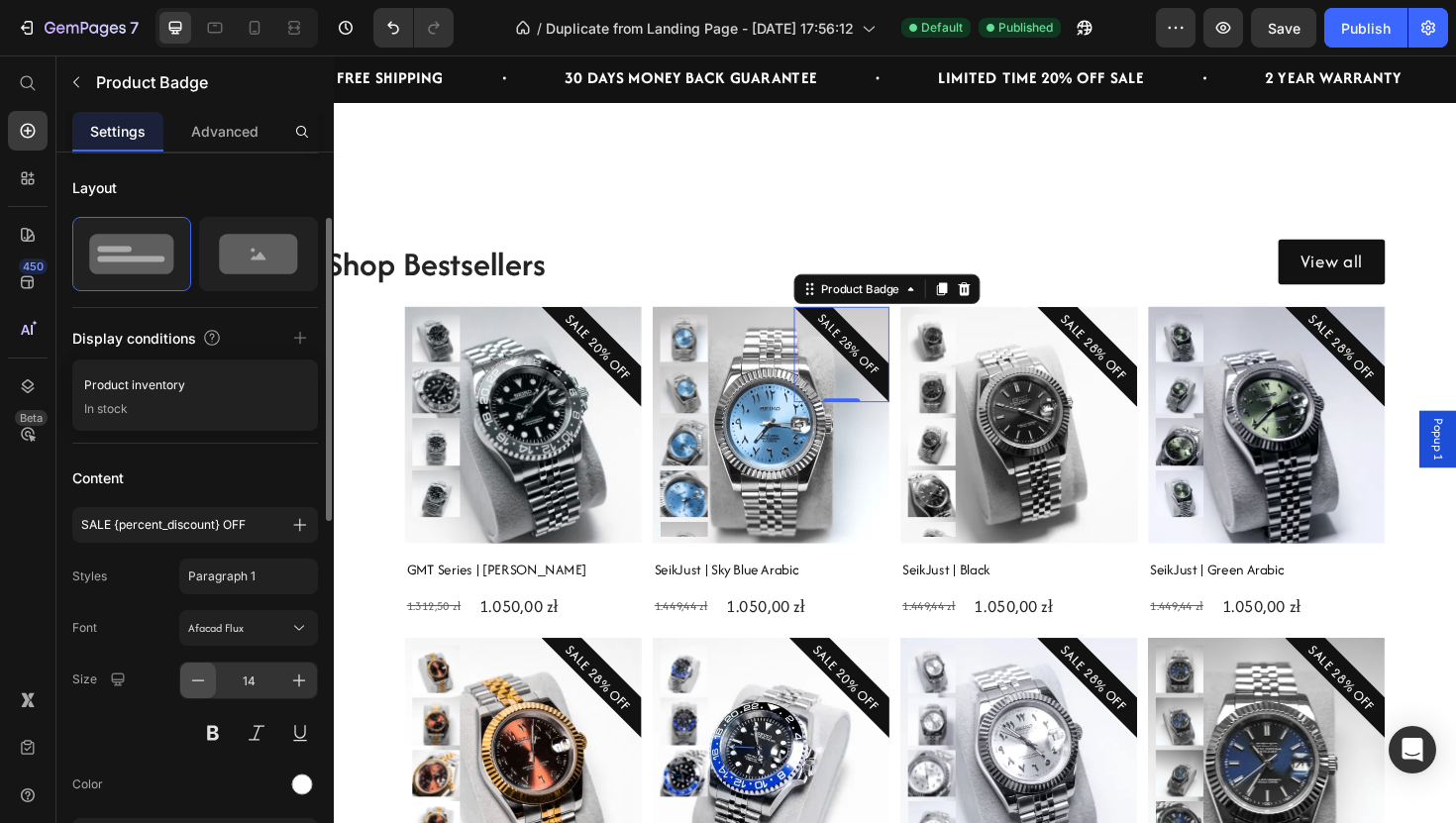 click 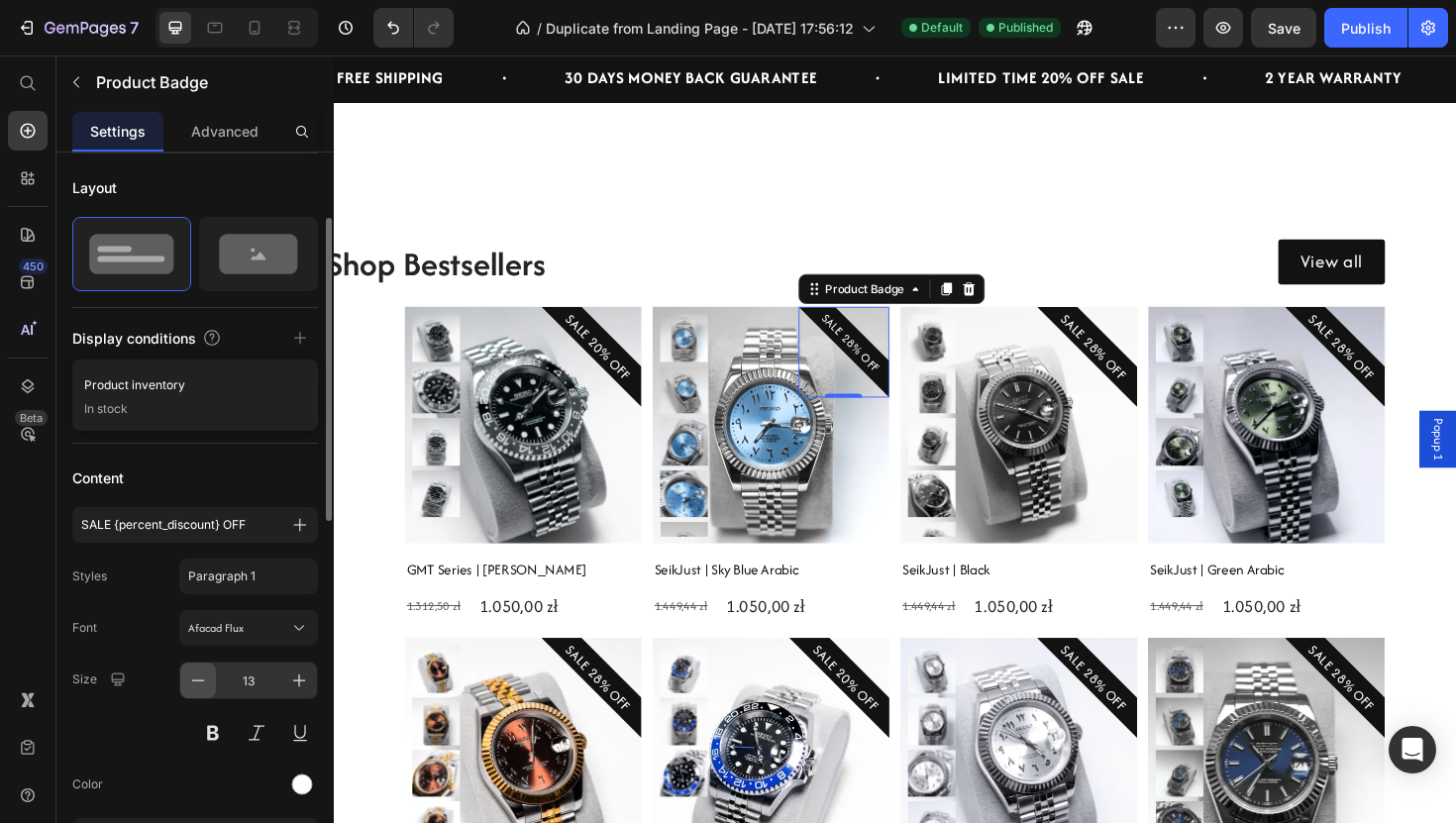 click 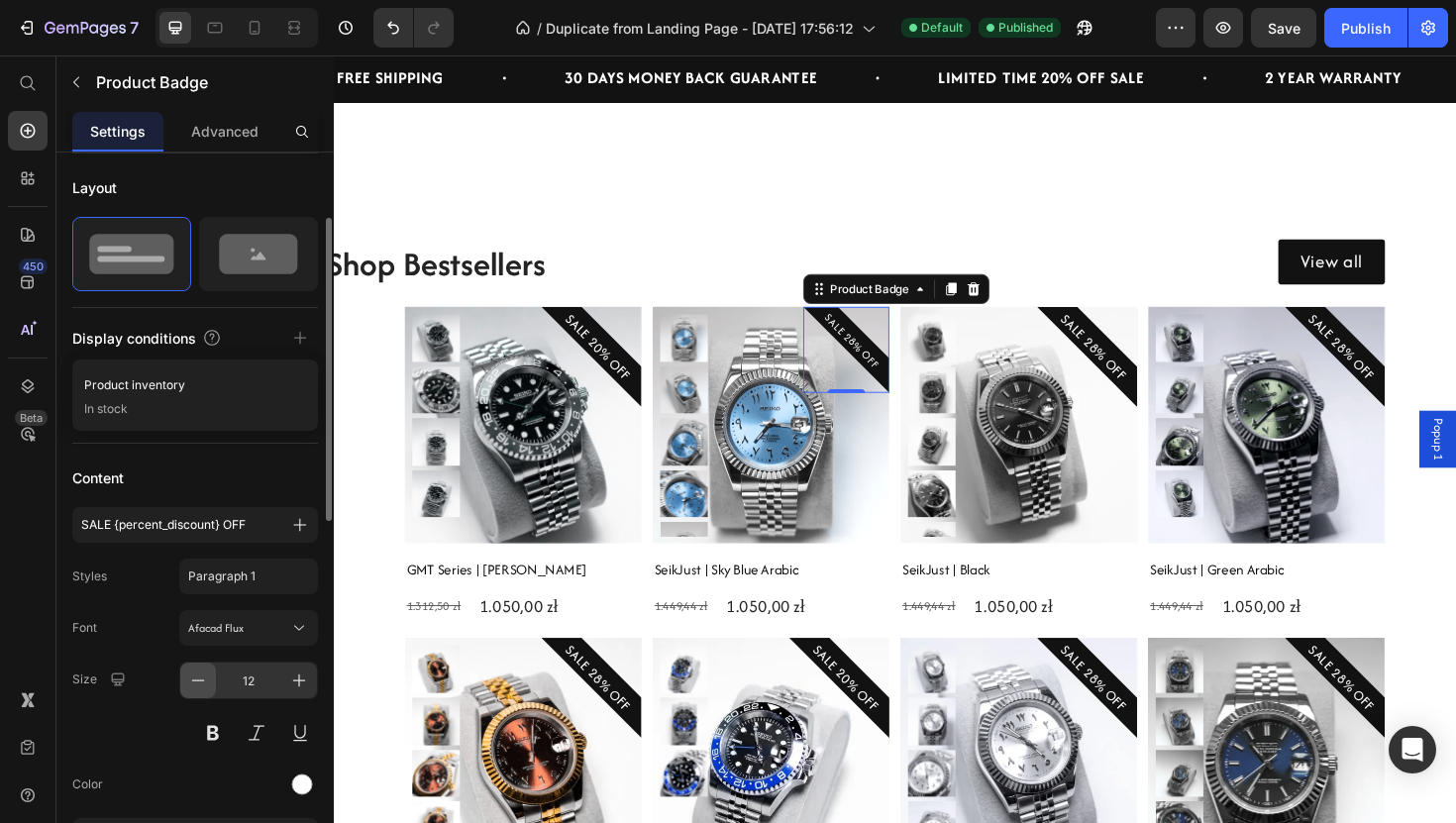 click 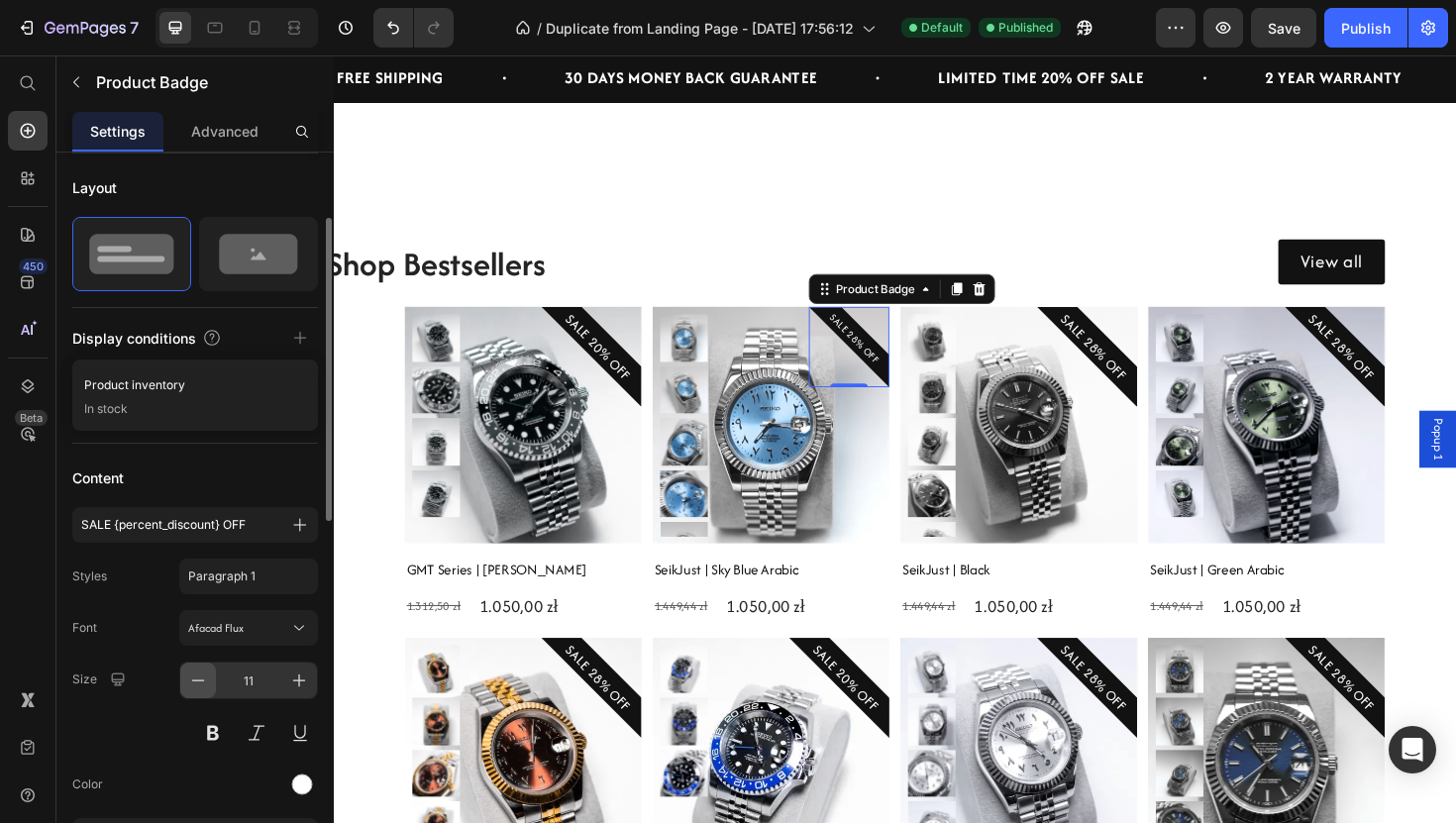 click 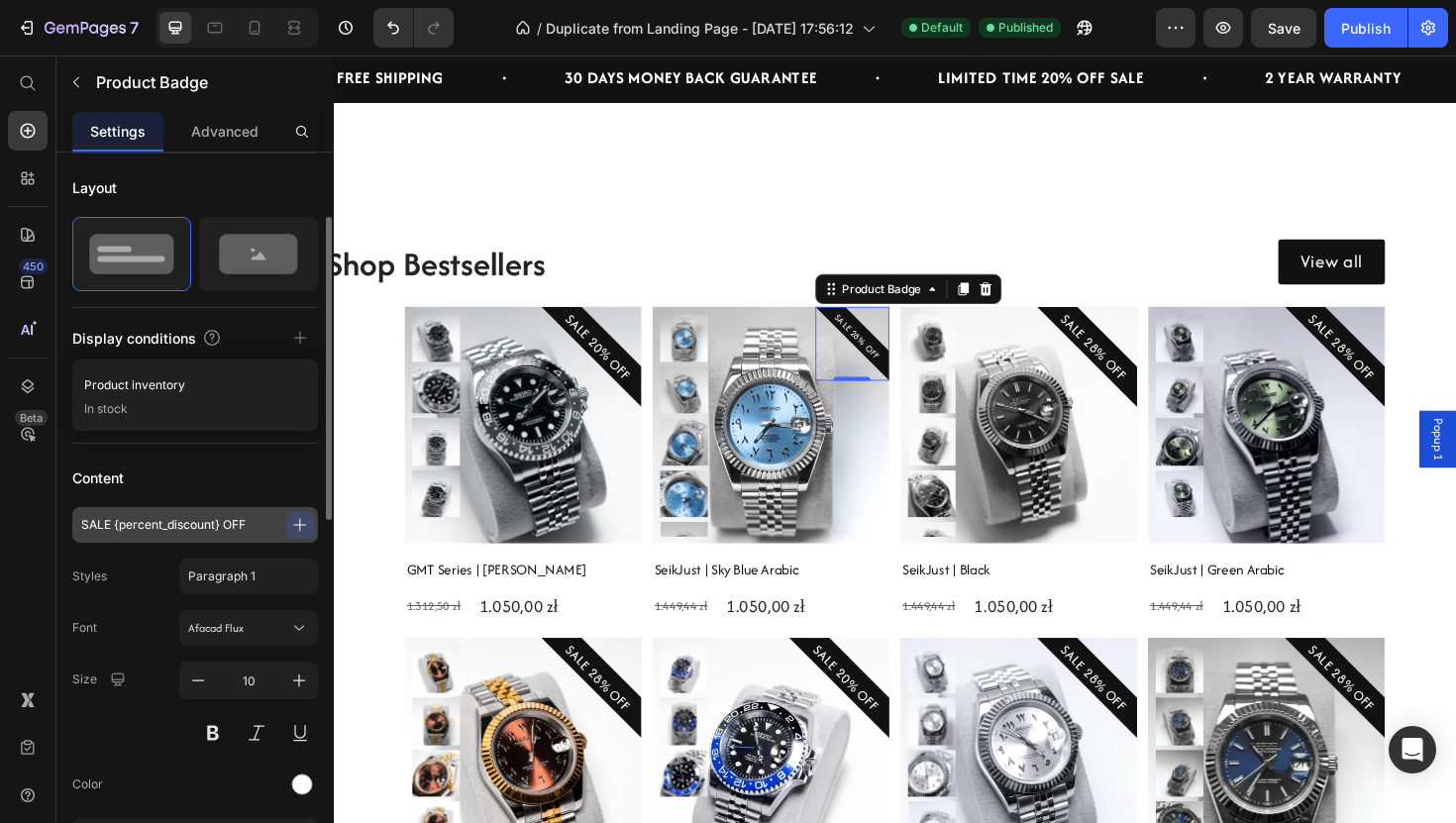 scroll, scrollTop: 157, scrollLeft: 0, axis: vertical 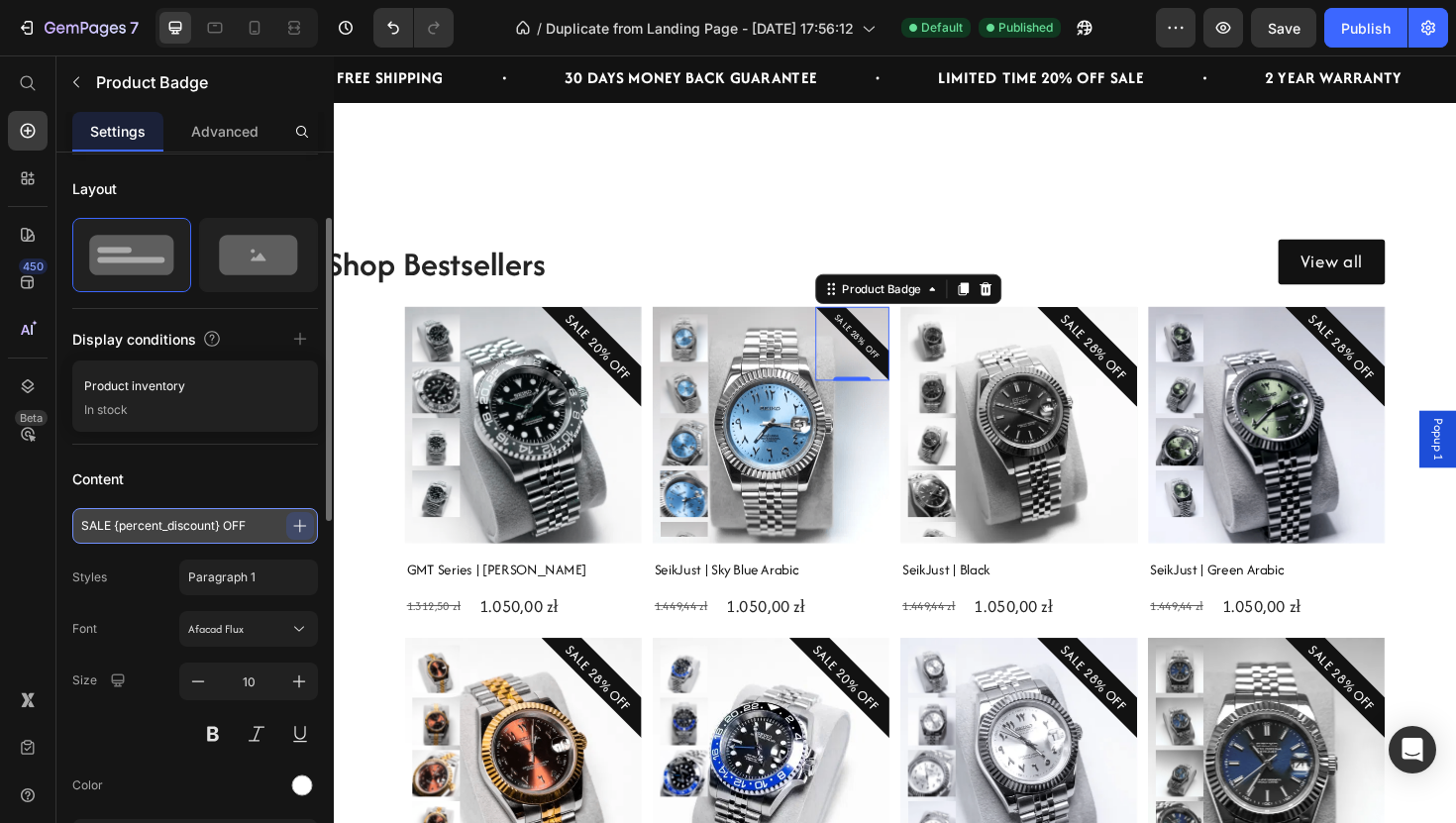 click on "SALE {percent_discount} OFF" at bounding box center (195, 526) 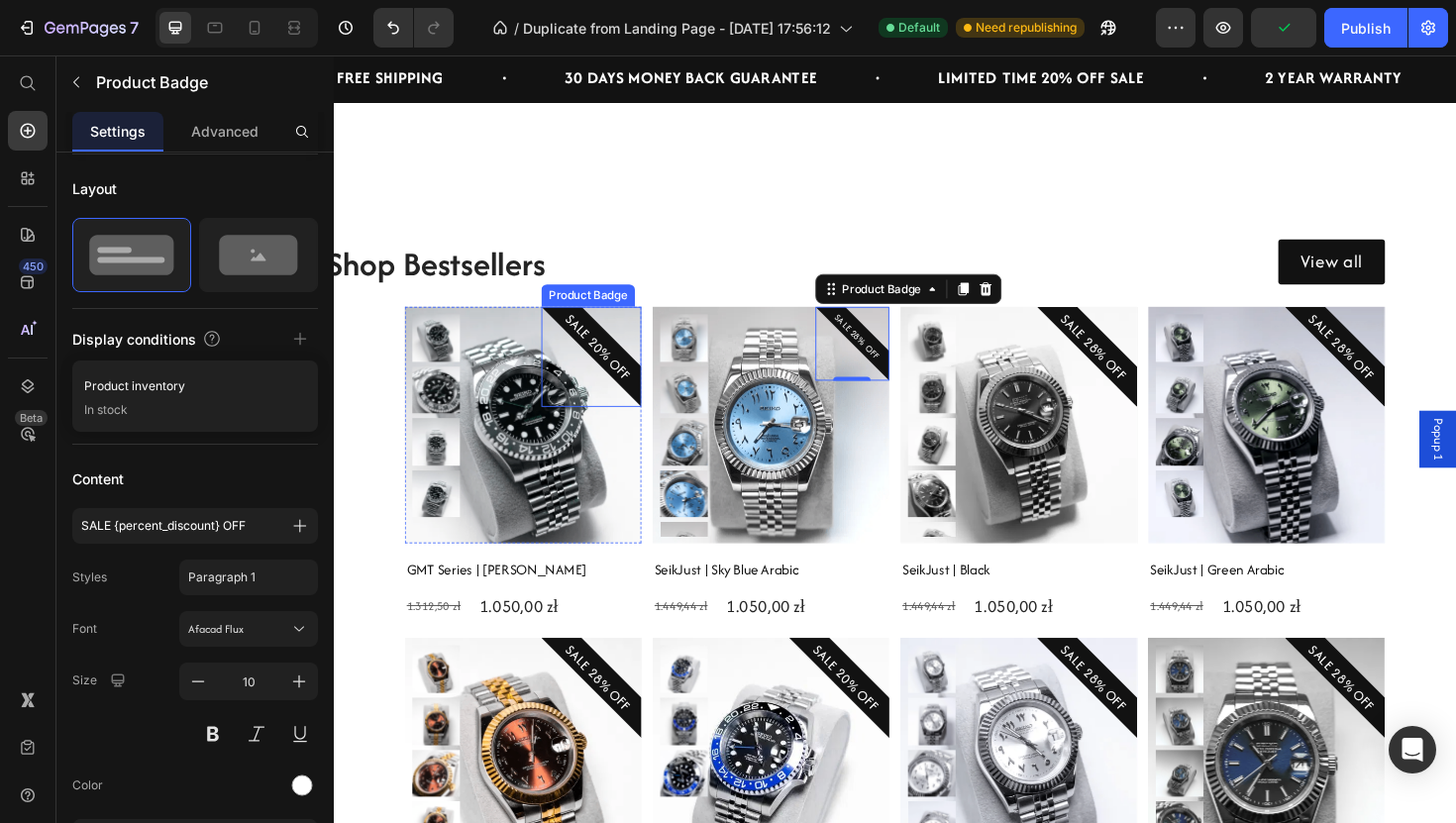 click on "SALE 20% OFF" at bounding box center (613, 363) 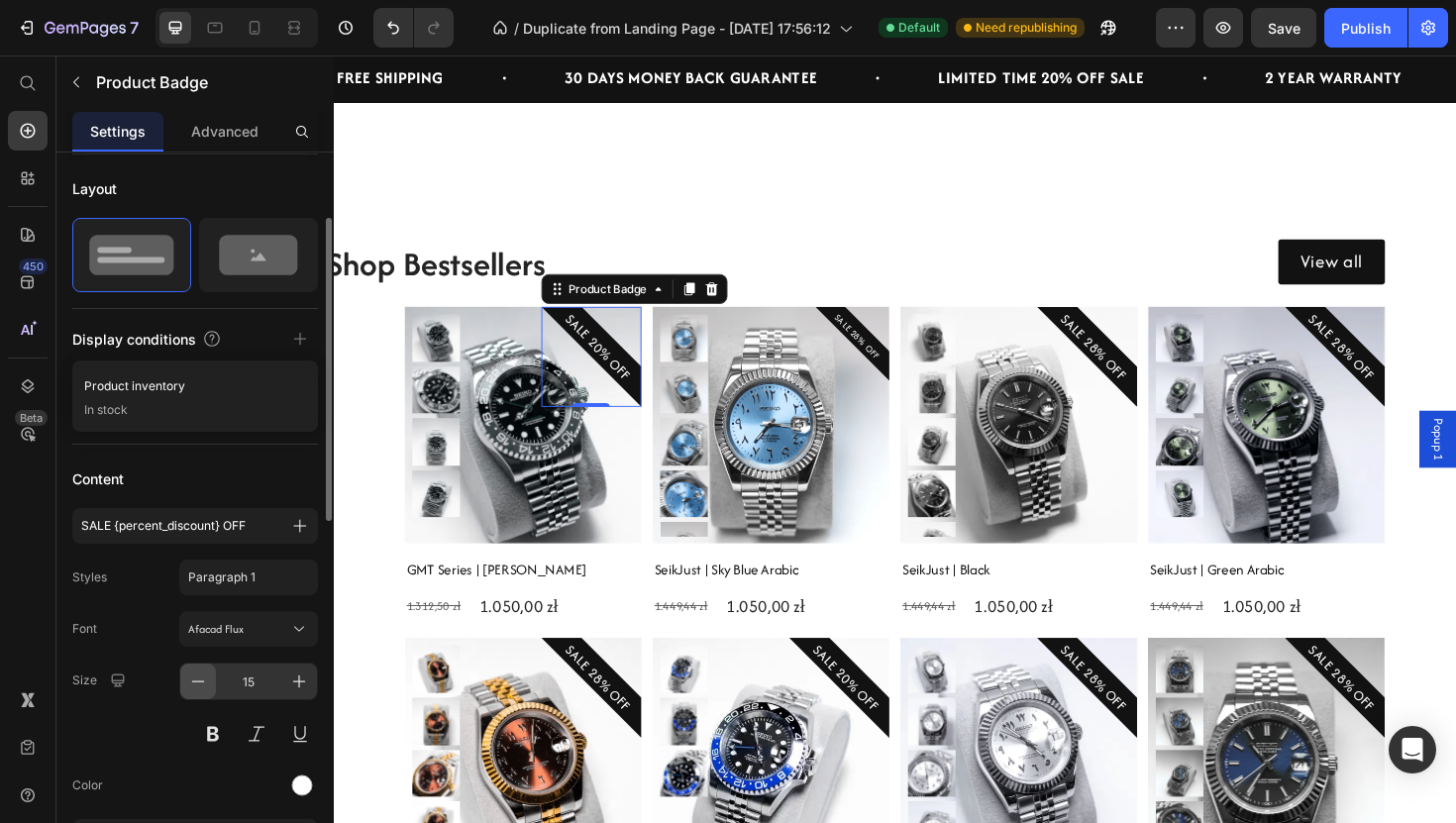 click 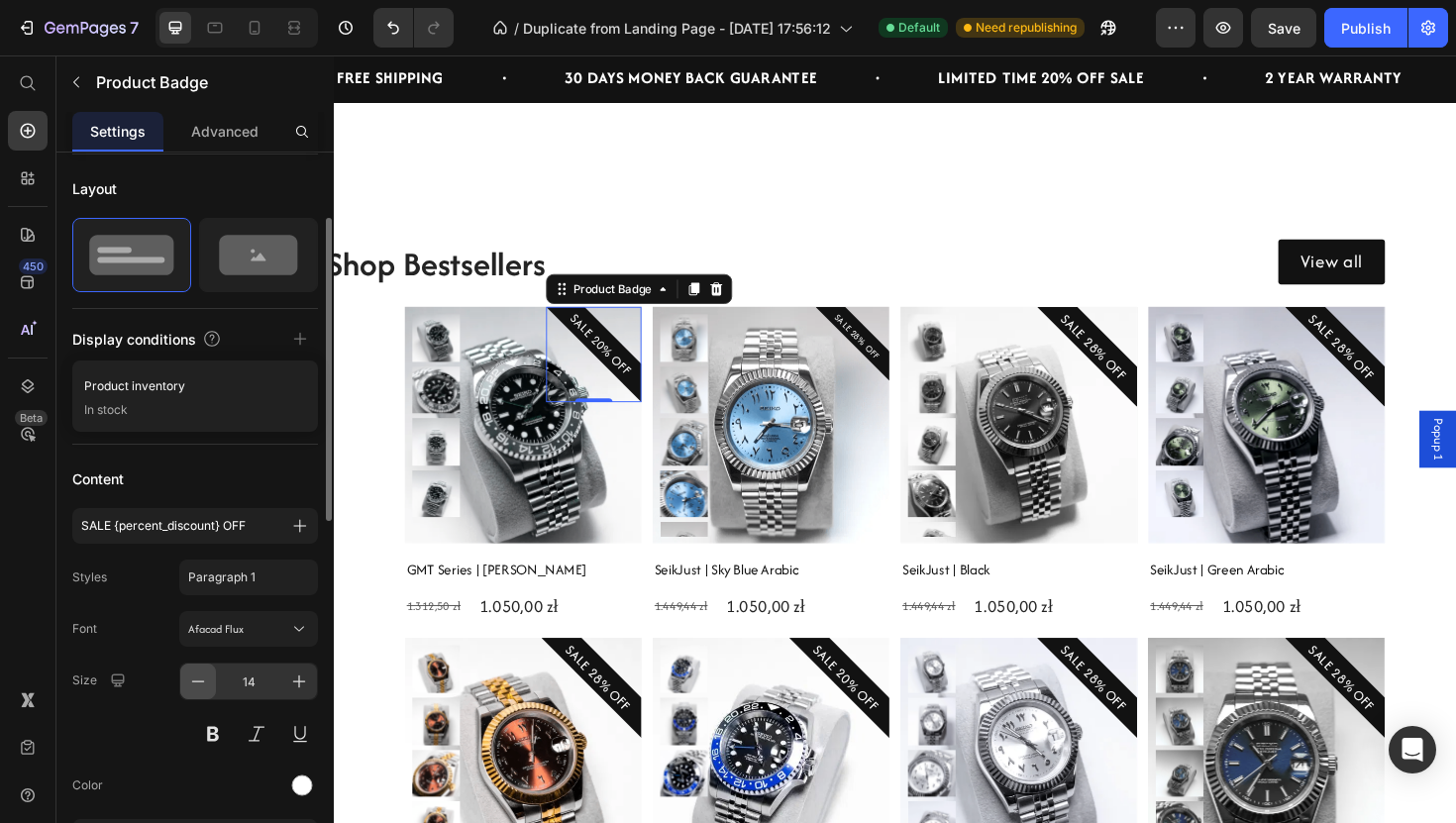 click 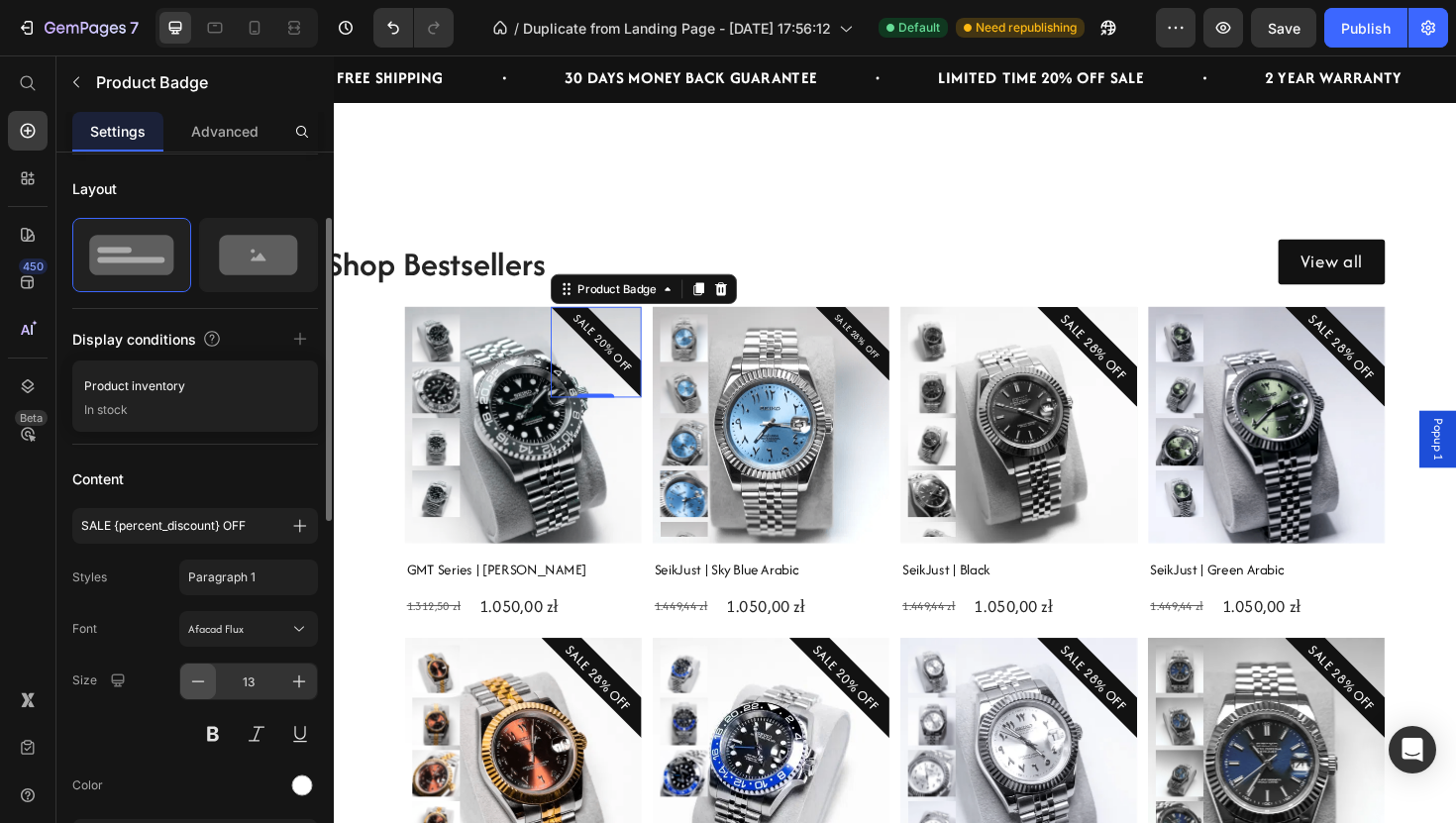 click 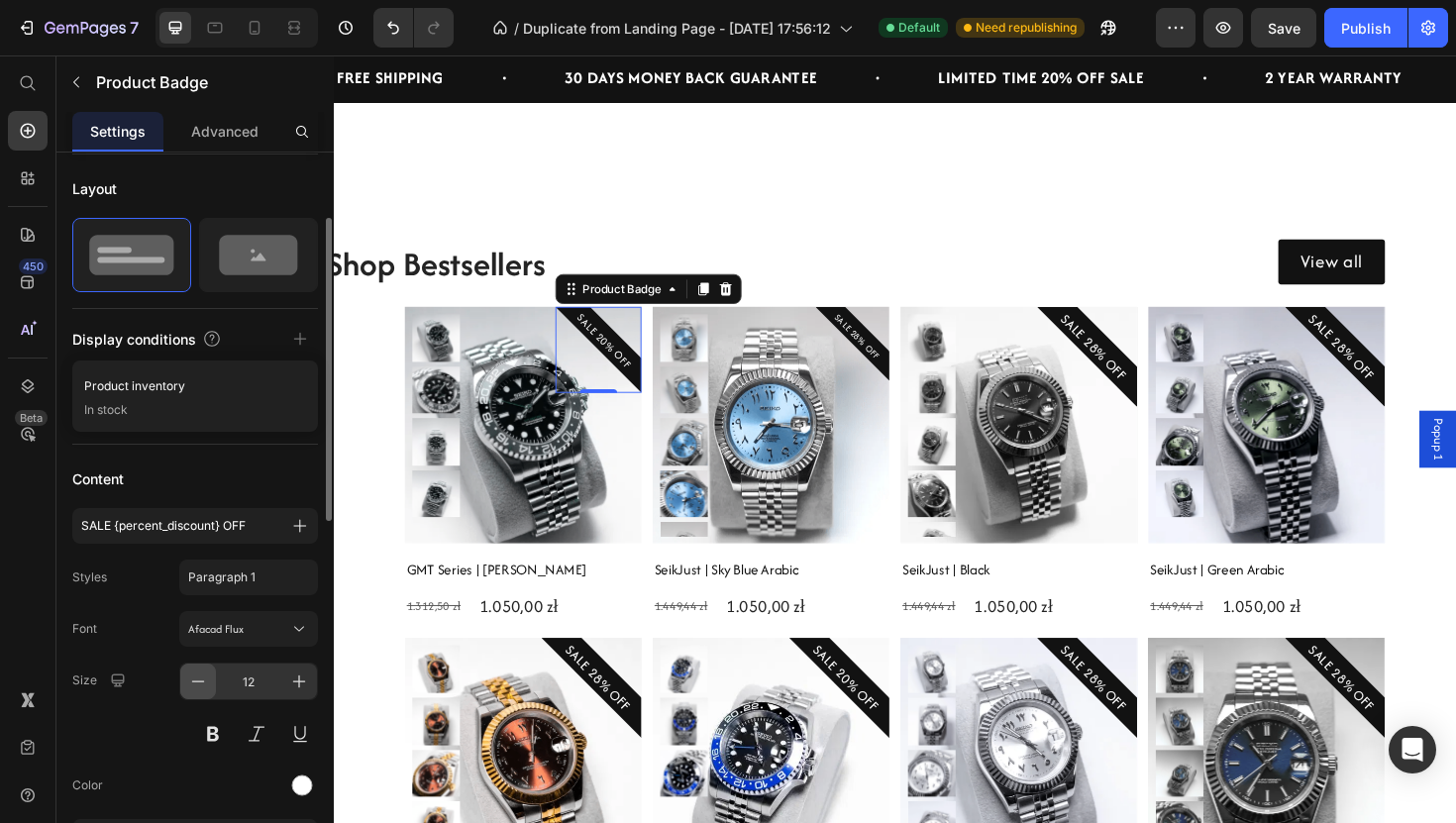 click 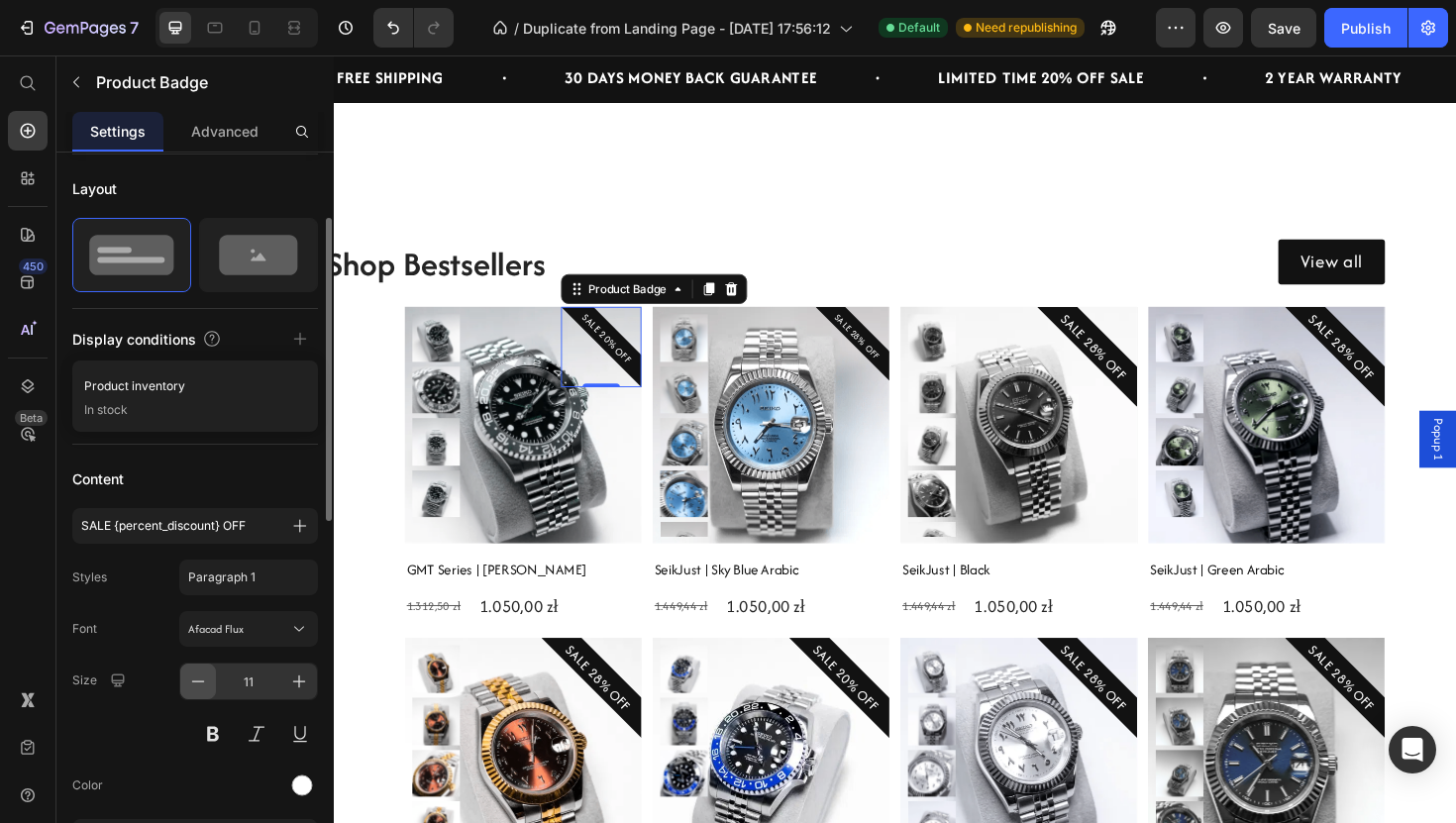 click 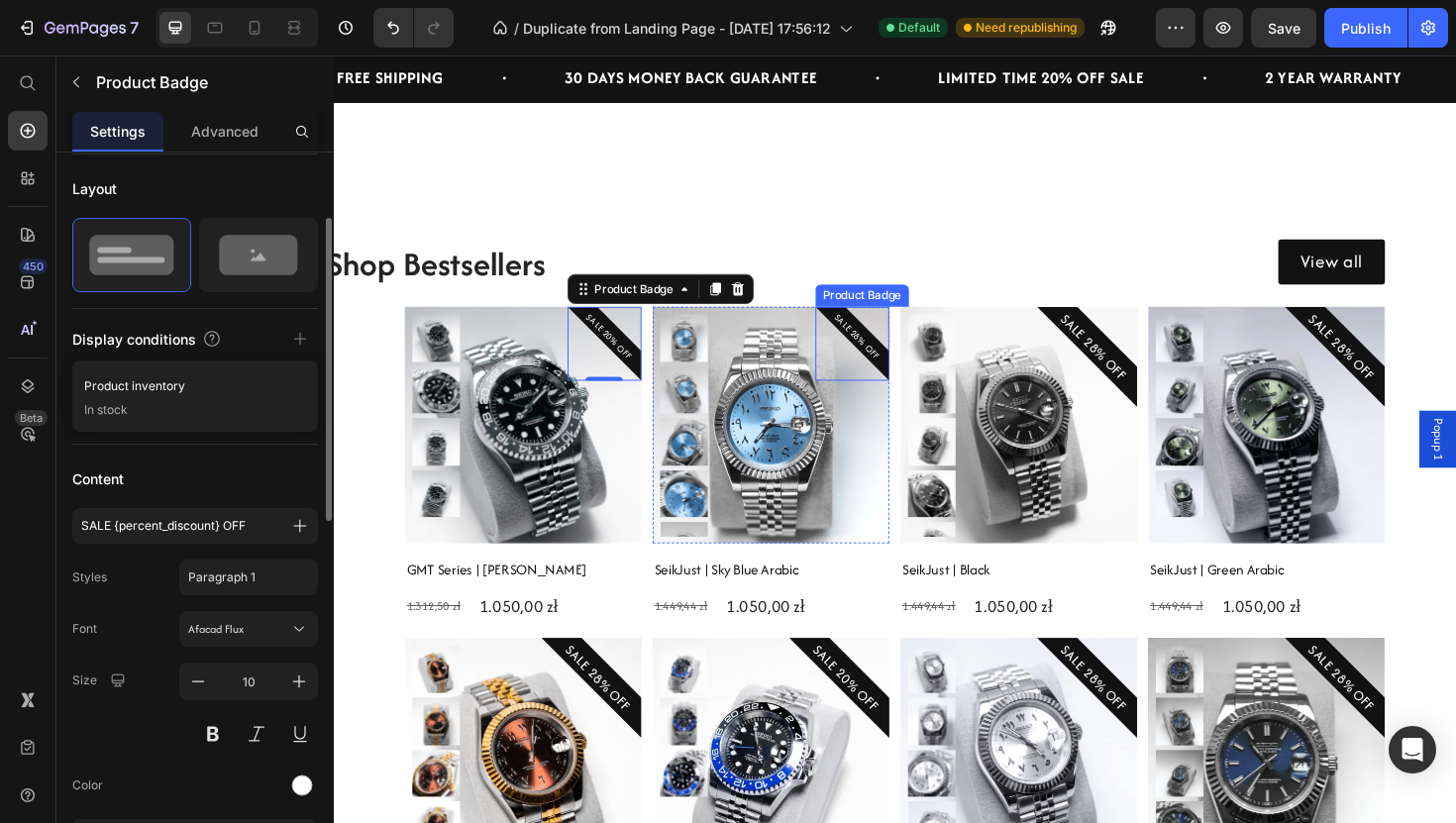 click on "SALE 28% OFF" at bounding box center (883, 360) 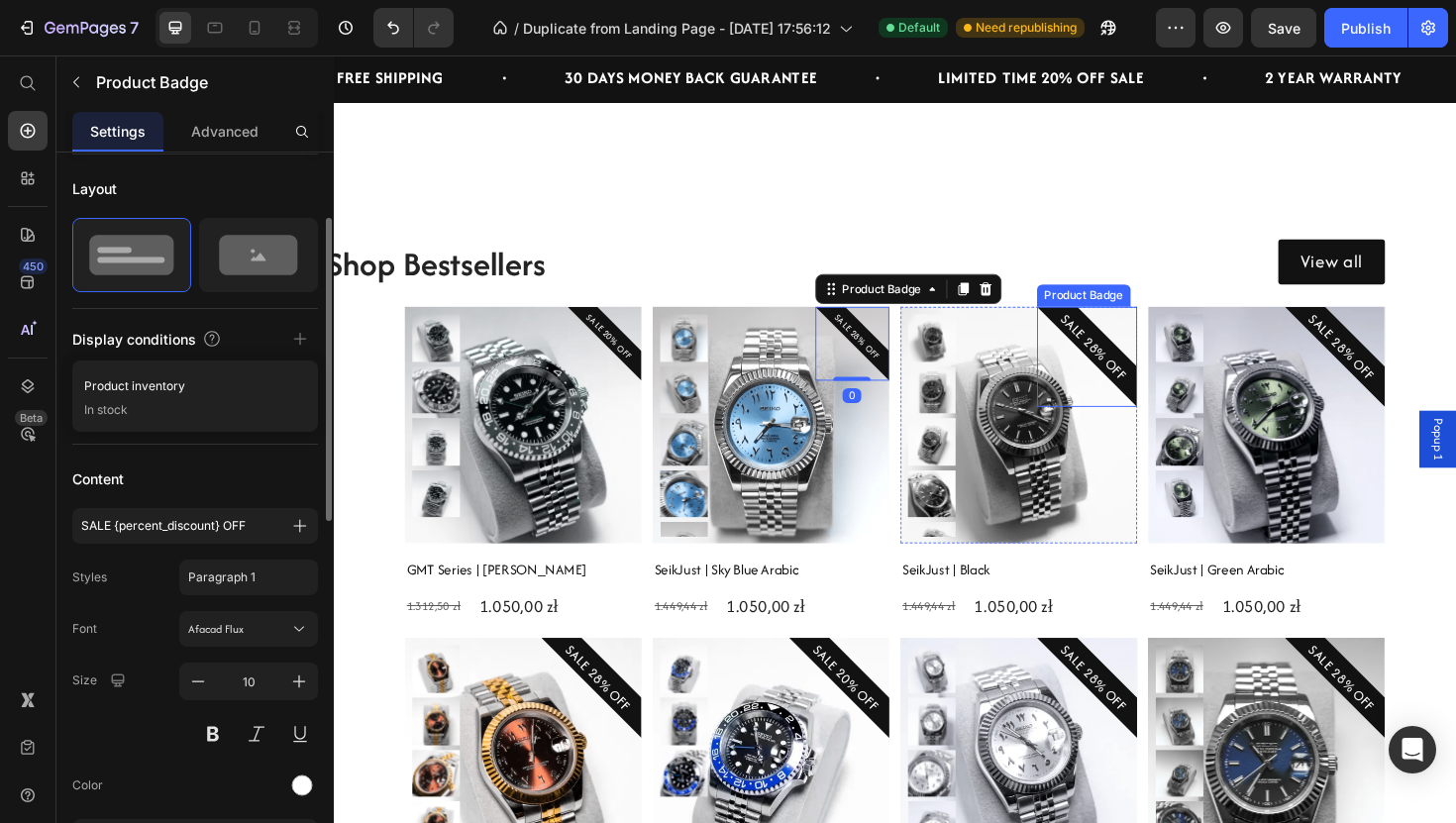 click on "SALE 28% OFF" at bounding box center [1131, 374] 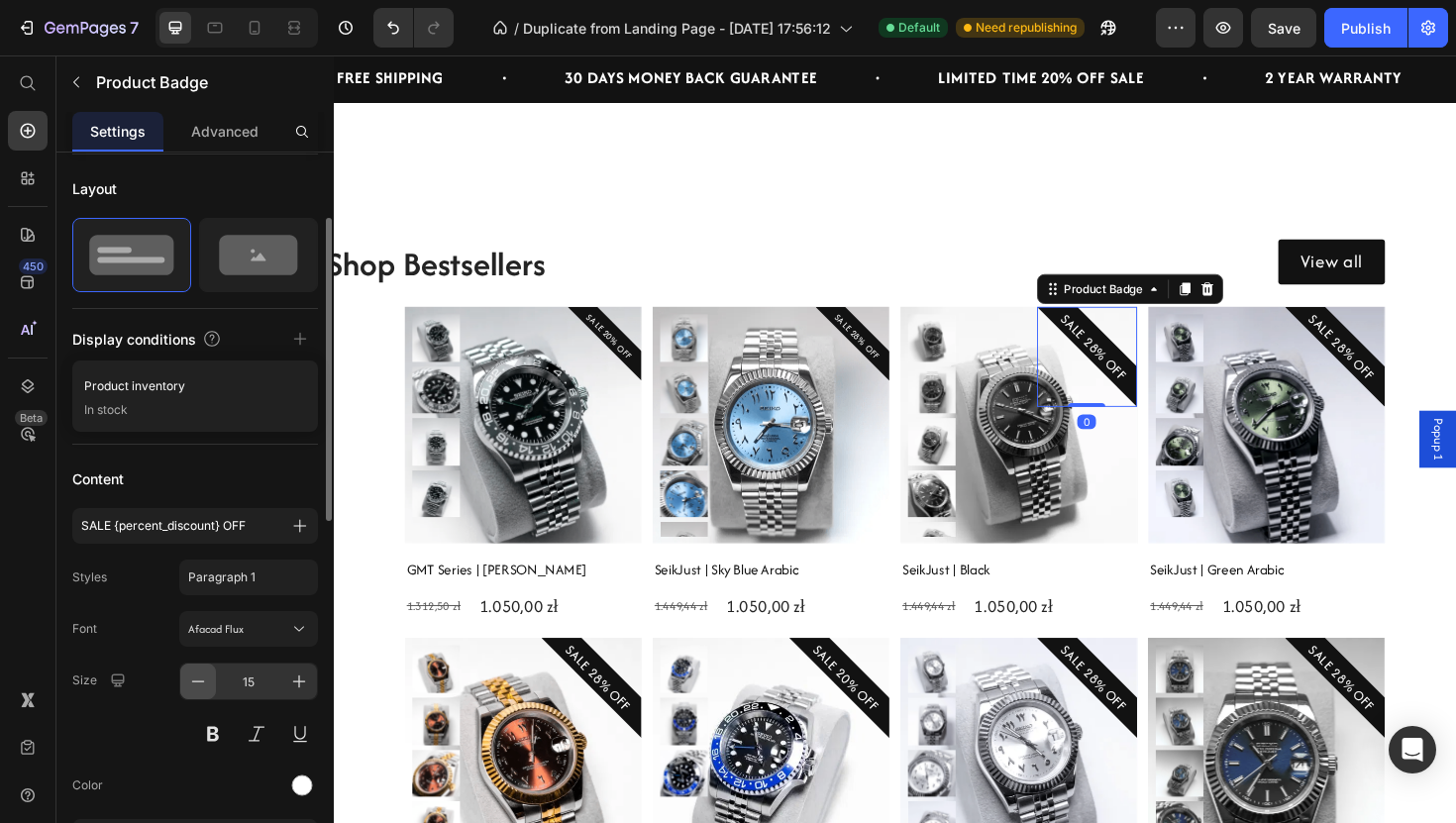 click 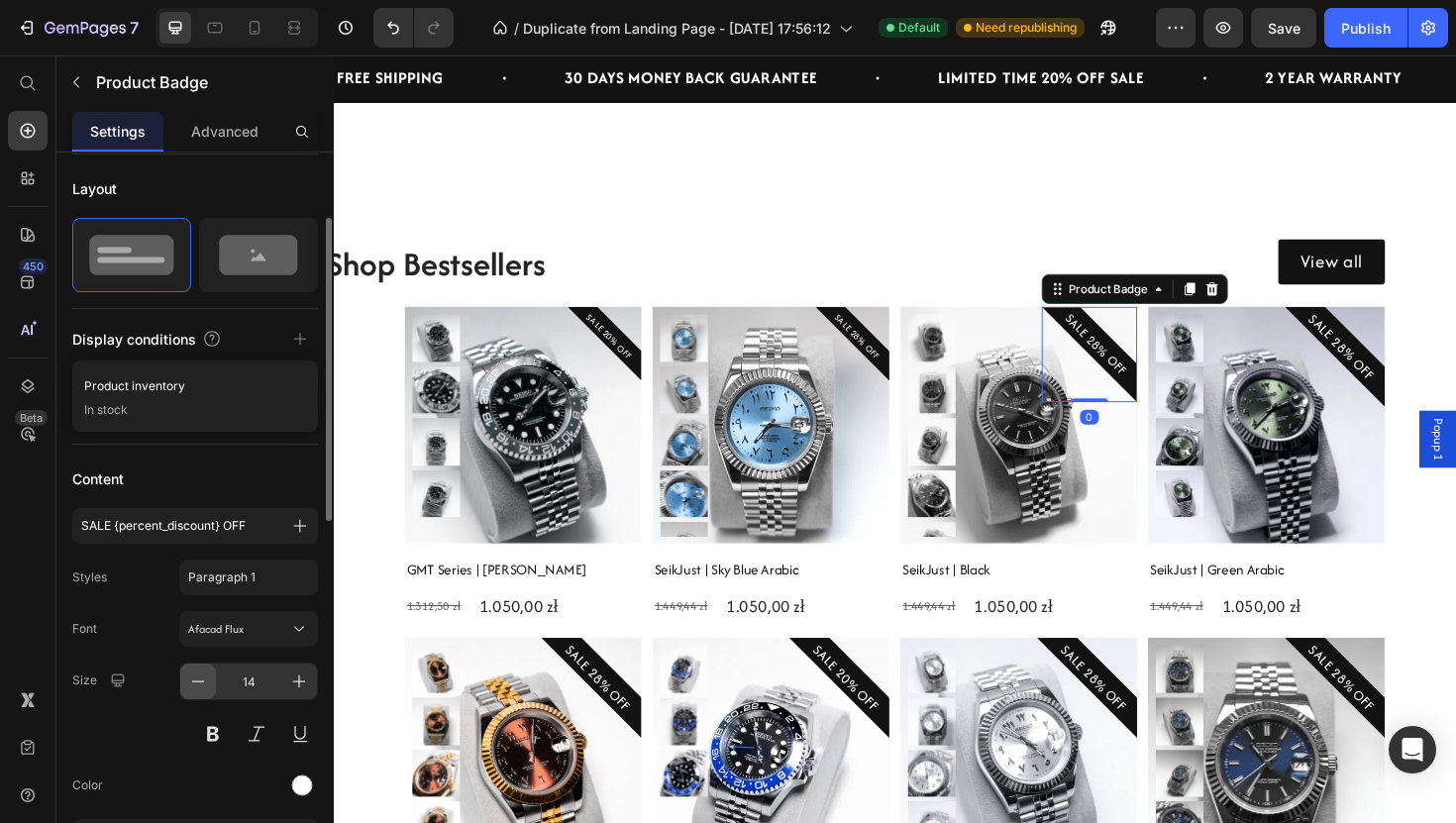 click 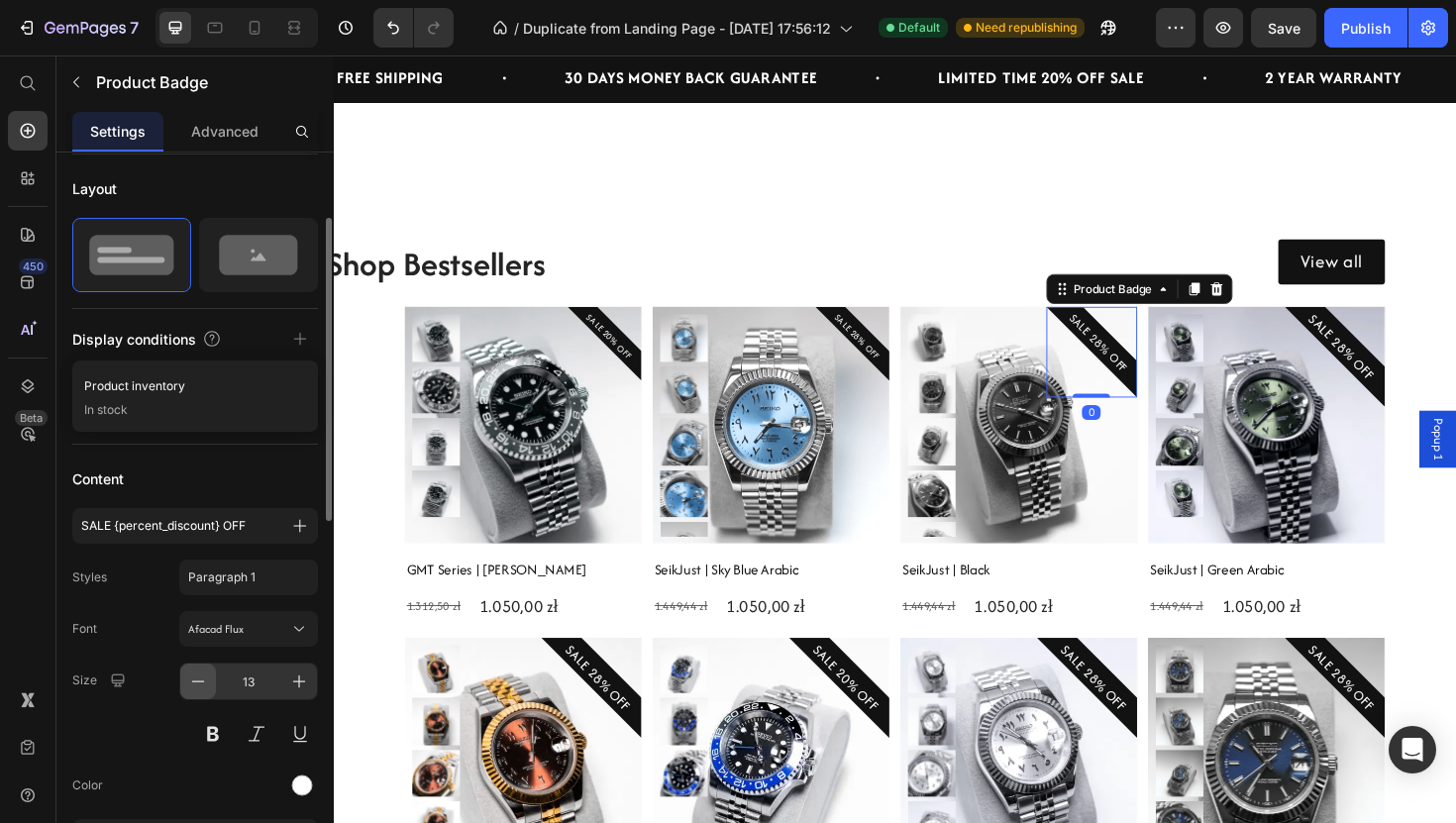 click 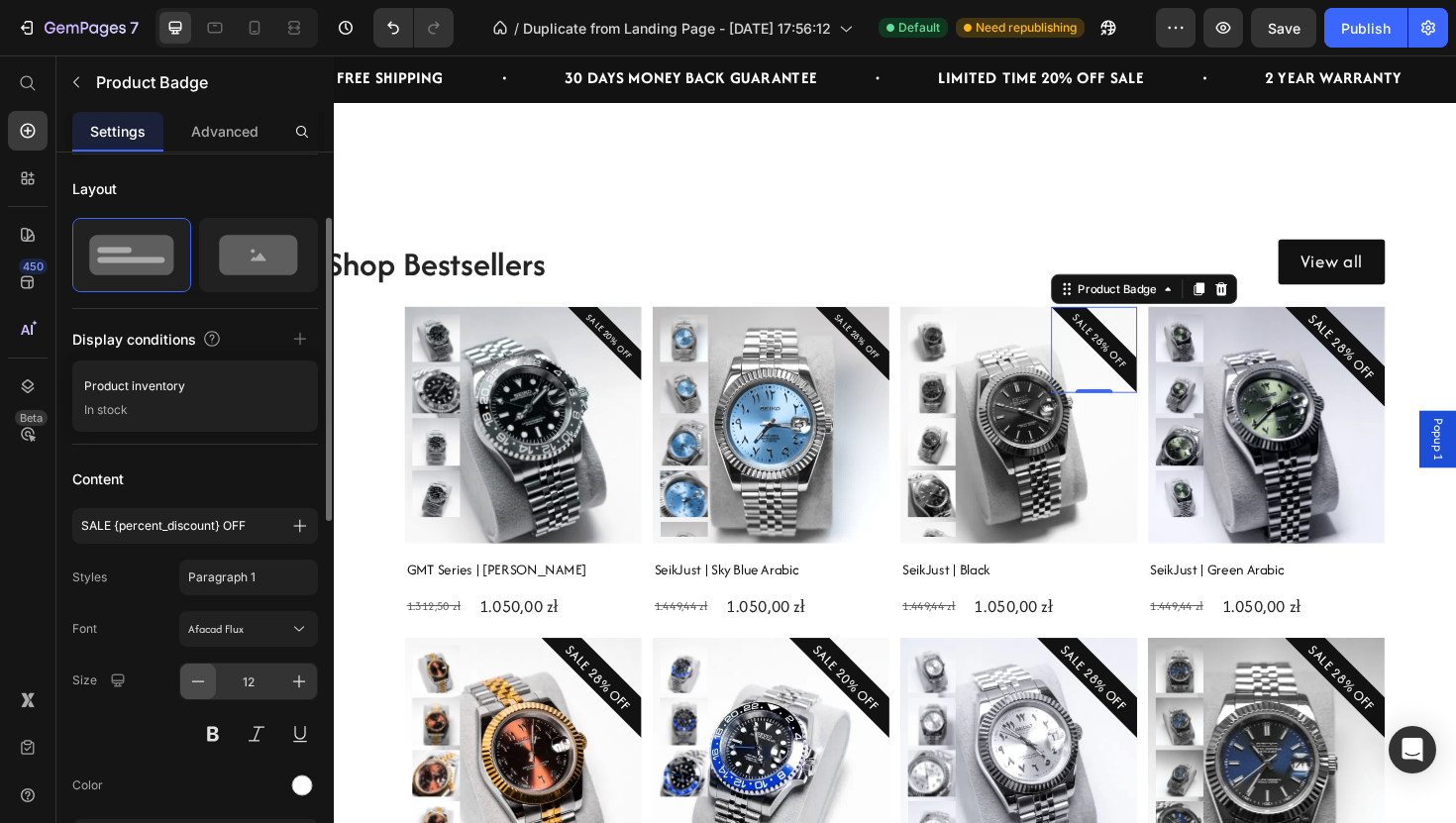 click 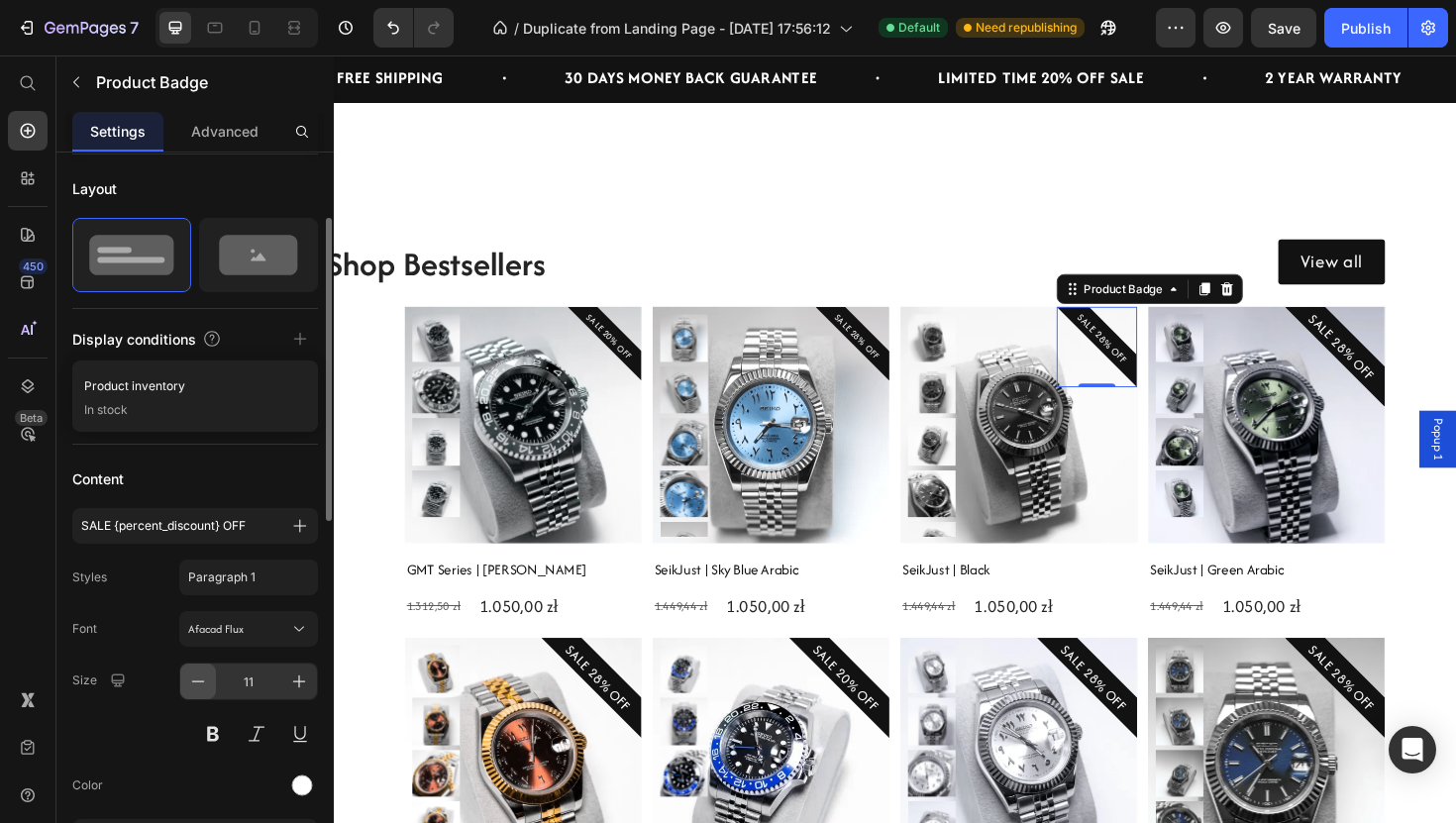 click 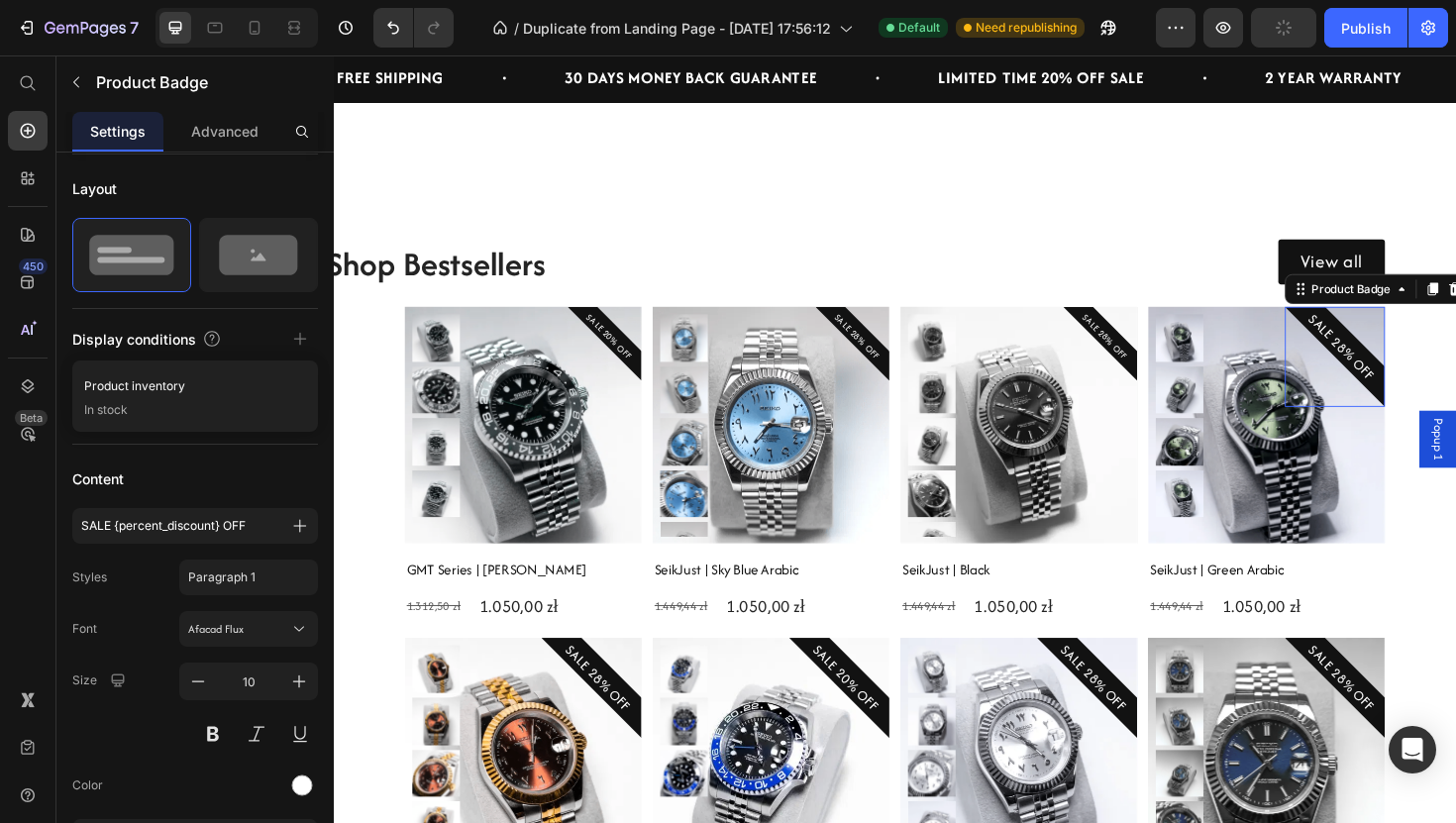 click on "SALE 28% OFF" at bounding box center (1401, 363) 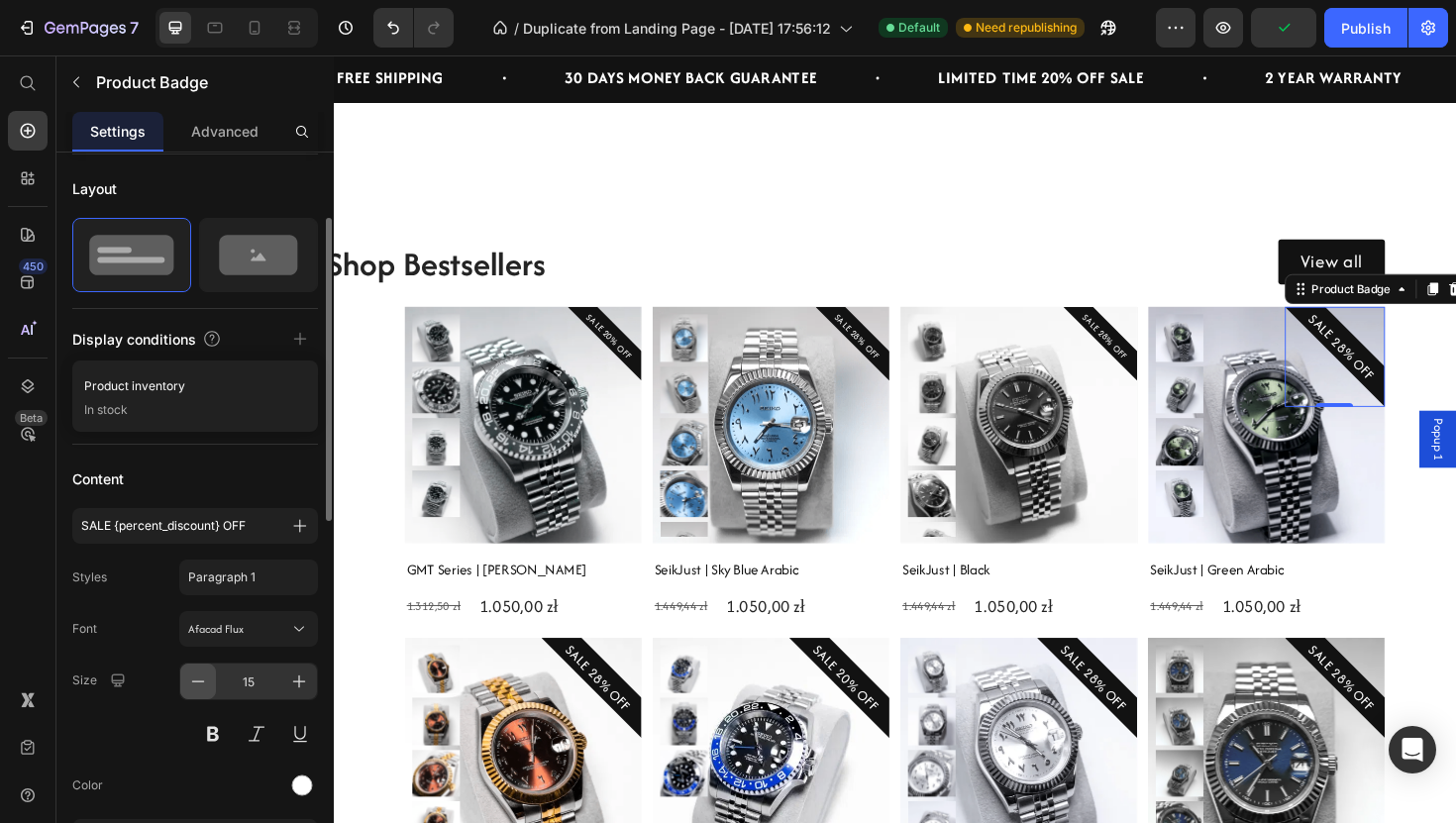 click 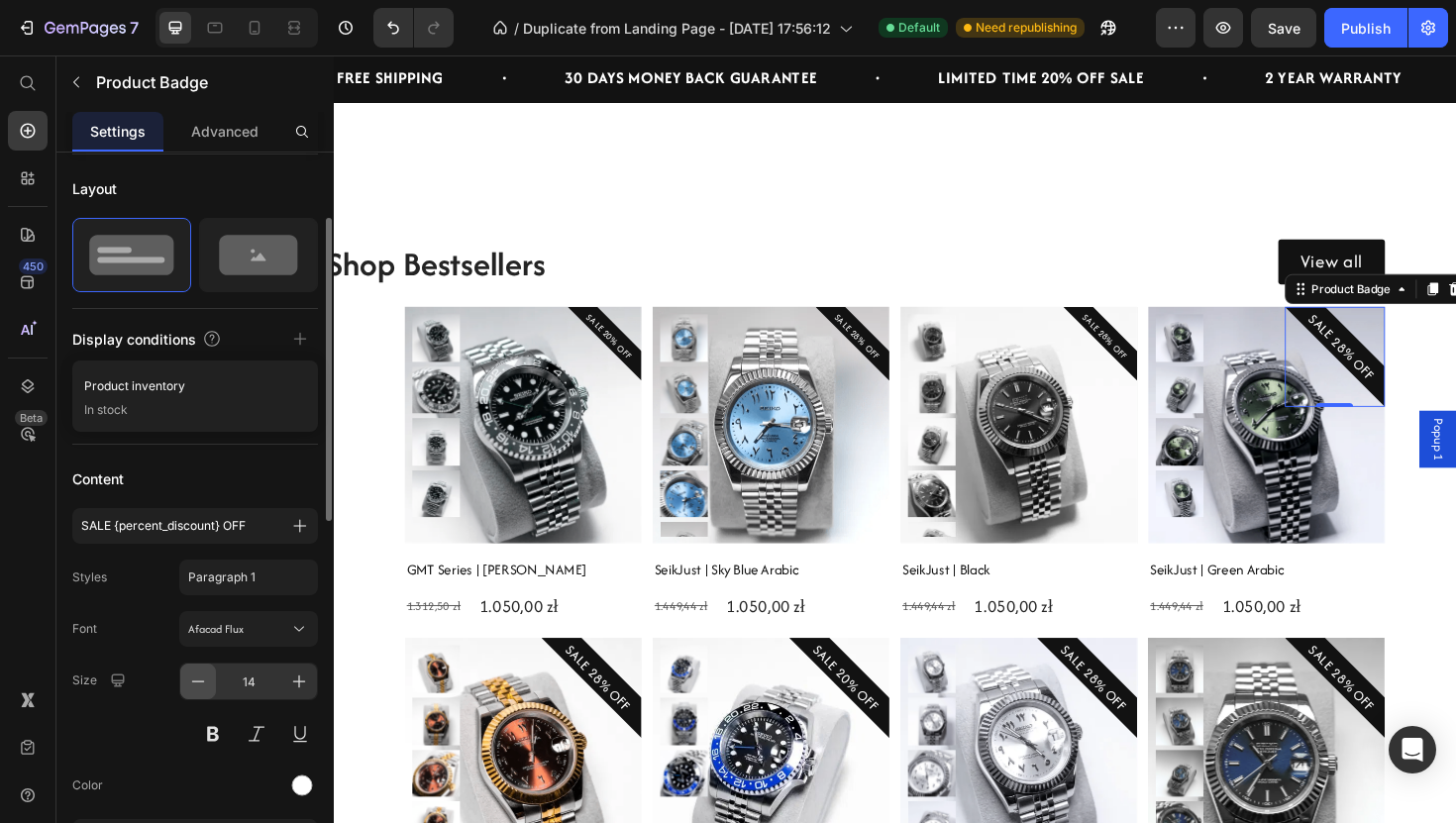 click 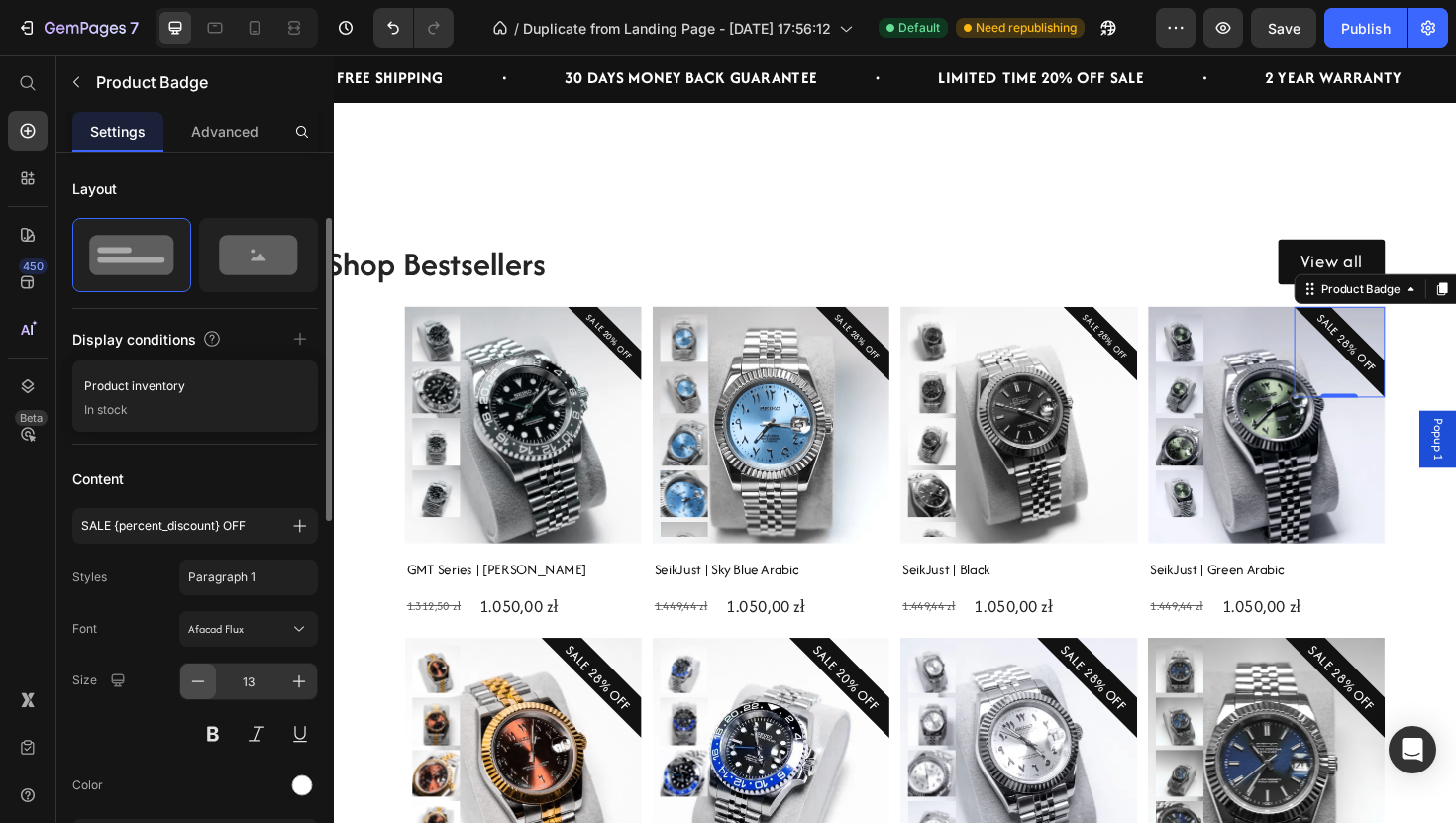 click 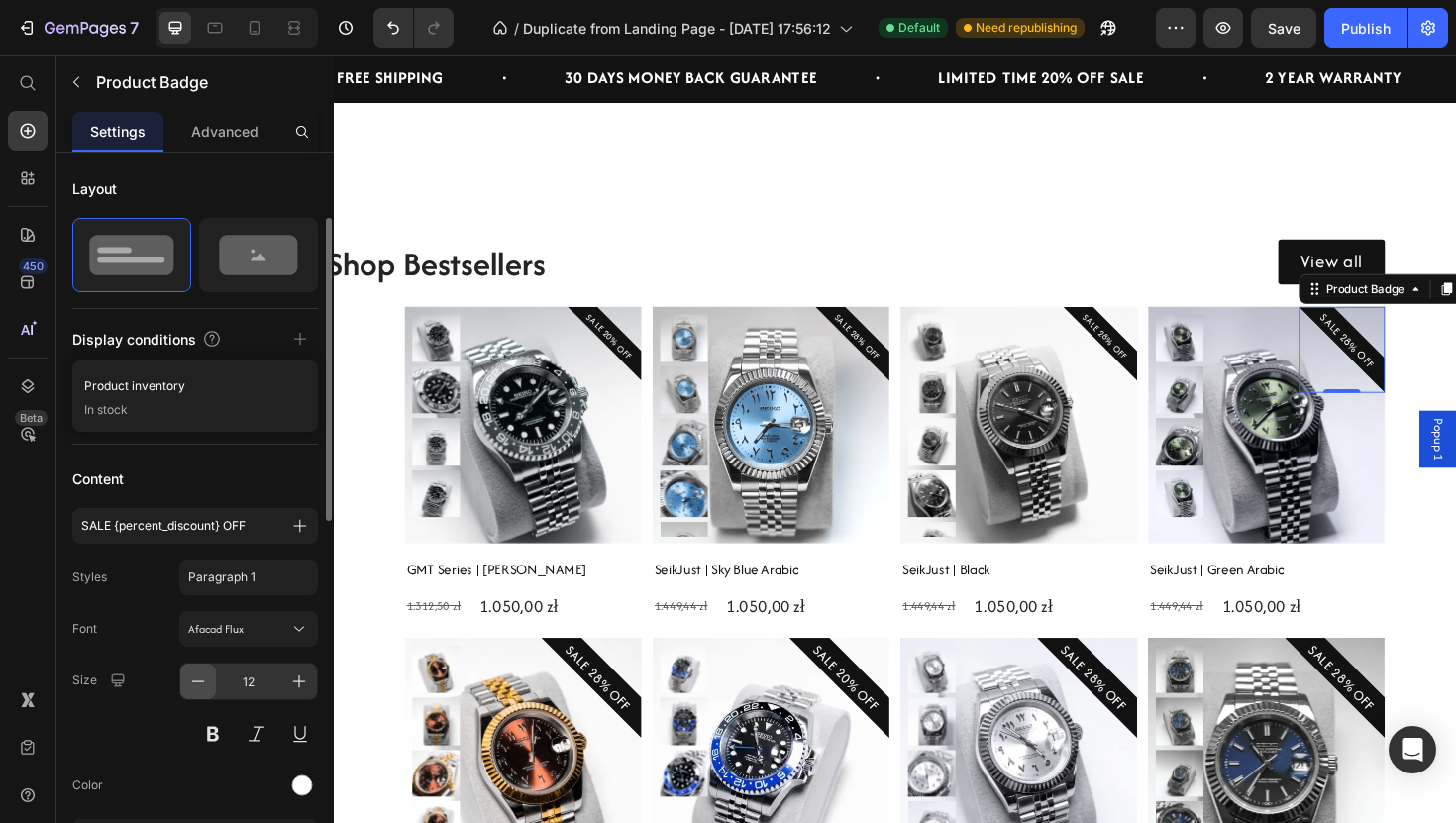click 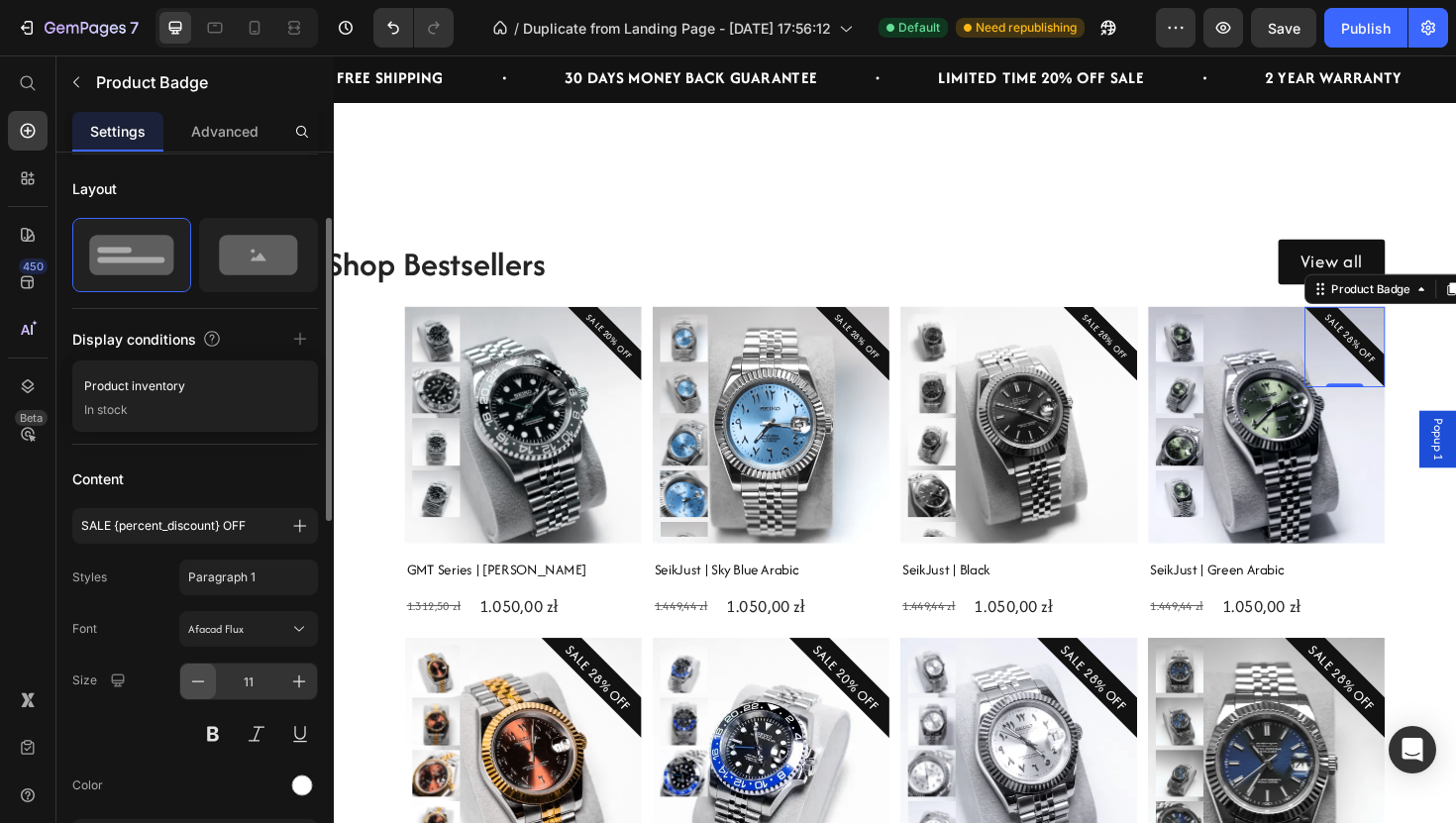 click 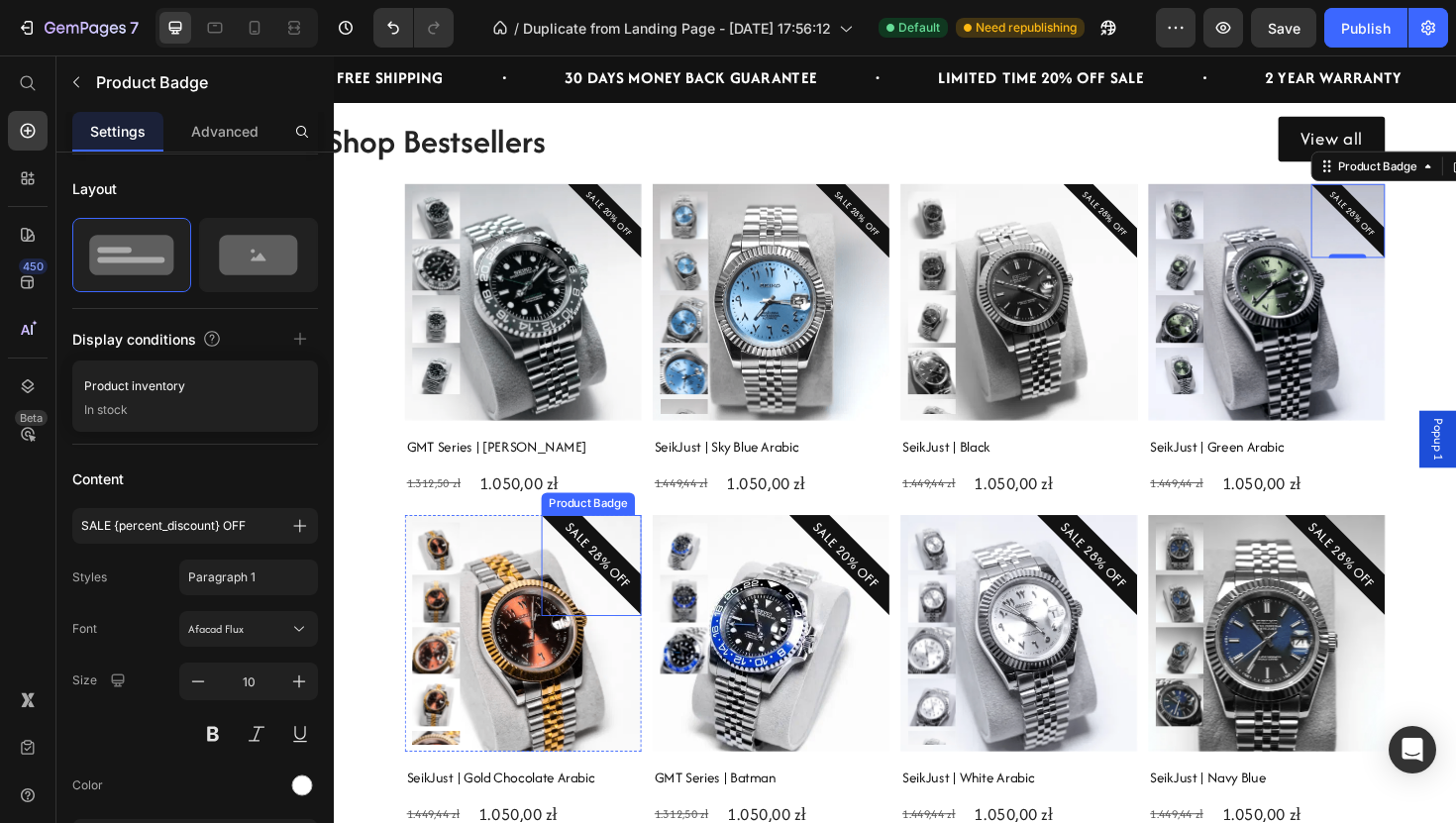 scroll, scrollTop: 1767, scrollLeft: 0, axis: vertical 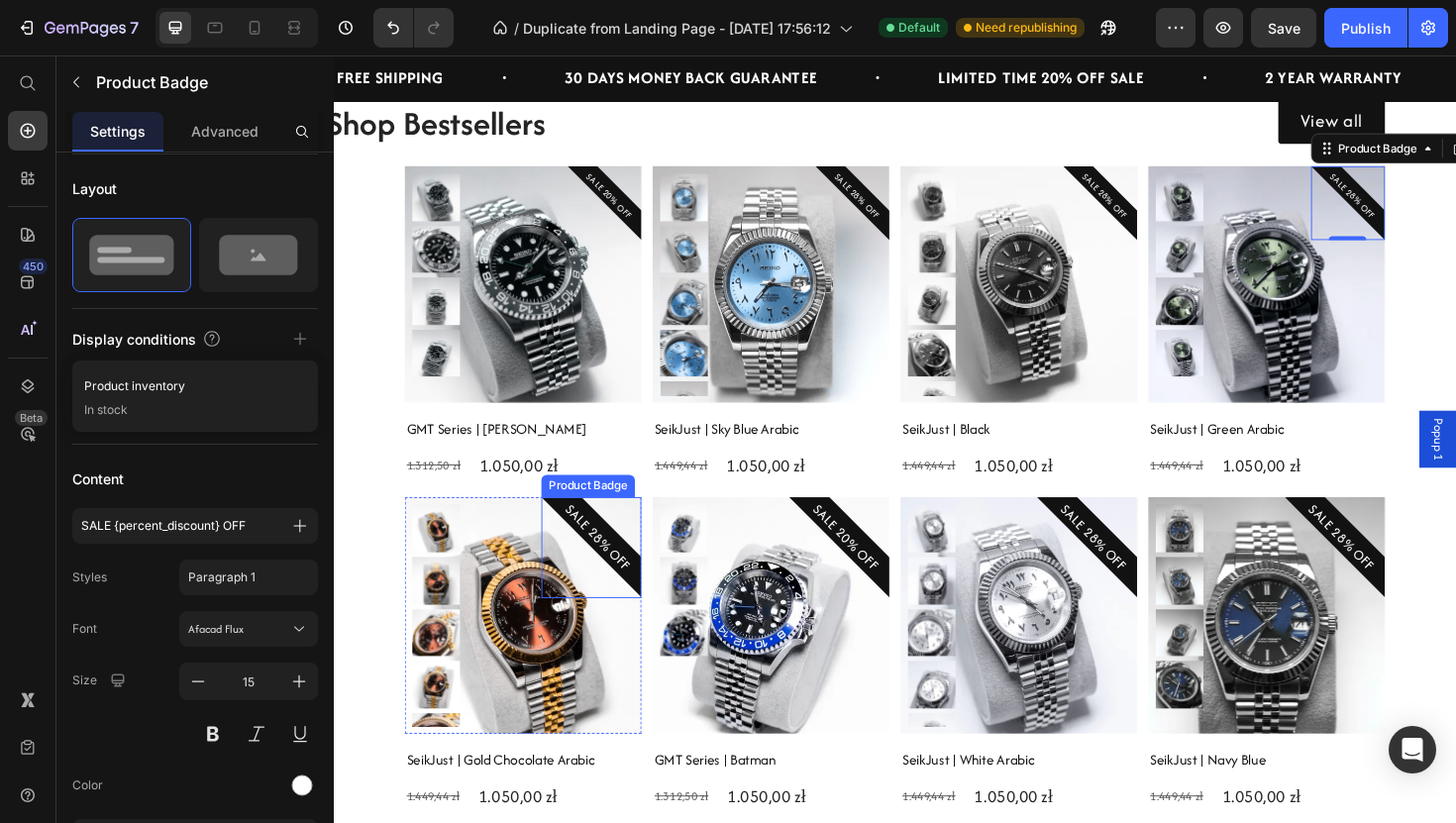 click on "SALE 28% OFF" at bounding box center [613, 566] 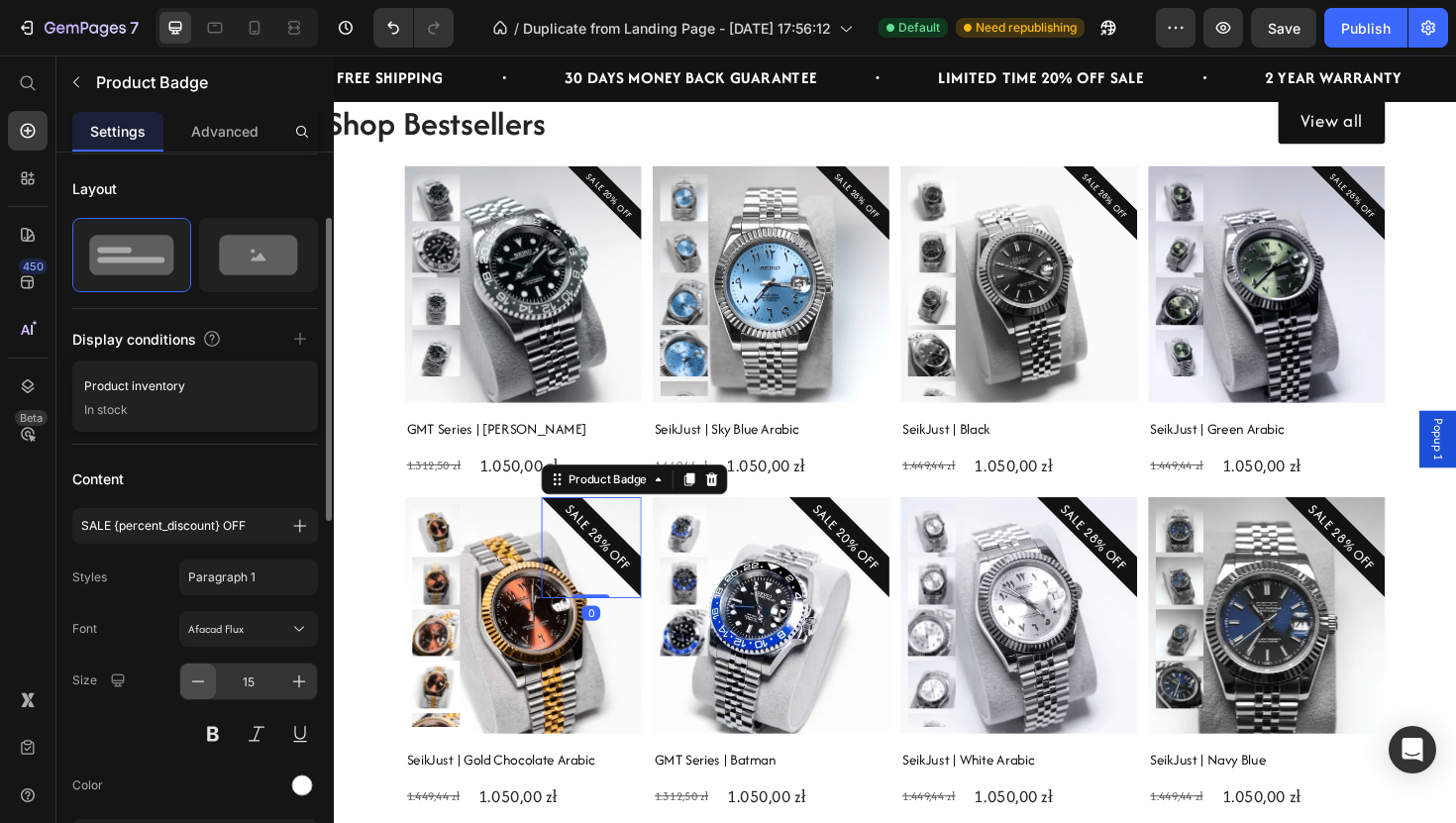 click 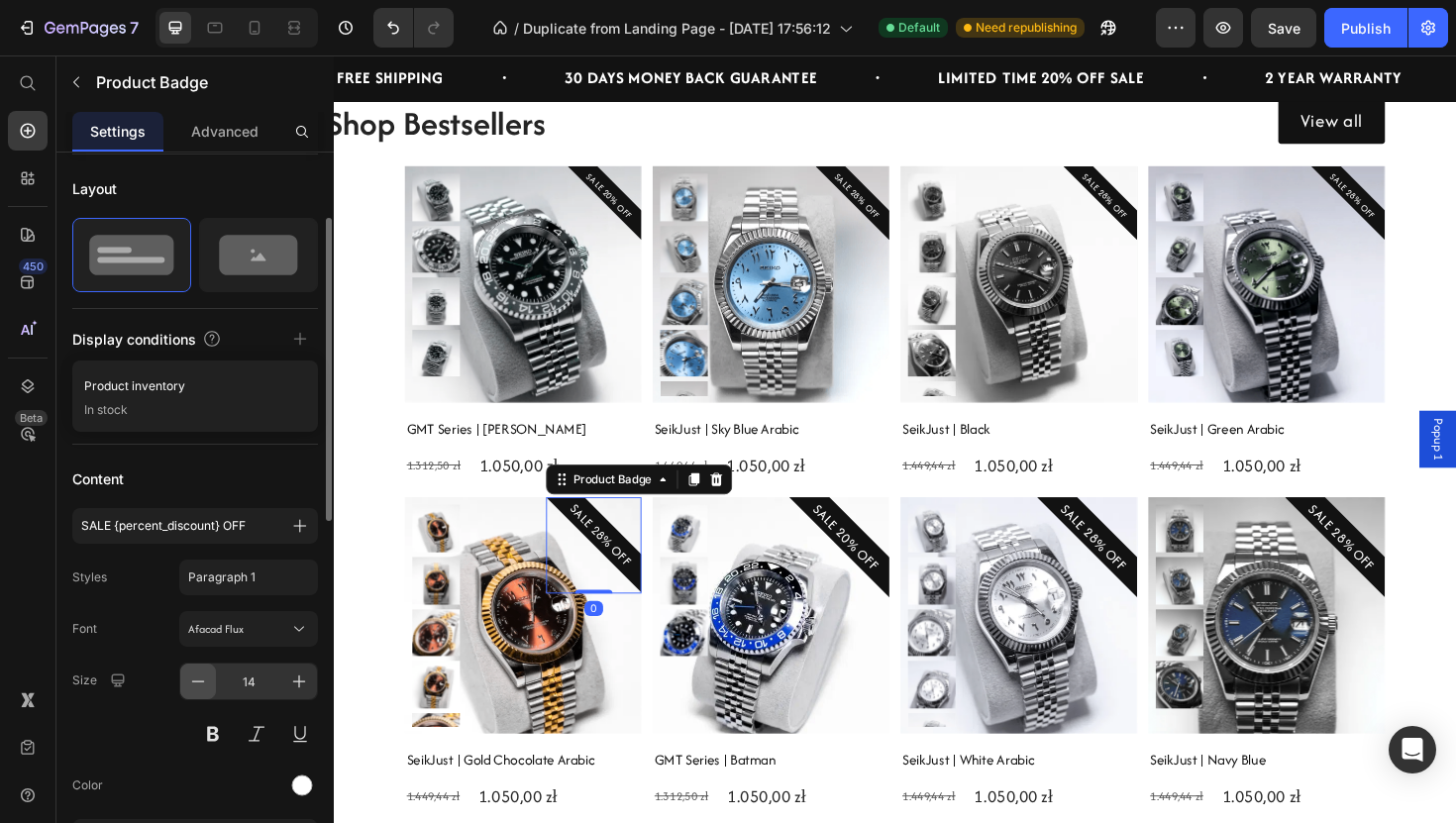 click 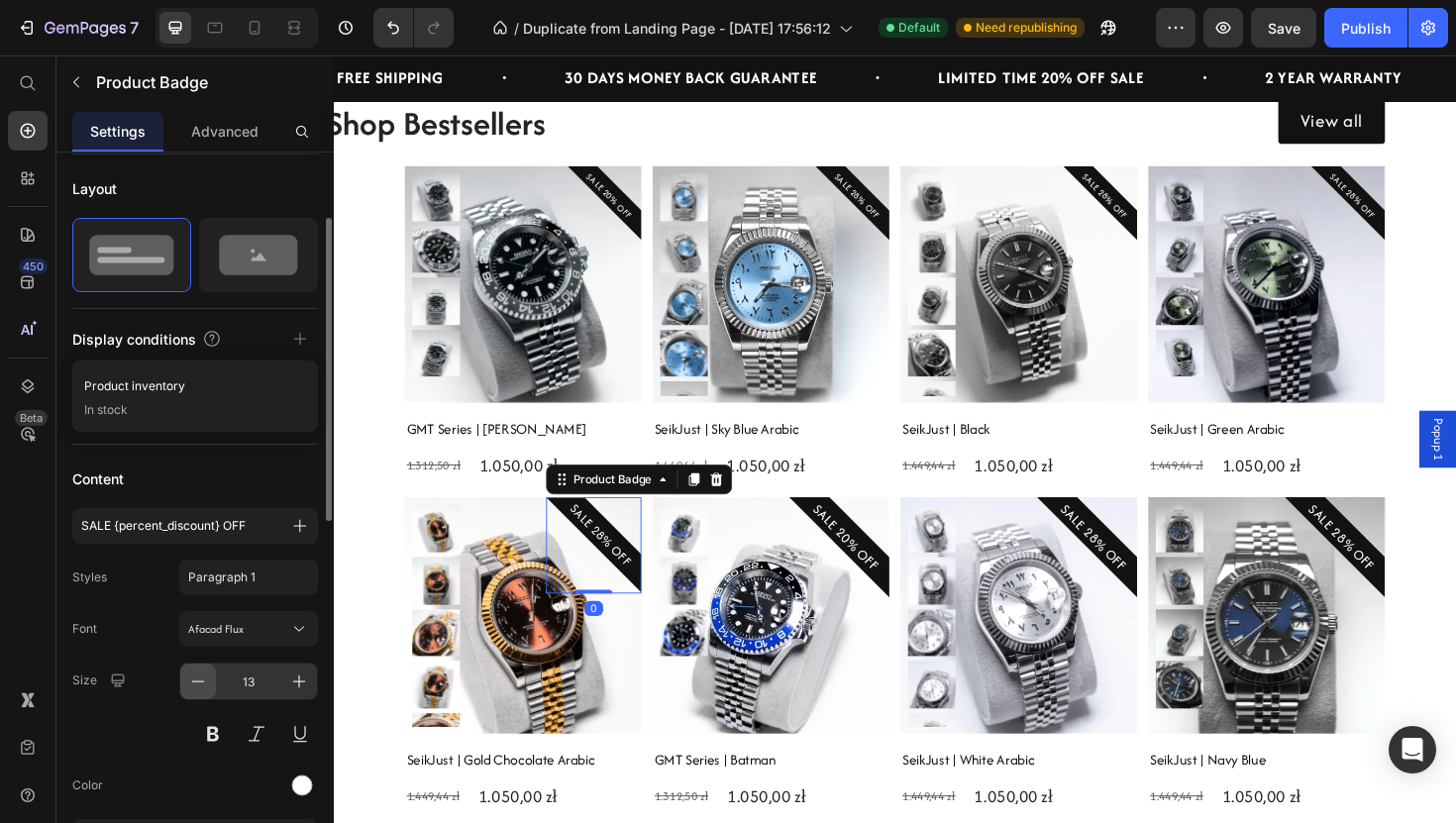 click 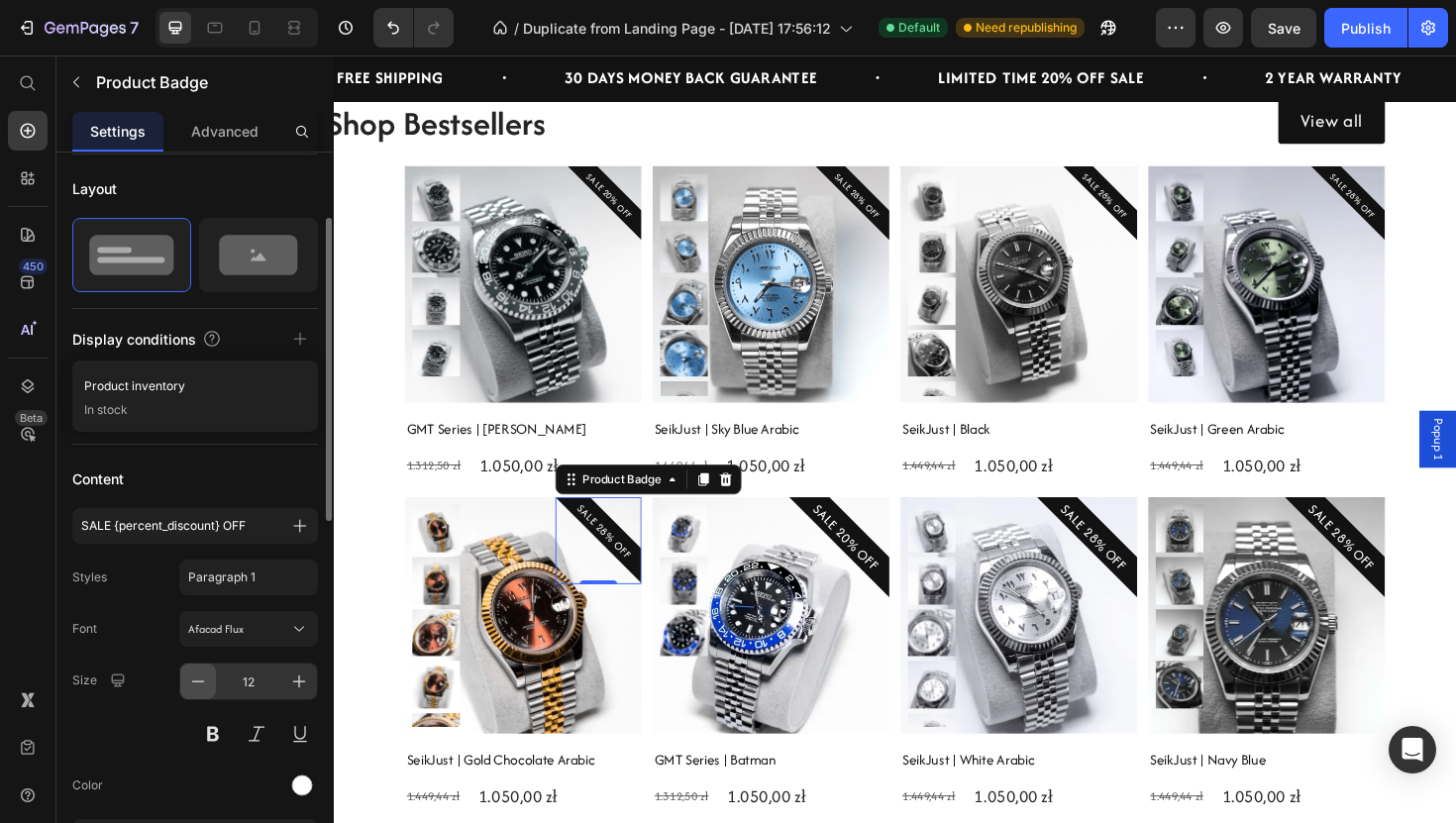 click 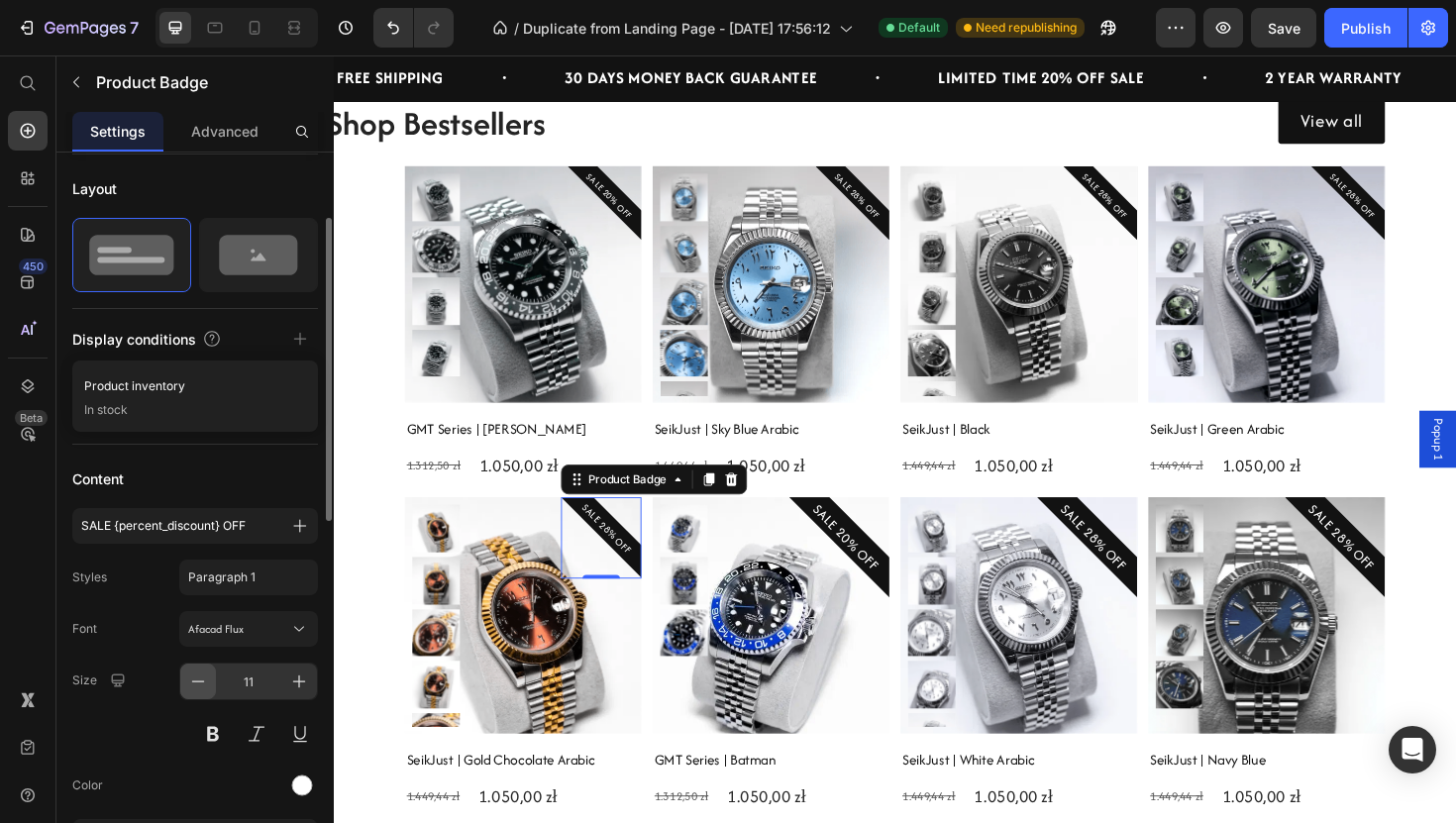 click 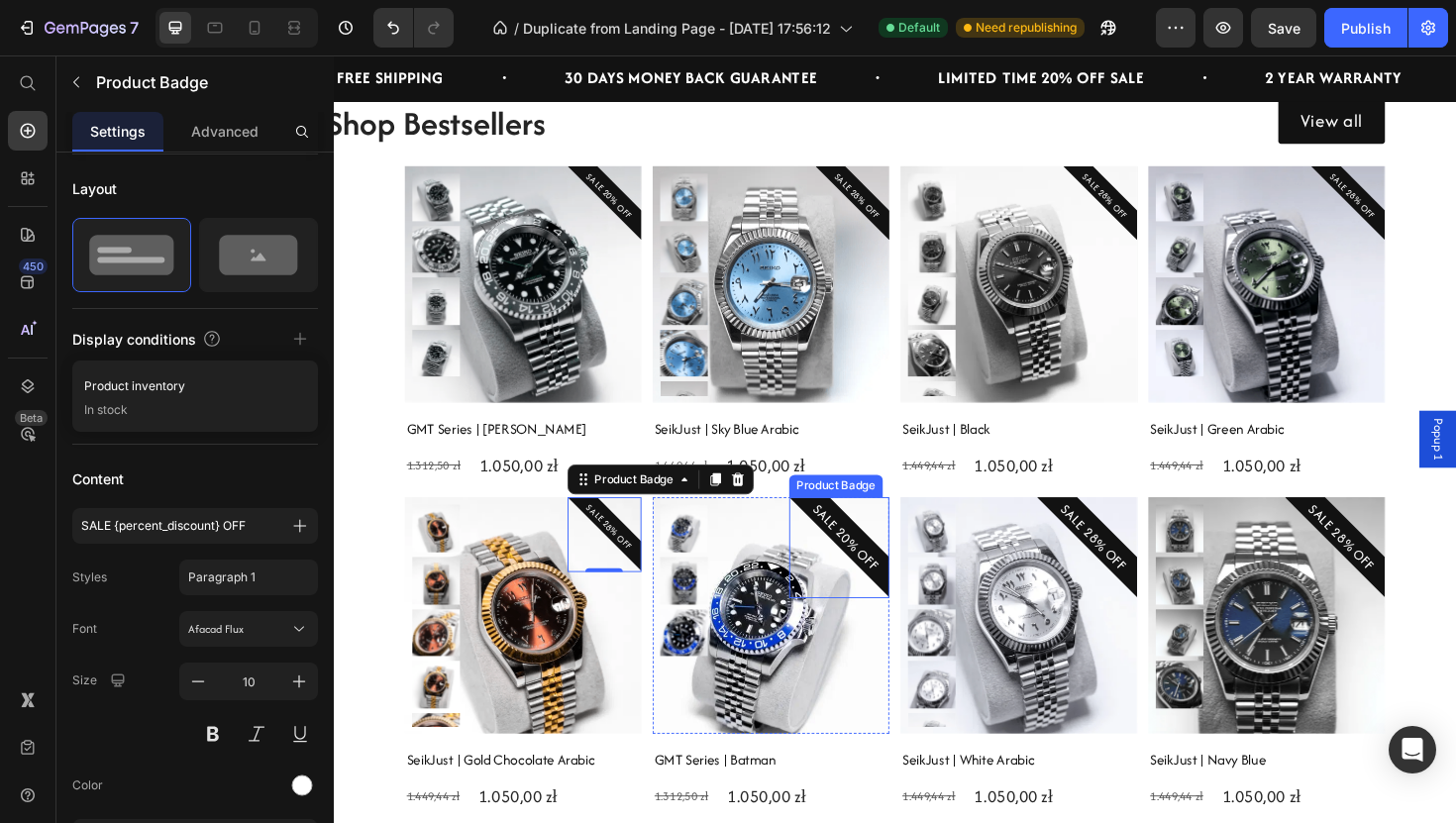 click on "SALE 20% OFF" at bounding box center [876, 566] 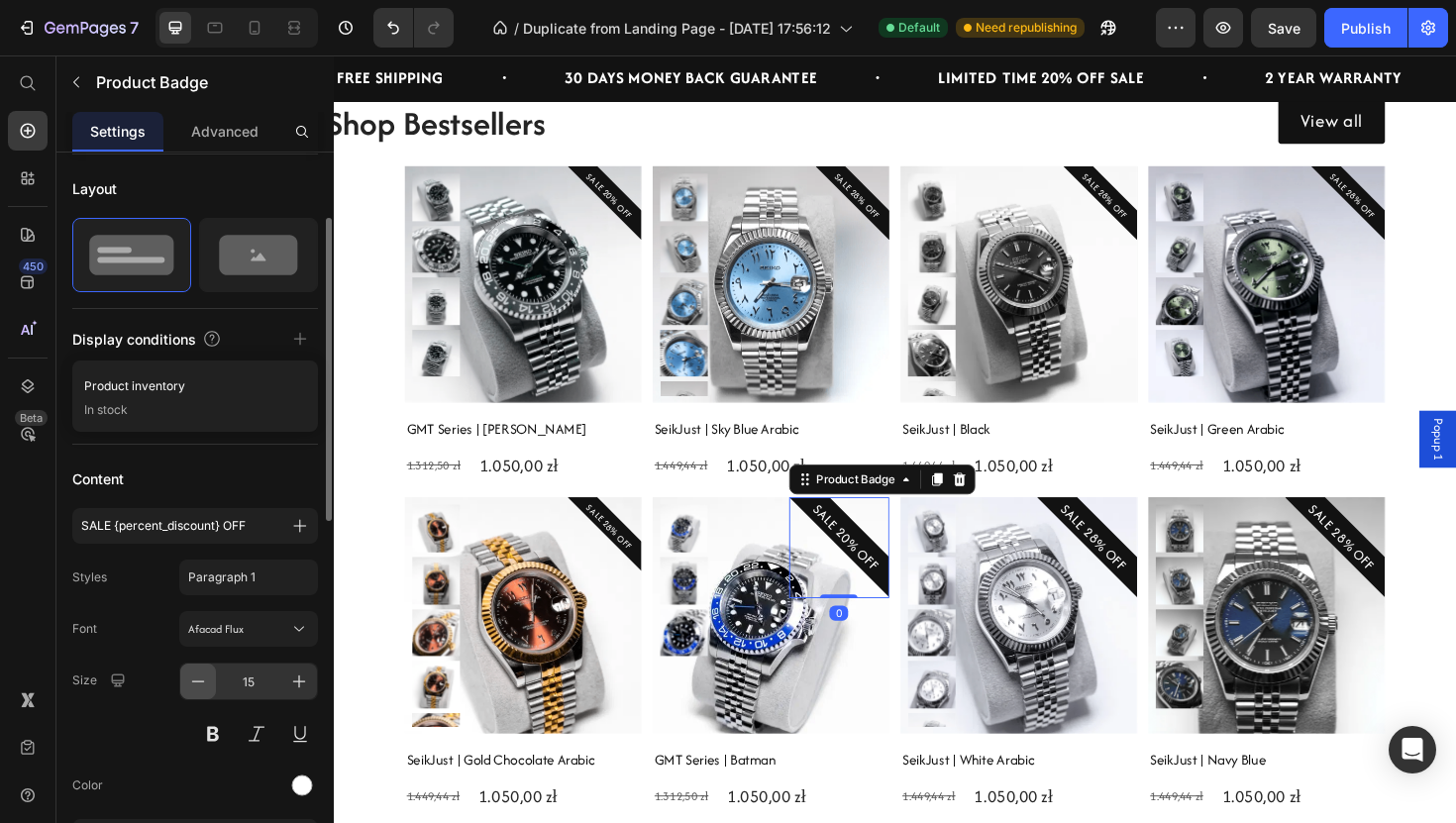 click at bounding box center [198, 681] 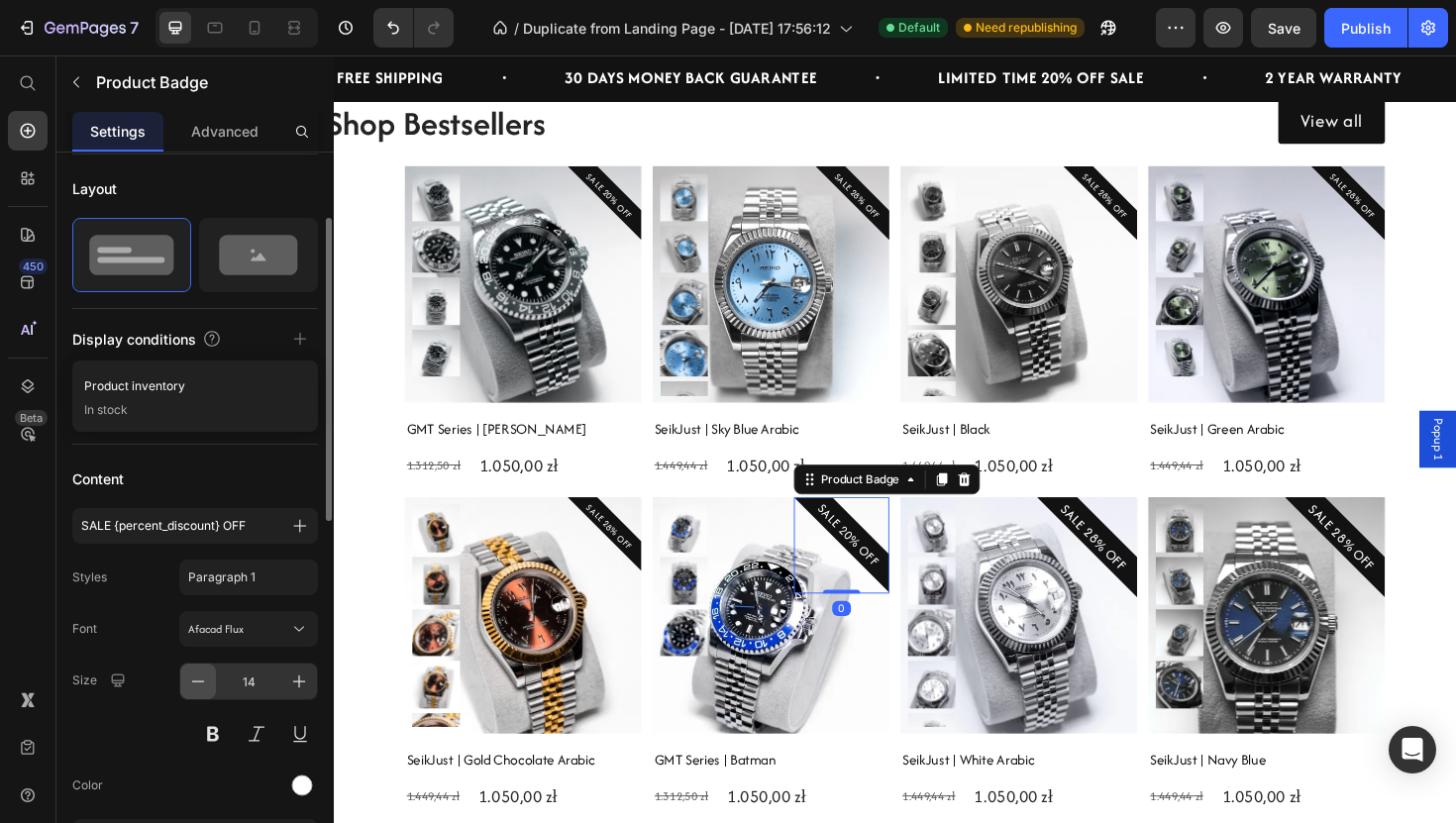 click at bounding box center (198, 681) 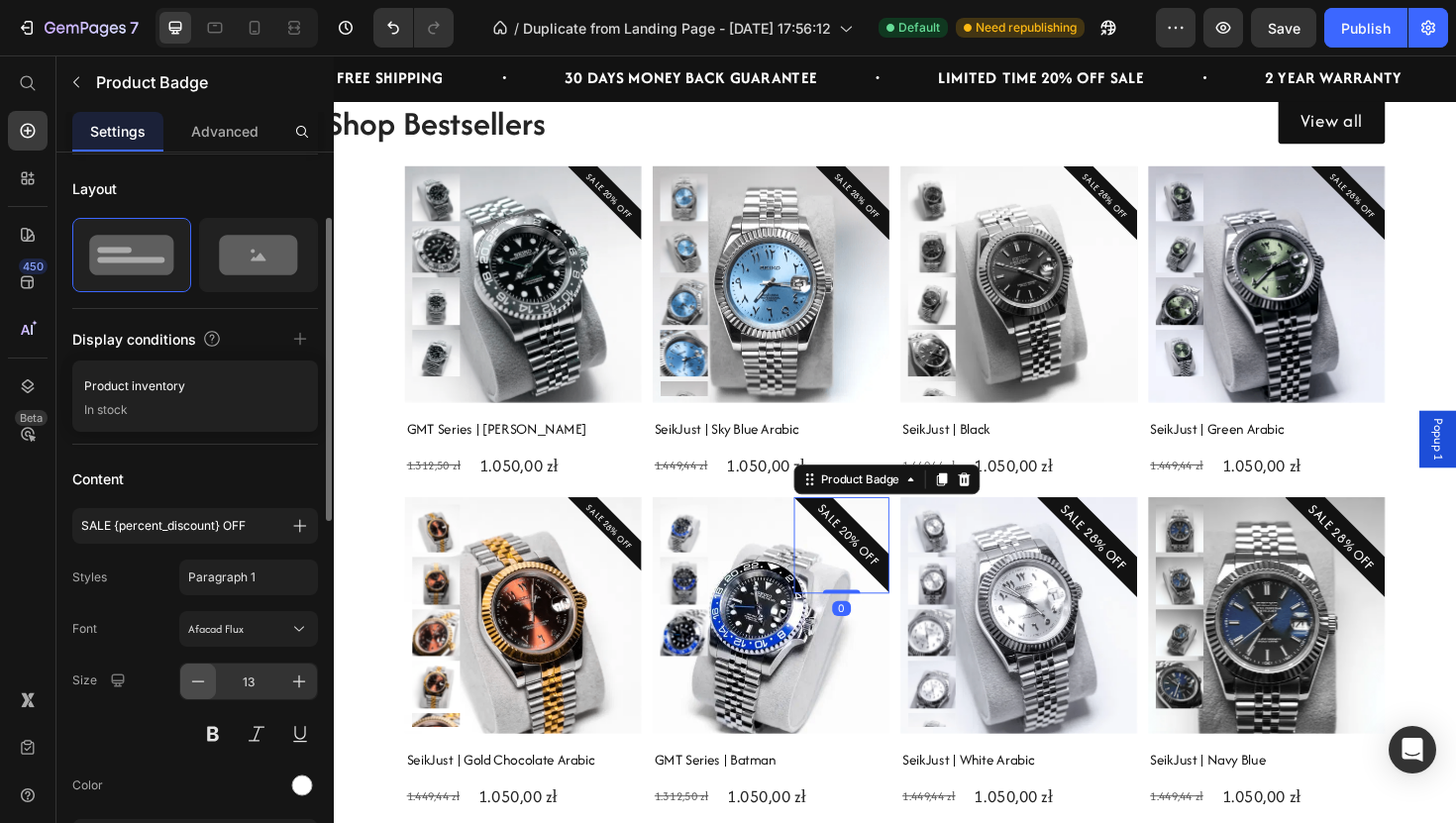 click at bounding box center (198, 681) 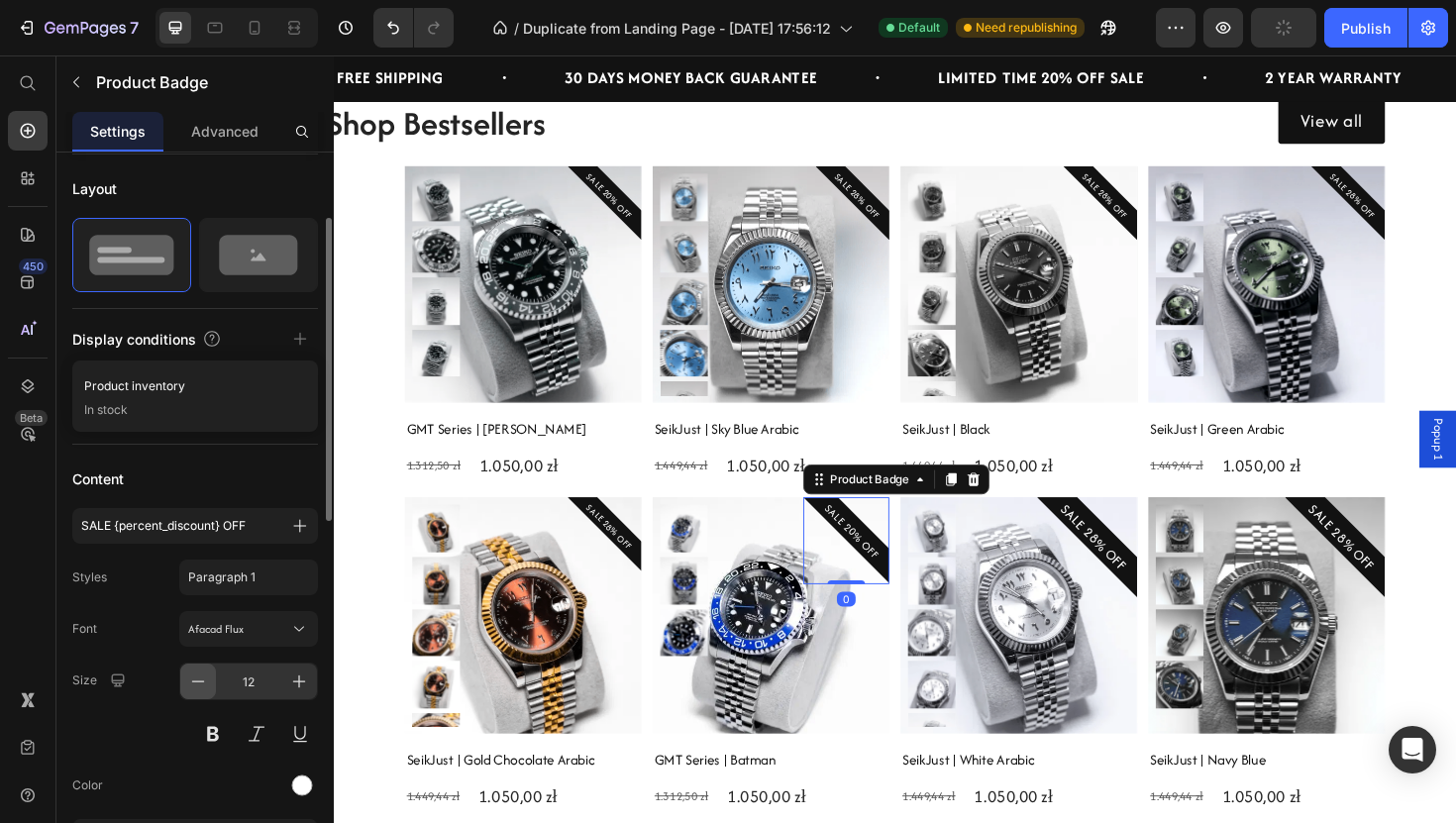 click at bounding box center (198, 681) 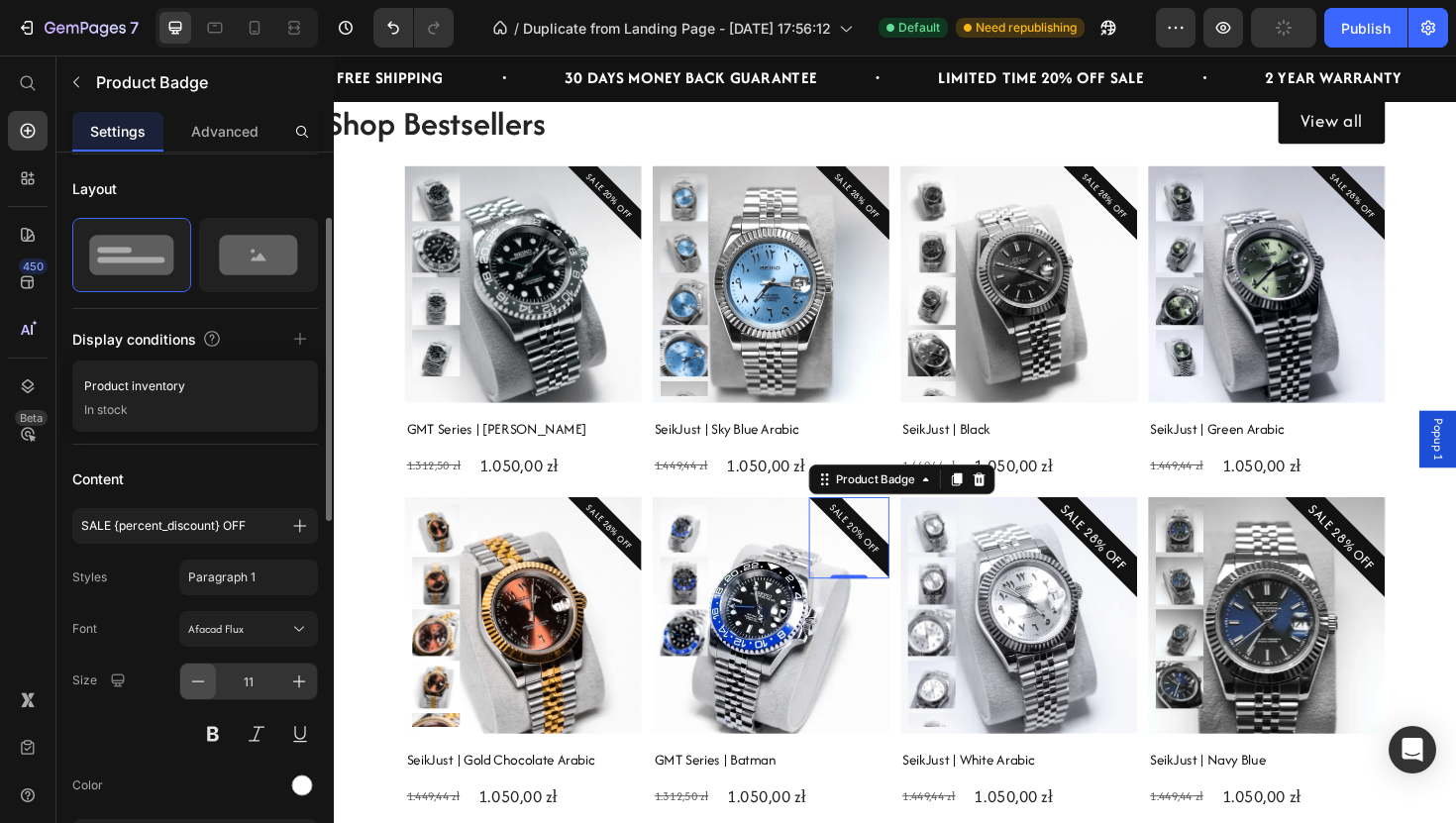 click at bounding box center [198, 681] 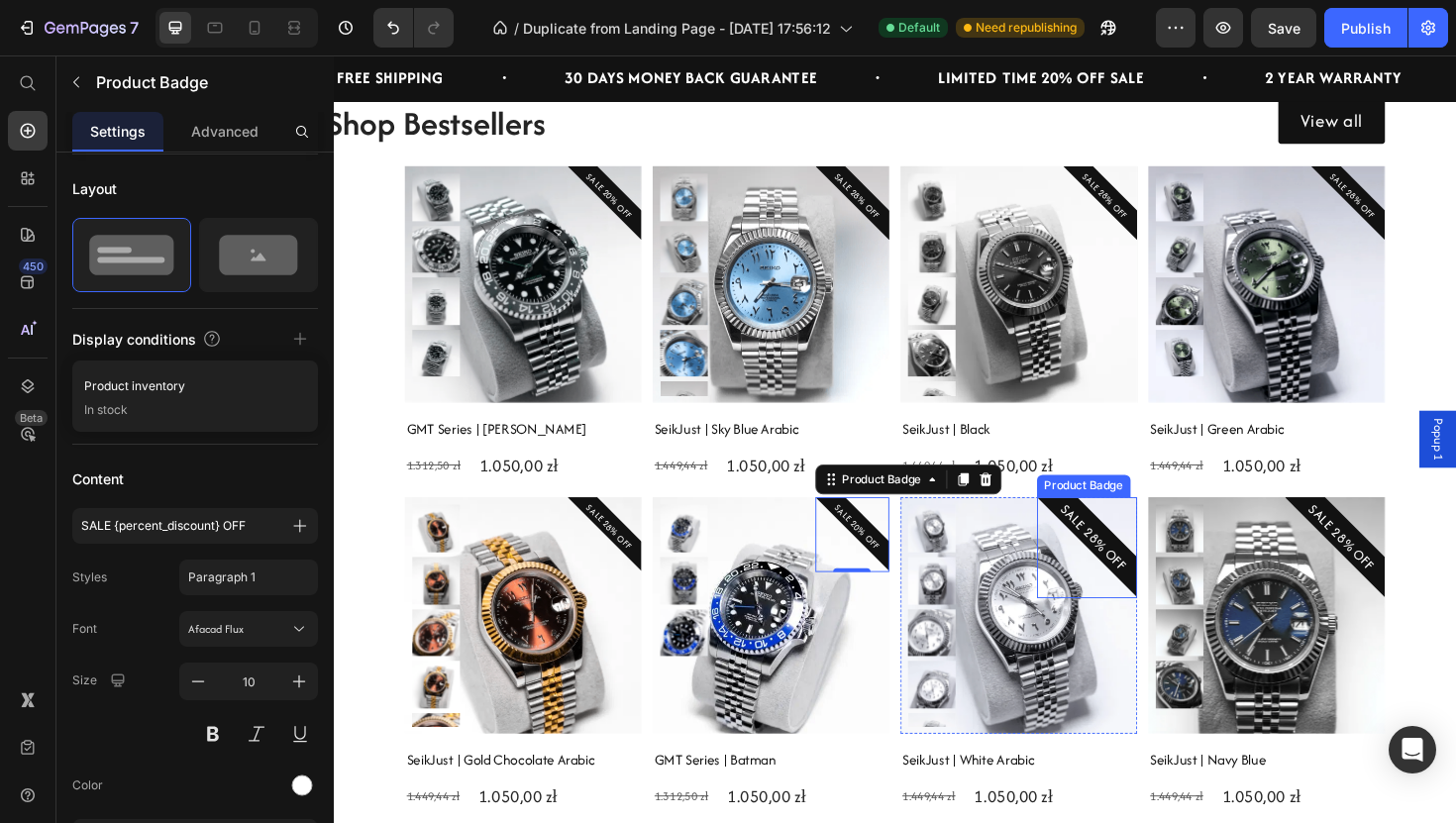 click on "SALE 28% OFF" at bounding box center (1131, 575) 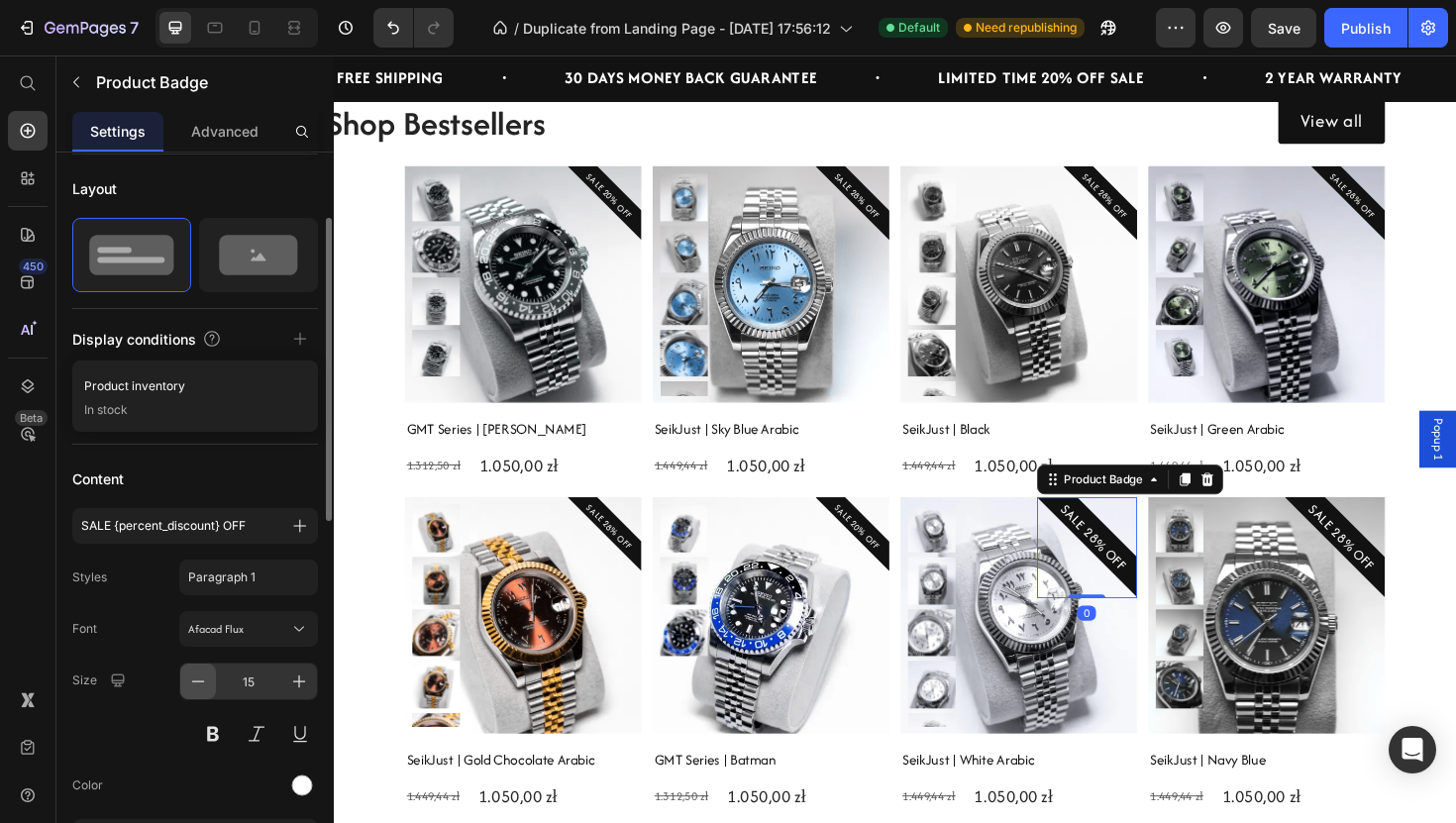 click 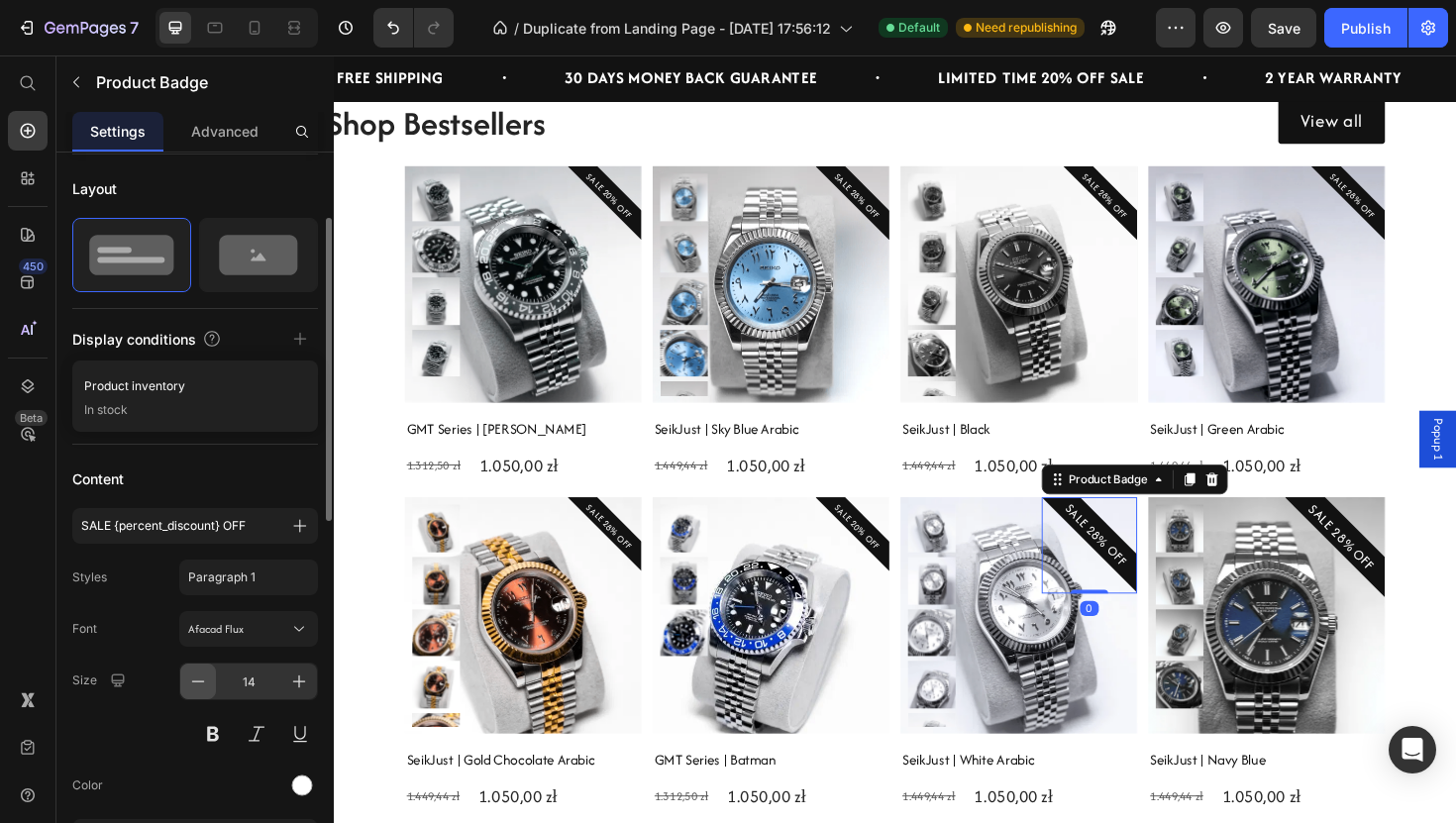 click 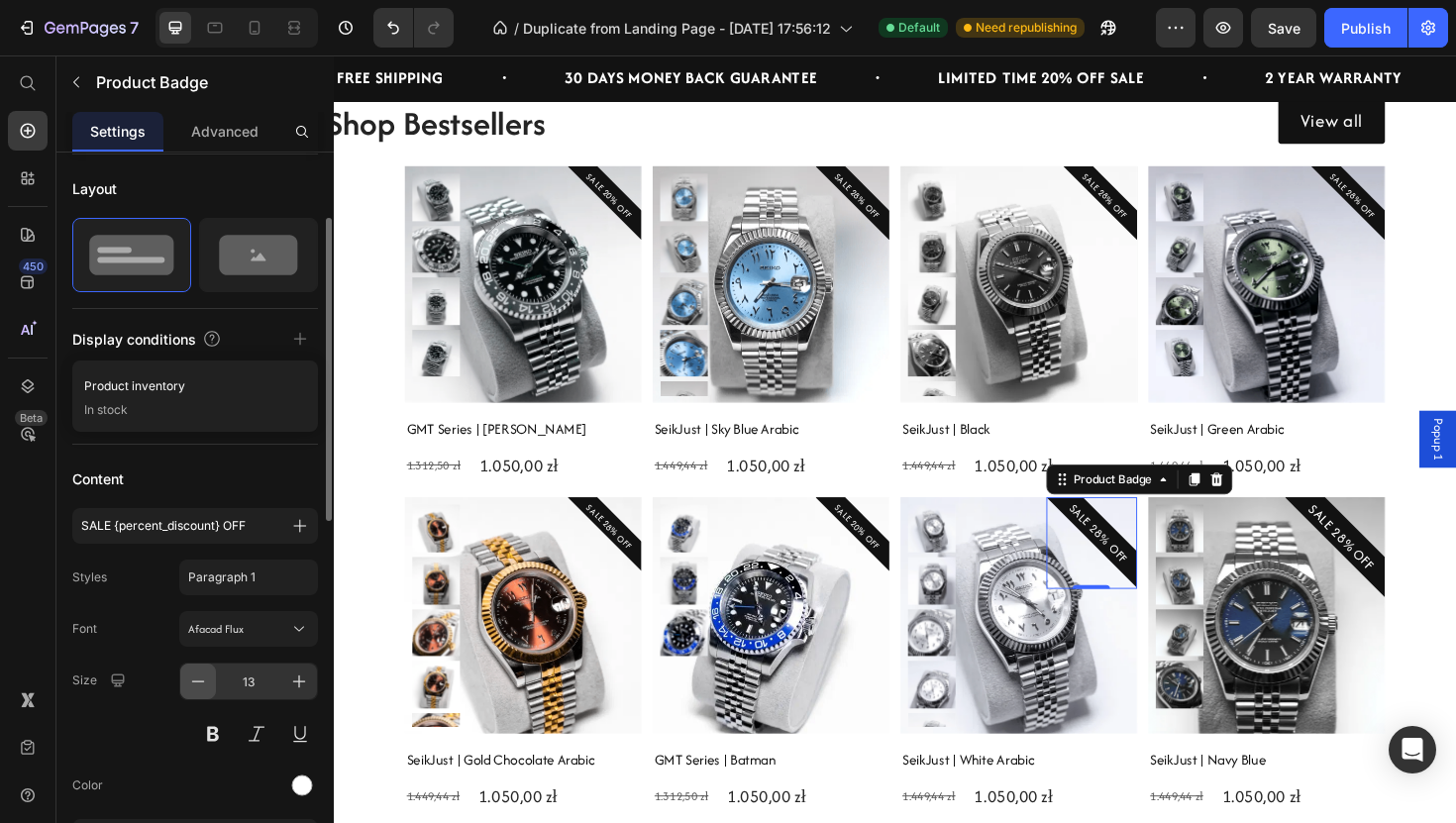 click 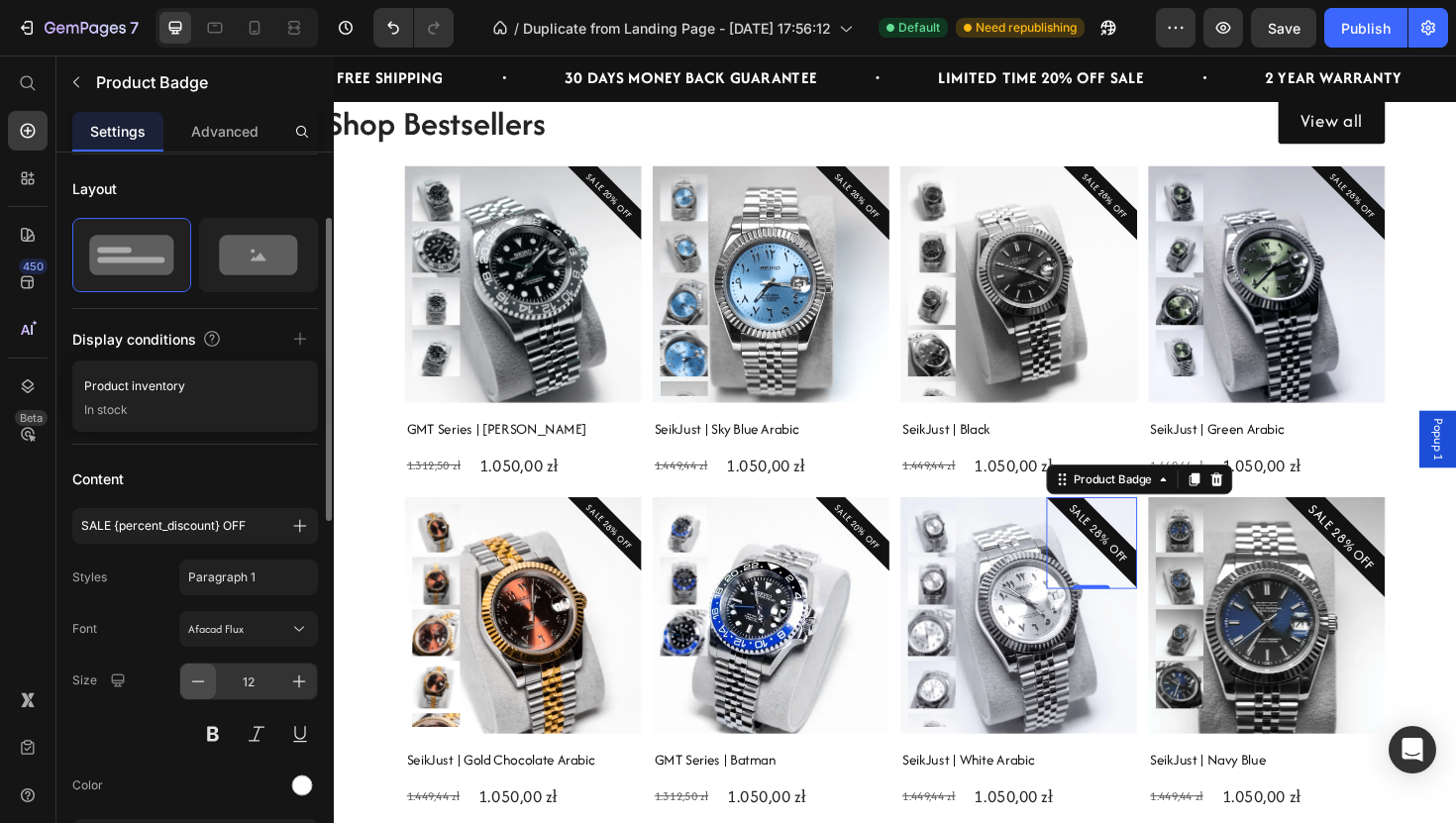 click 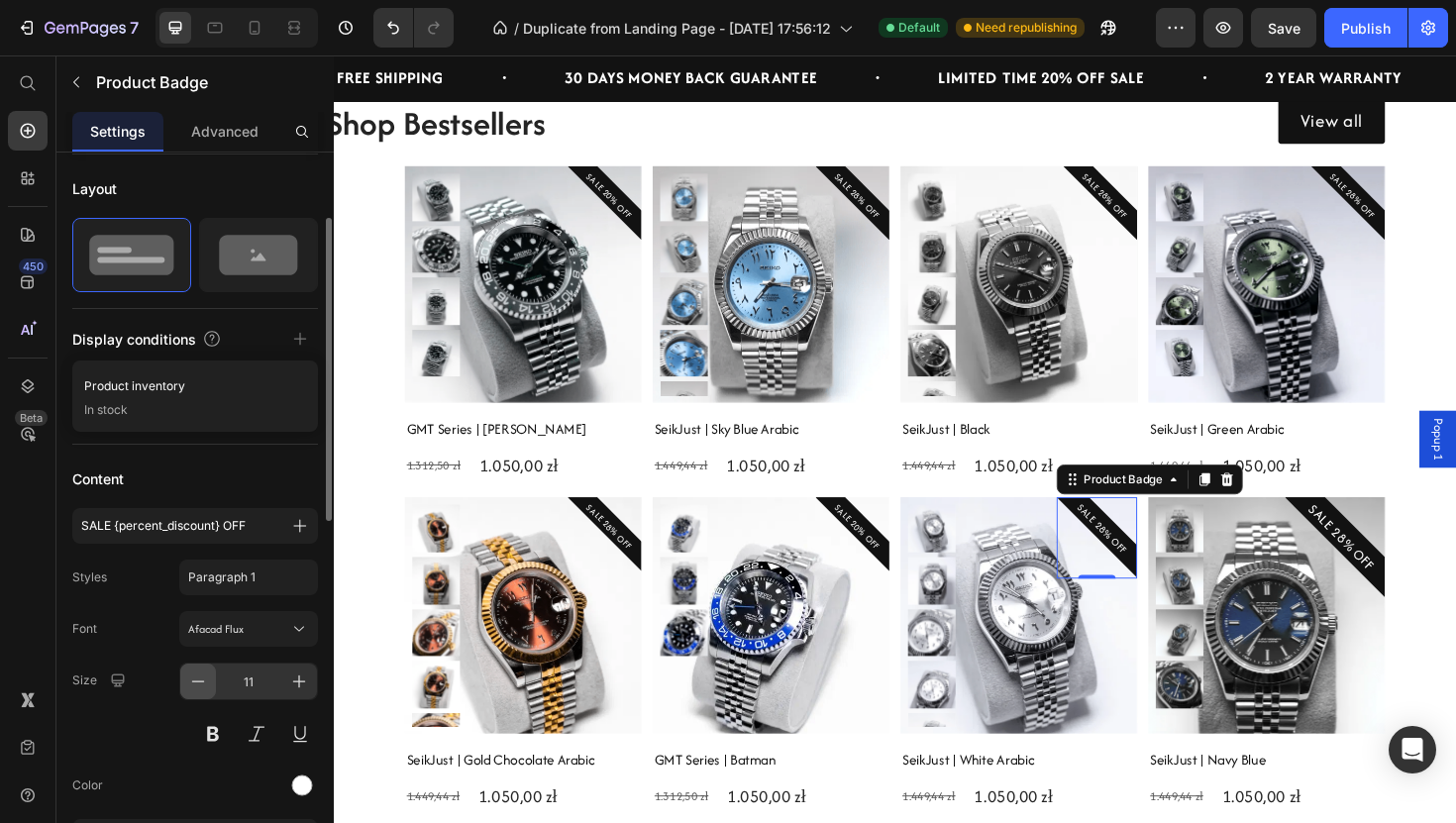 click 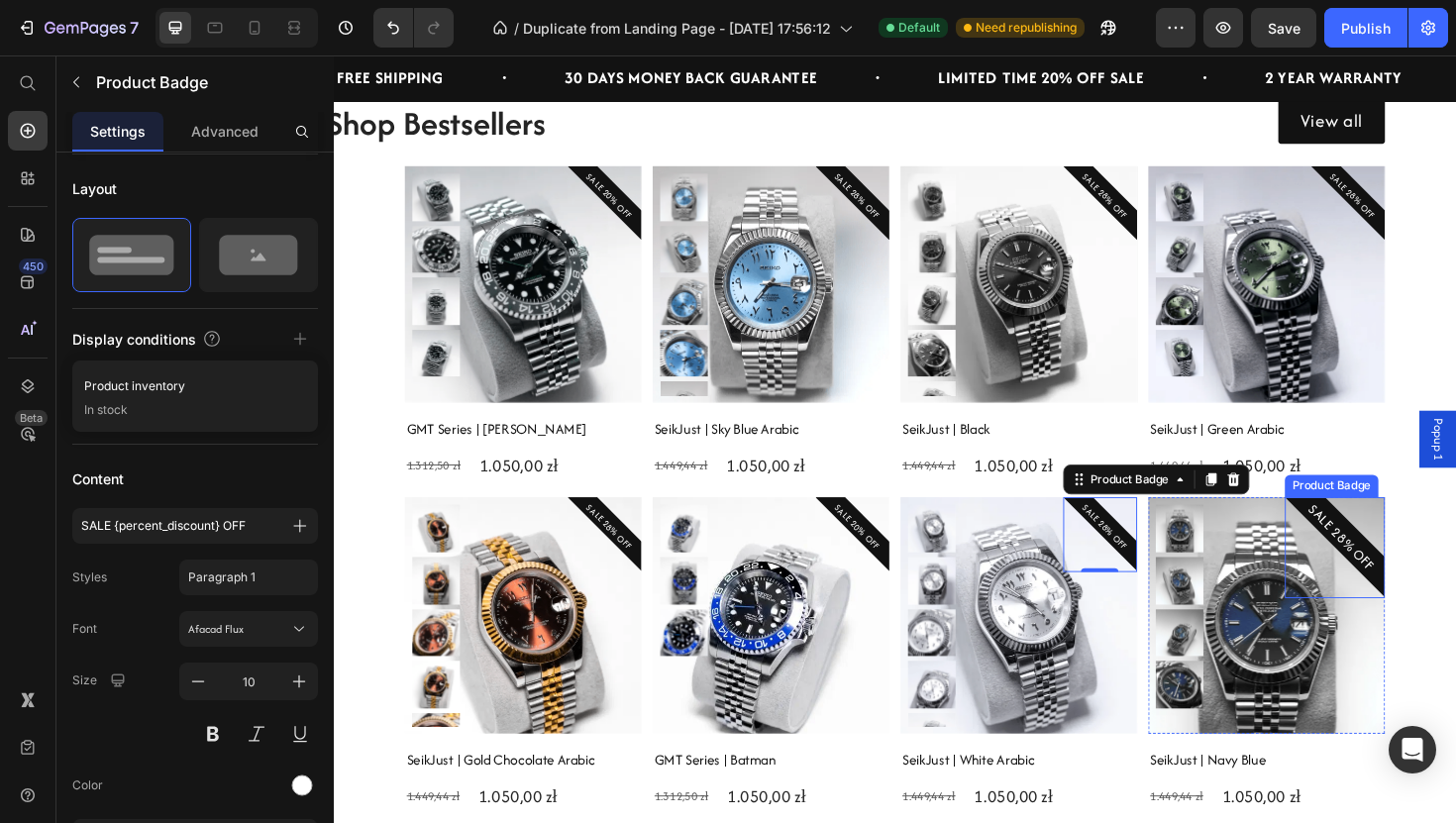 click on "SALE 28% OFF" at bounding box center (1401, 566) 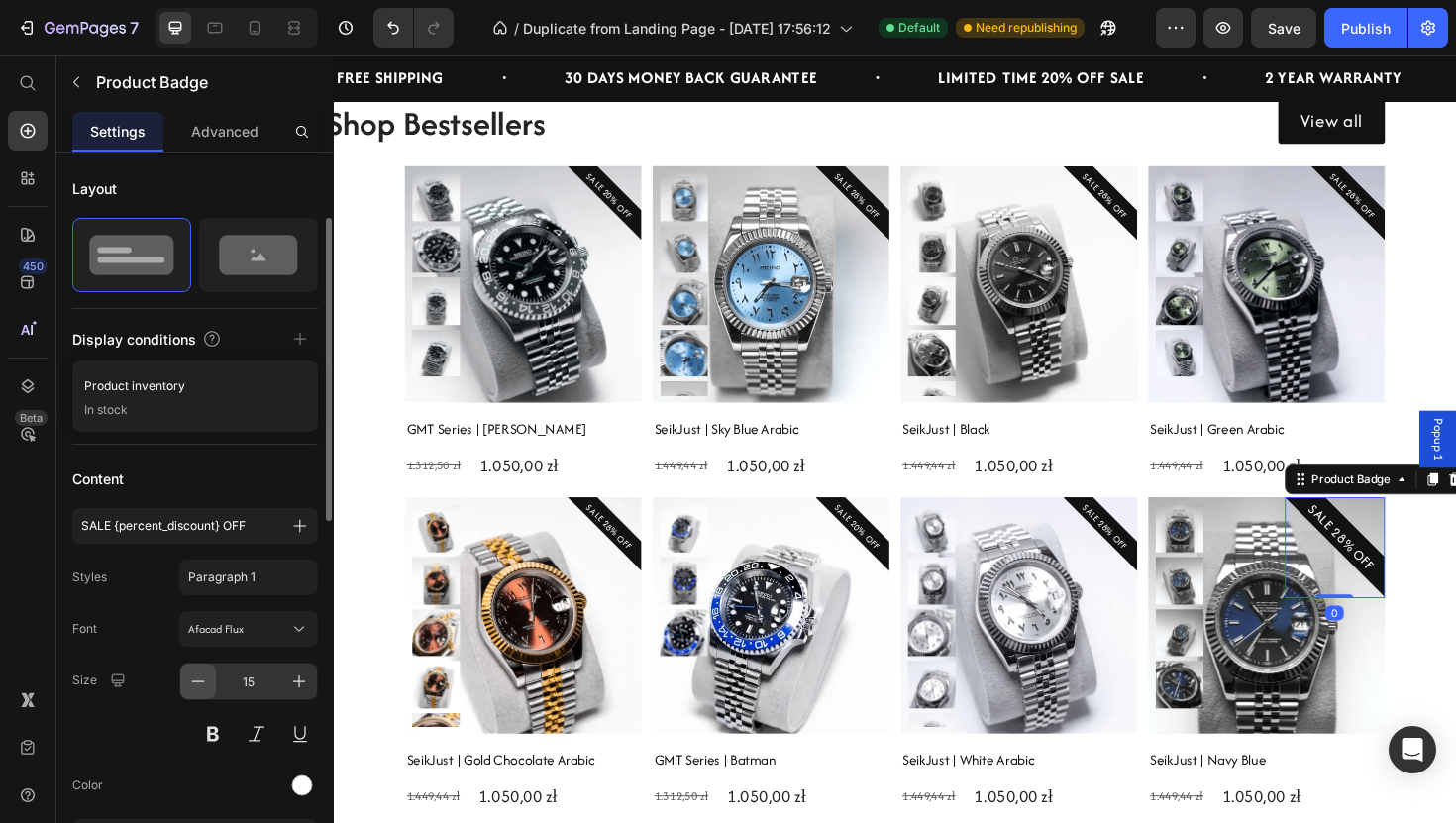 click 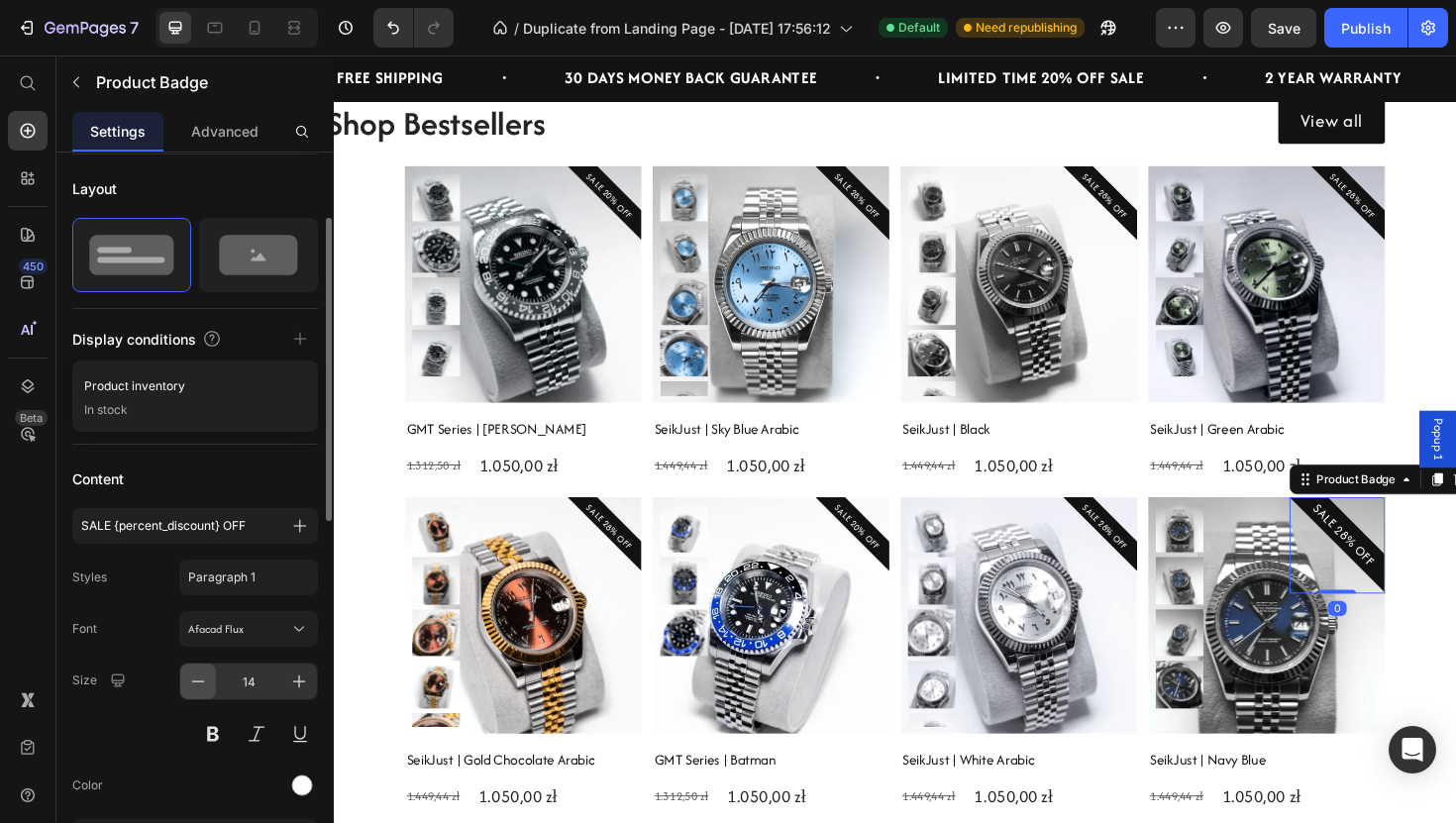 click 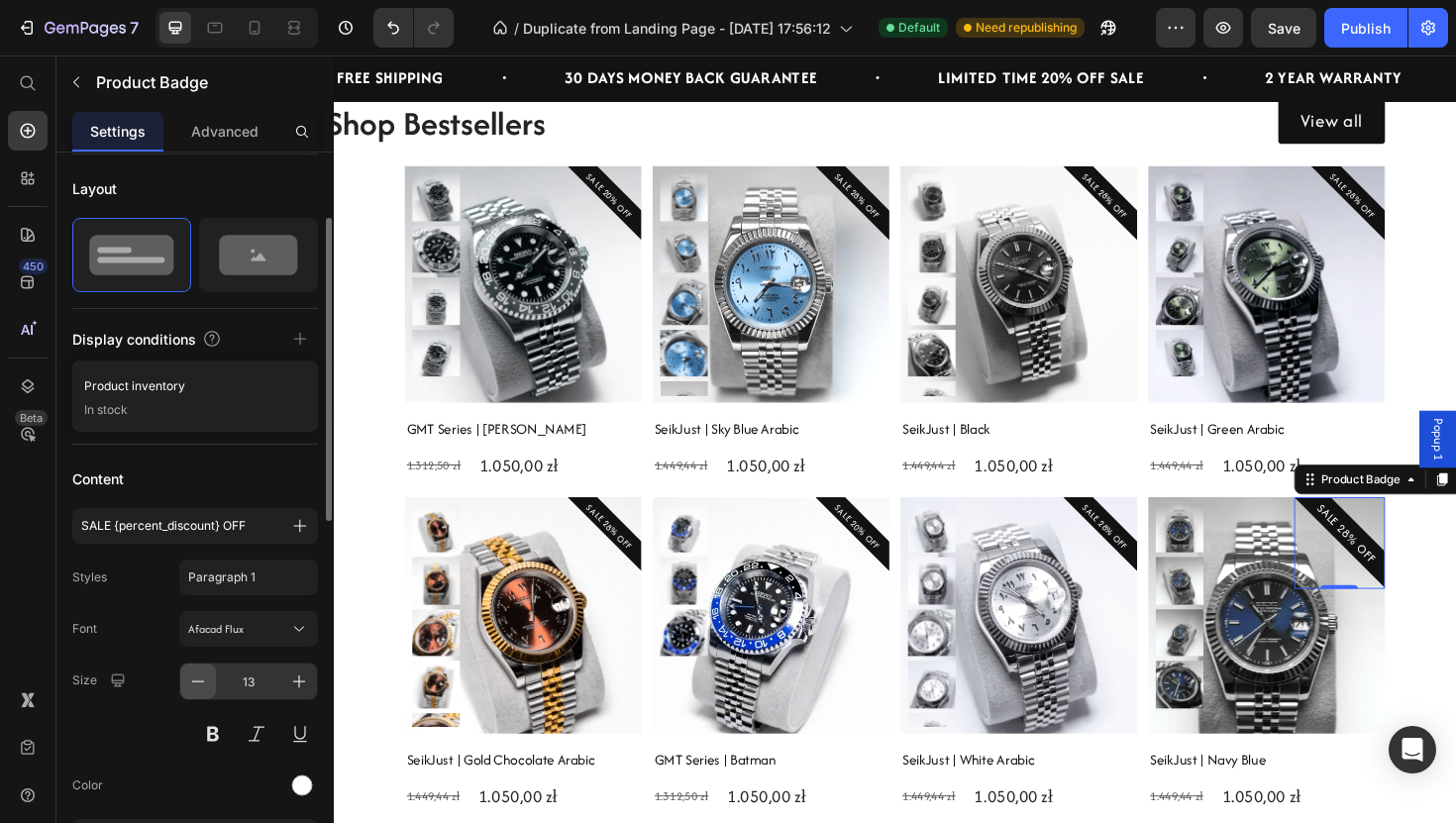 click 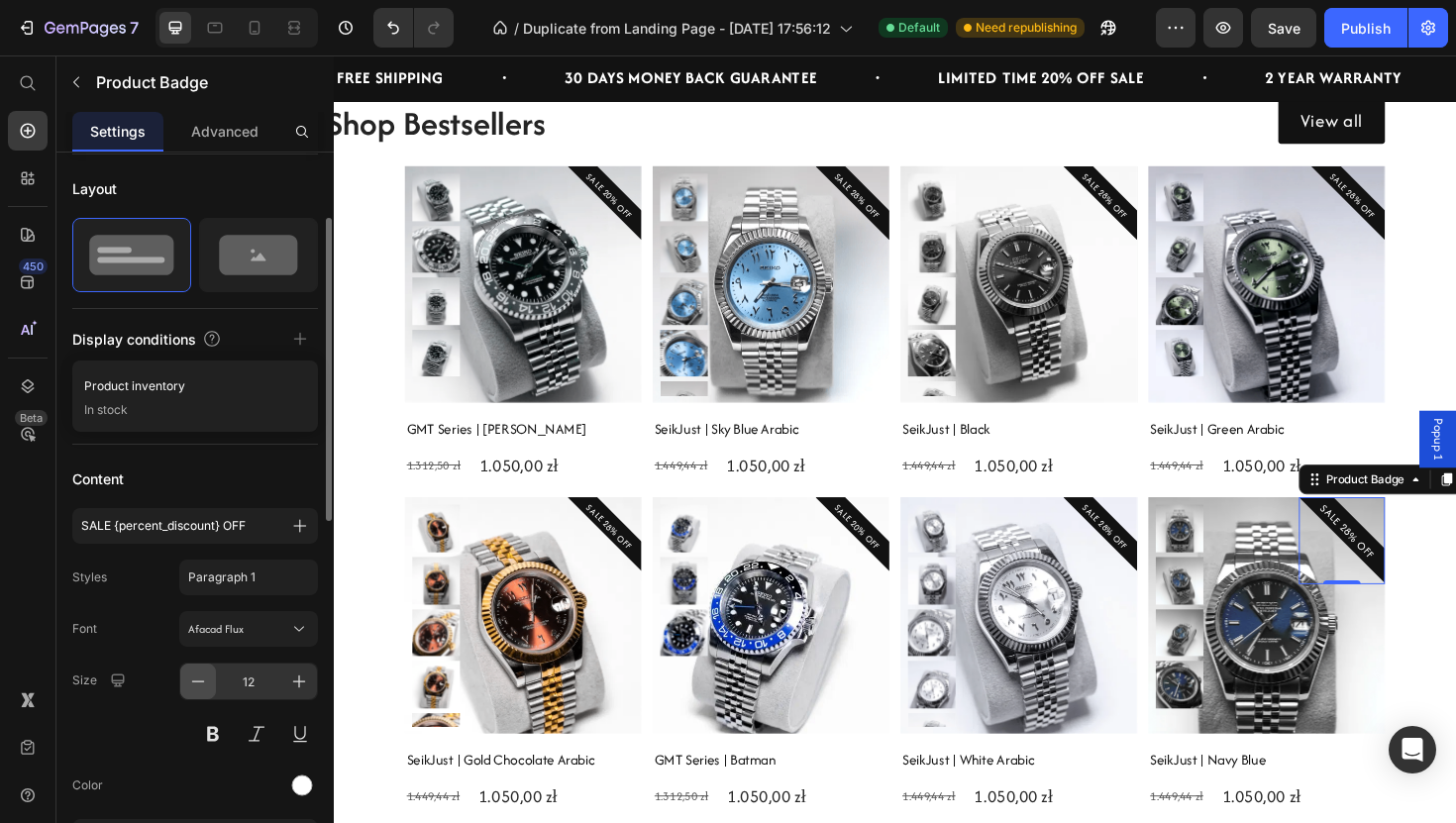 click 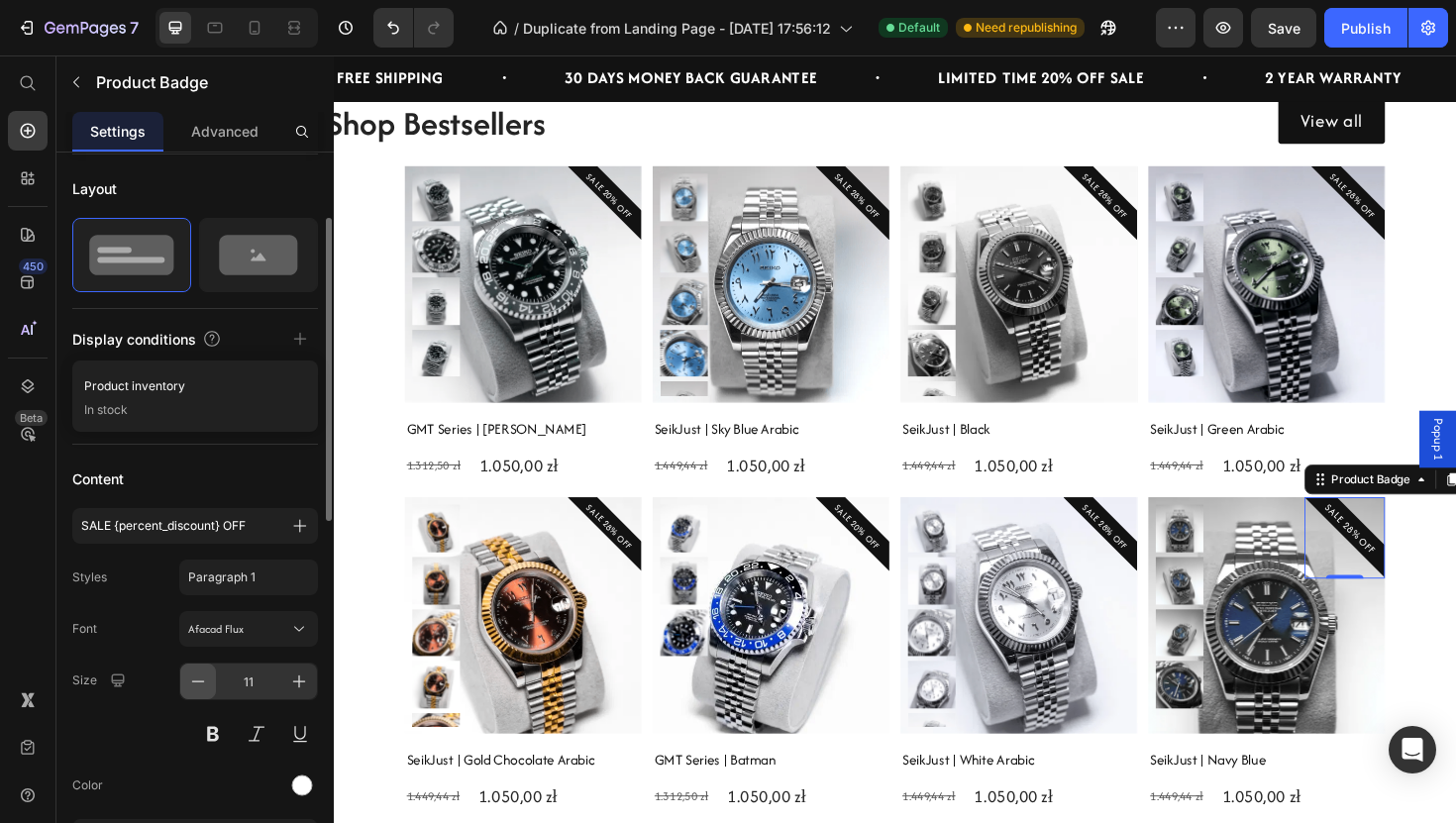click 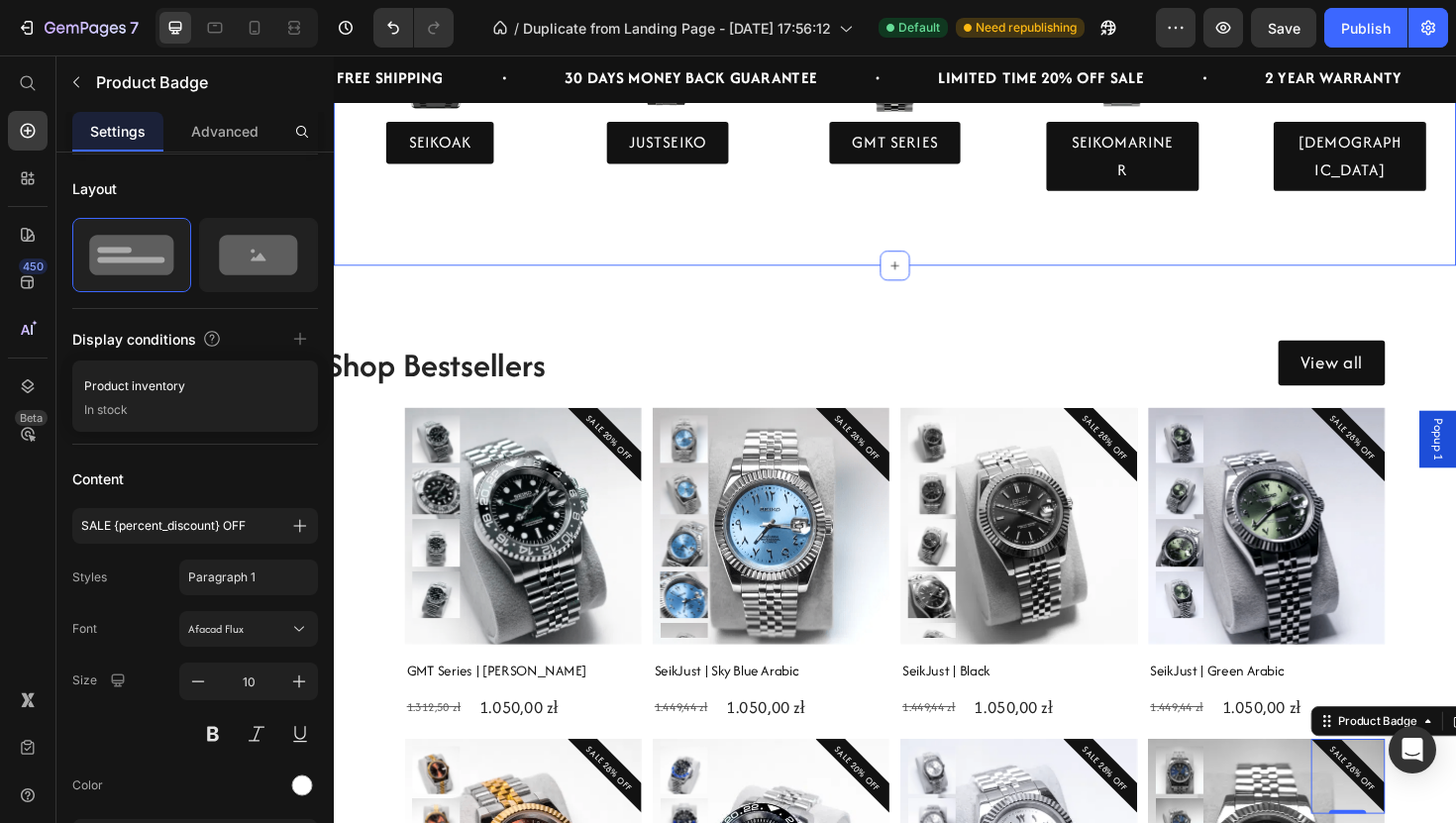 scroll, scrollTop: 1513, scrollLeft: 0, axis: vertical 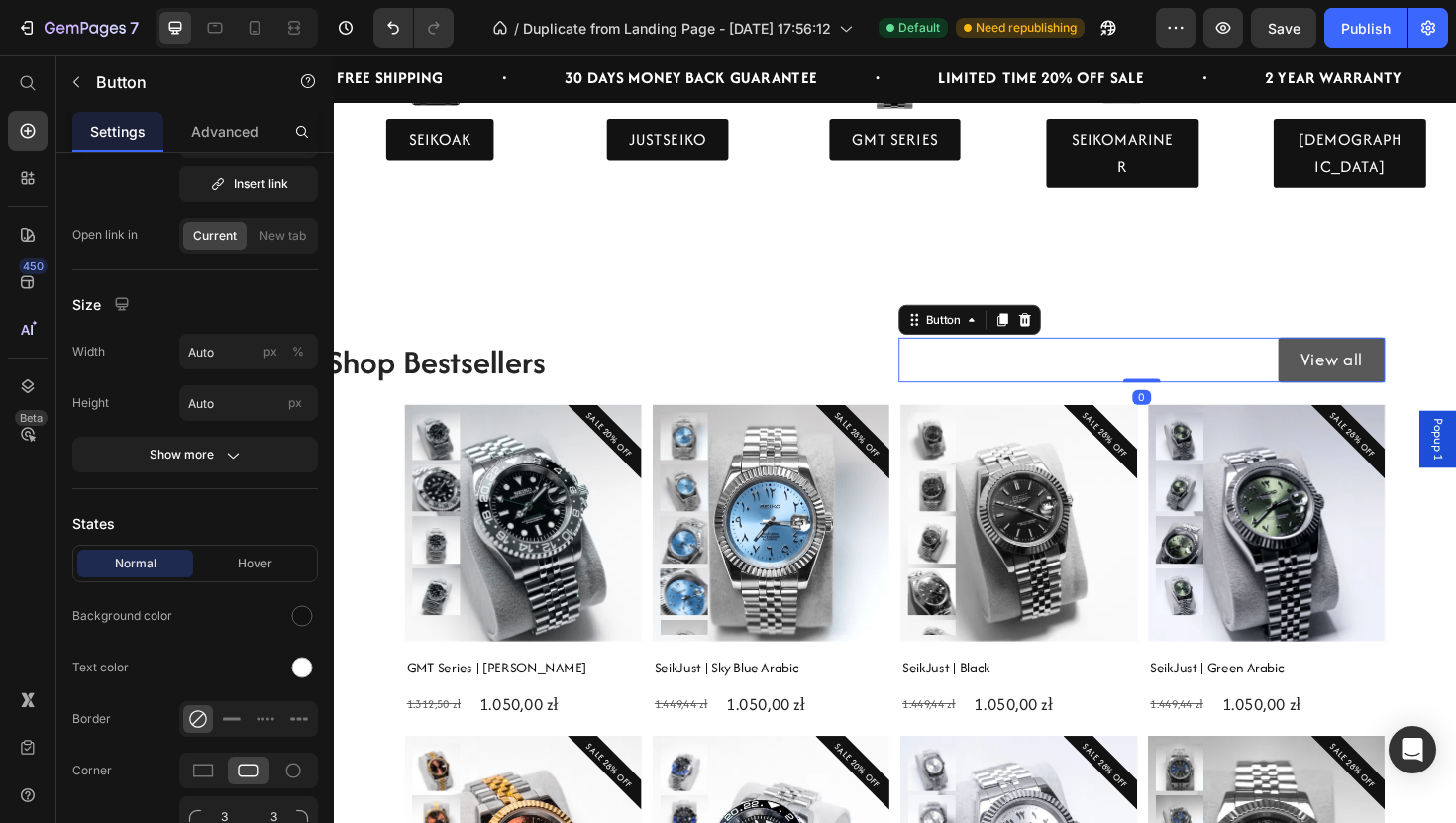 click on "View all" at bounding box center (1391, 378) 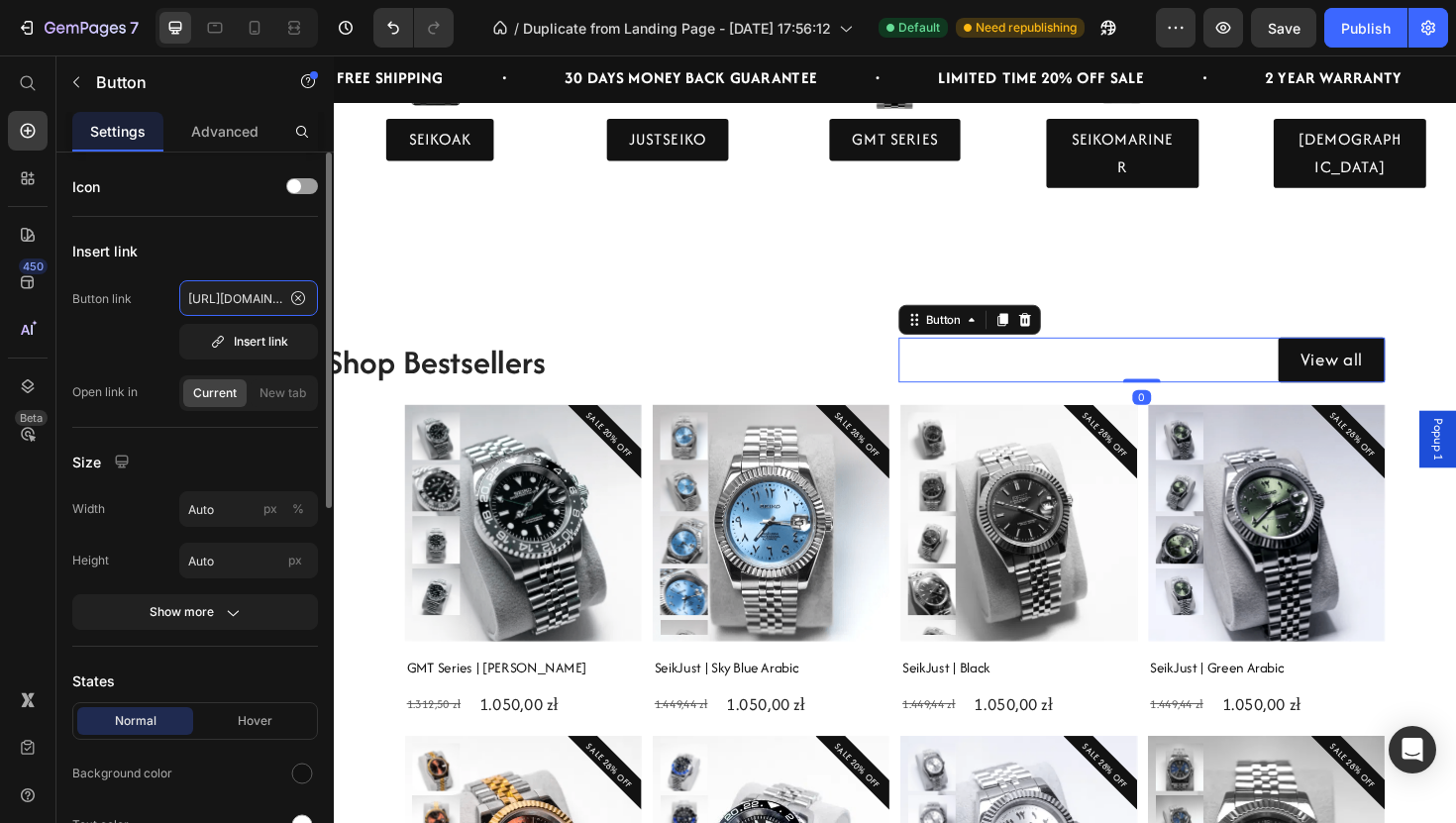 click on "[URL][DOMAIN_NAME]" 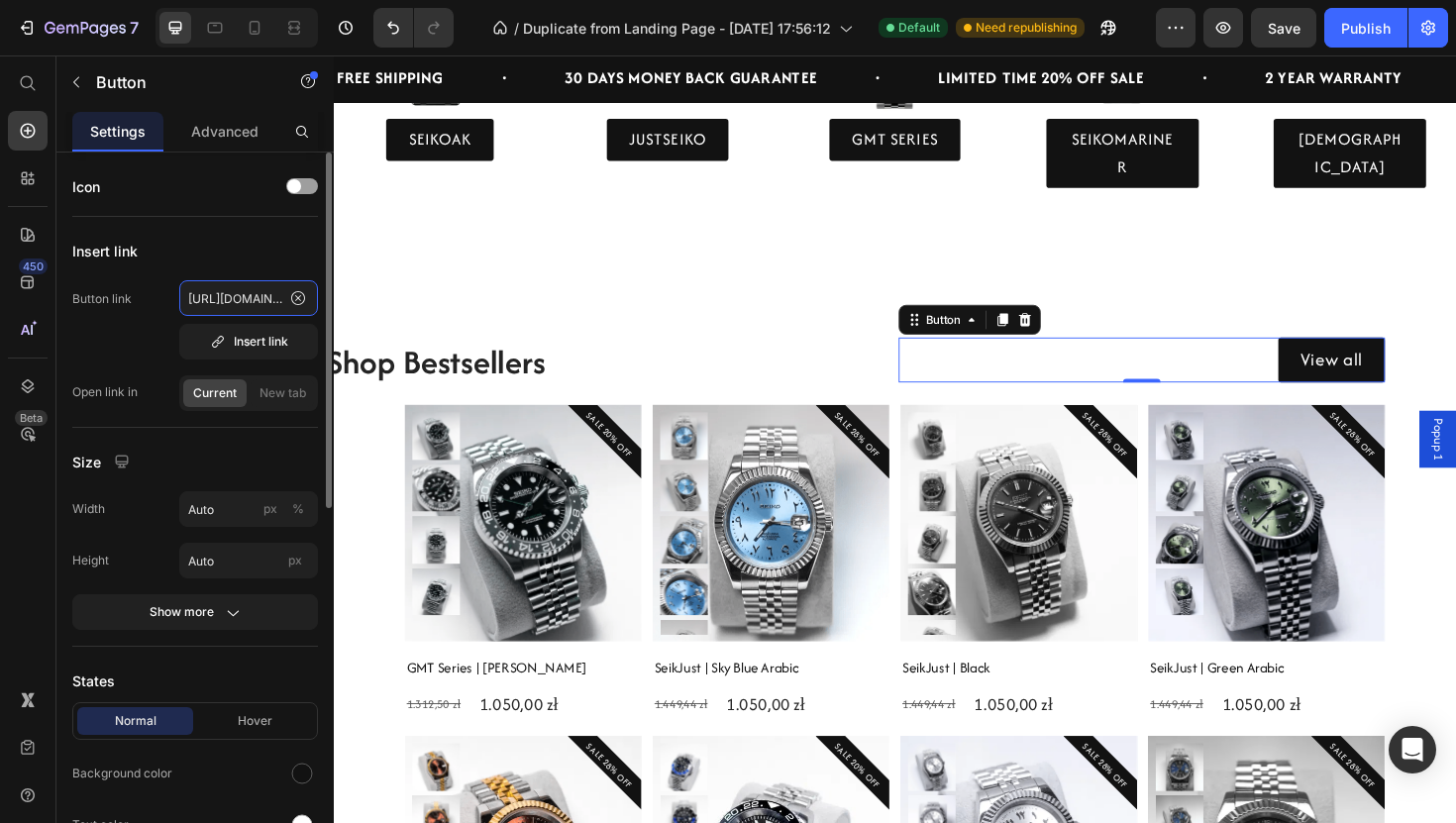 click on "[URL][DOMAIN_NAME]" 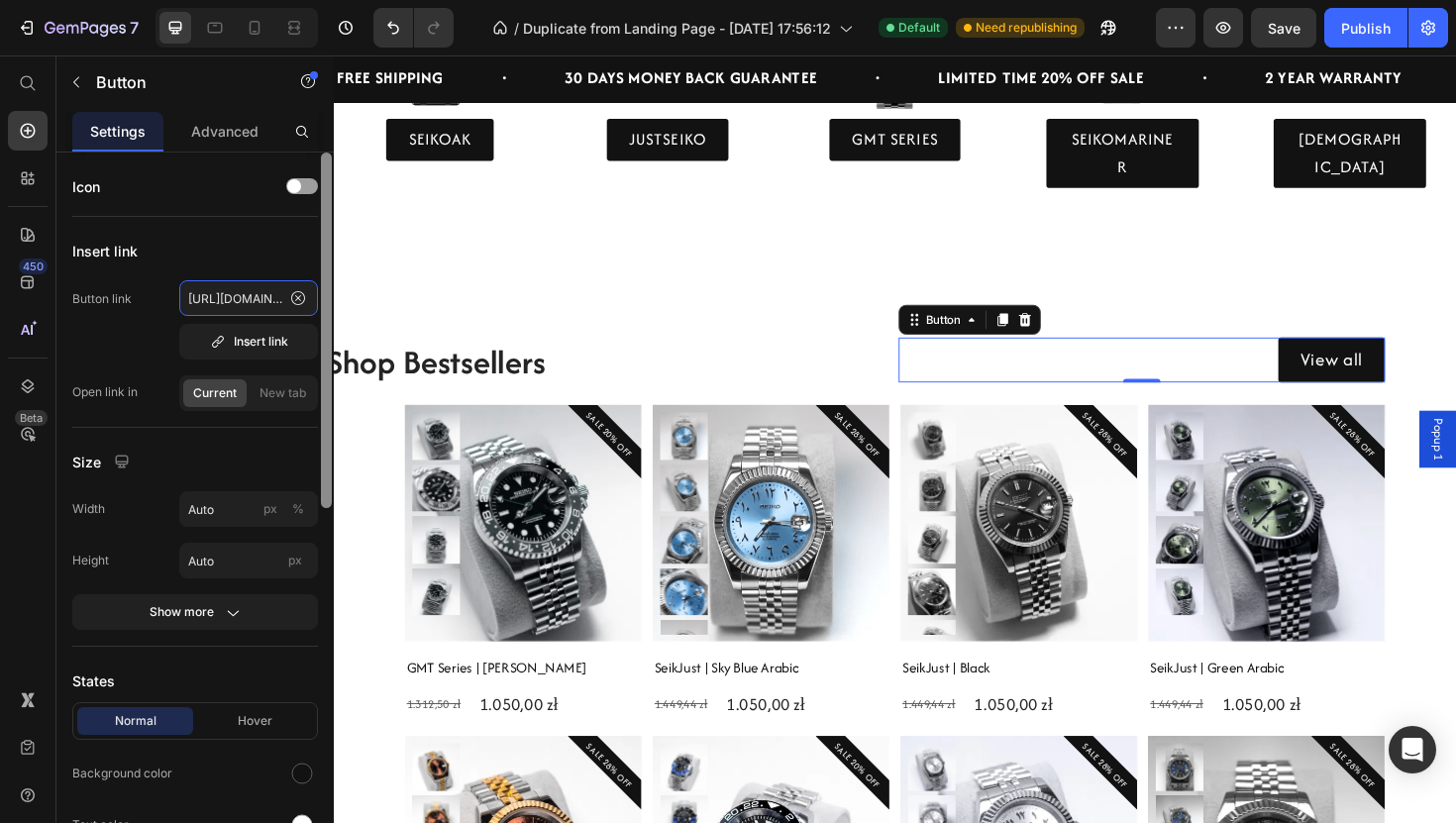 drag, startPoint x: 250, startPoint y: 288, endPoint x: 319, endPoint y: 282, distance: 69.260378 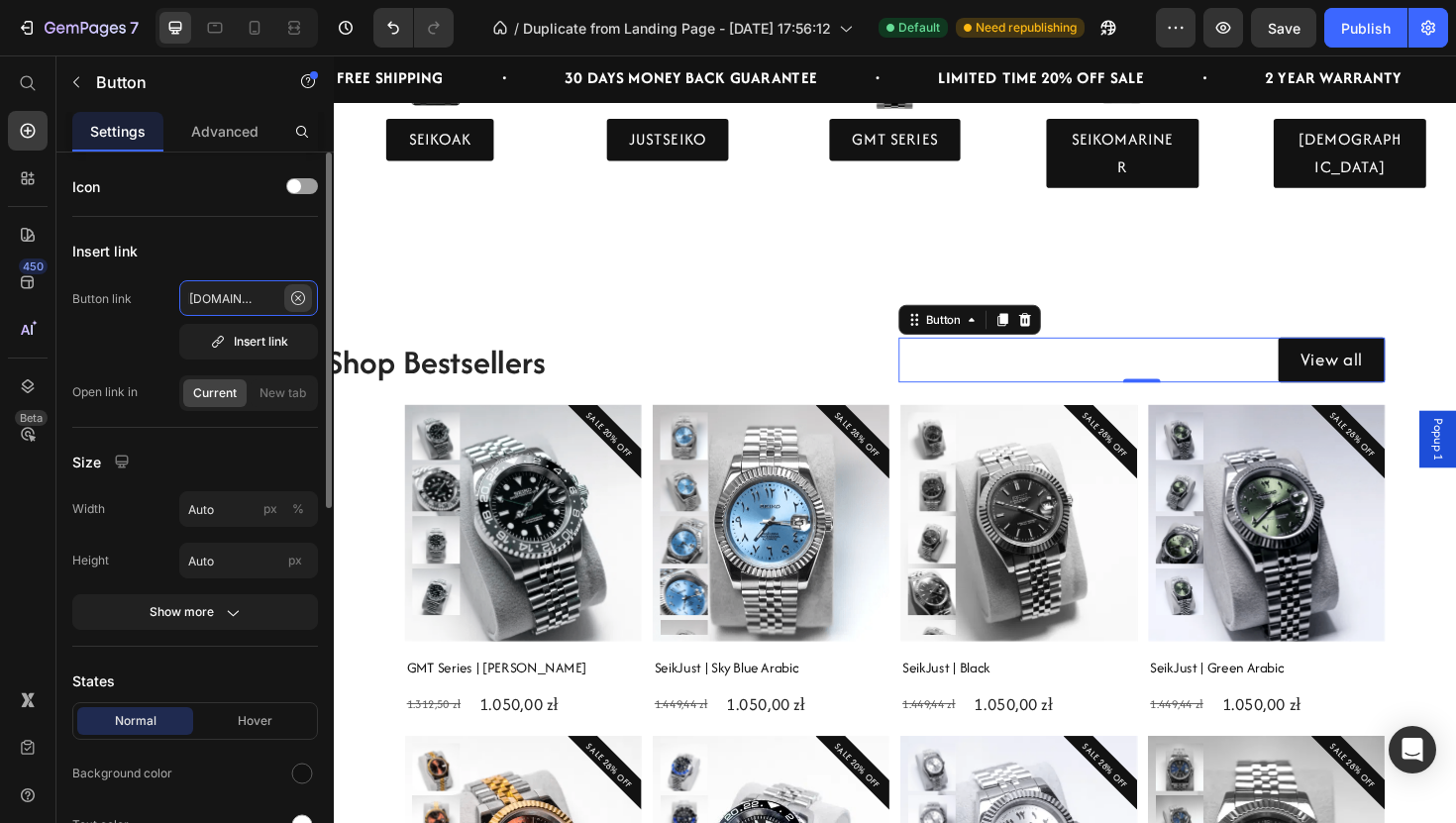 scroll, scrollTop: 0, scrollLeft: 102, axis: horizontal 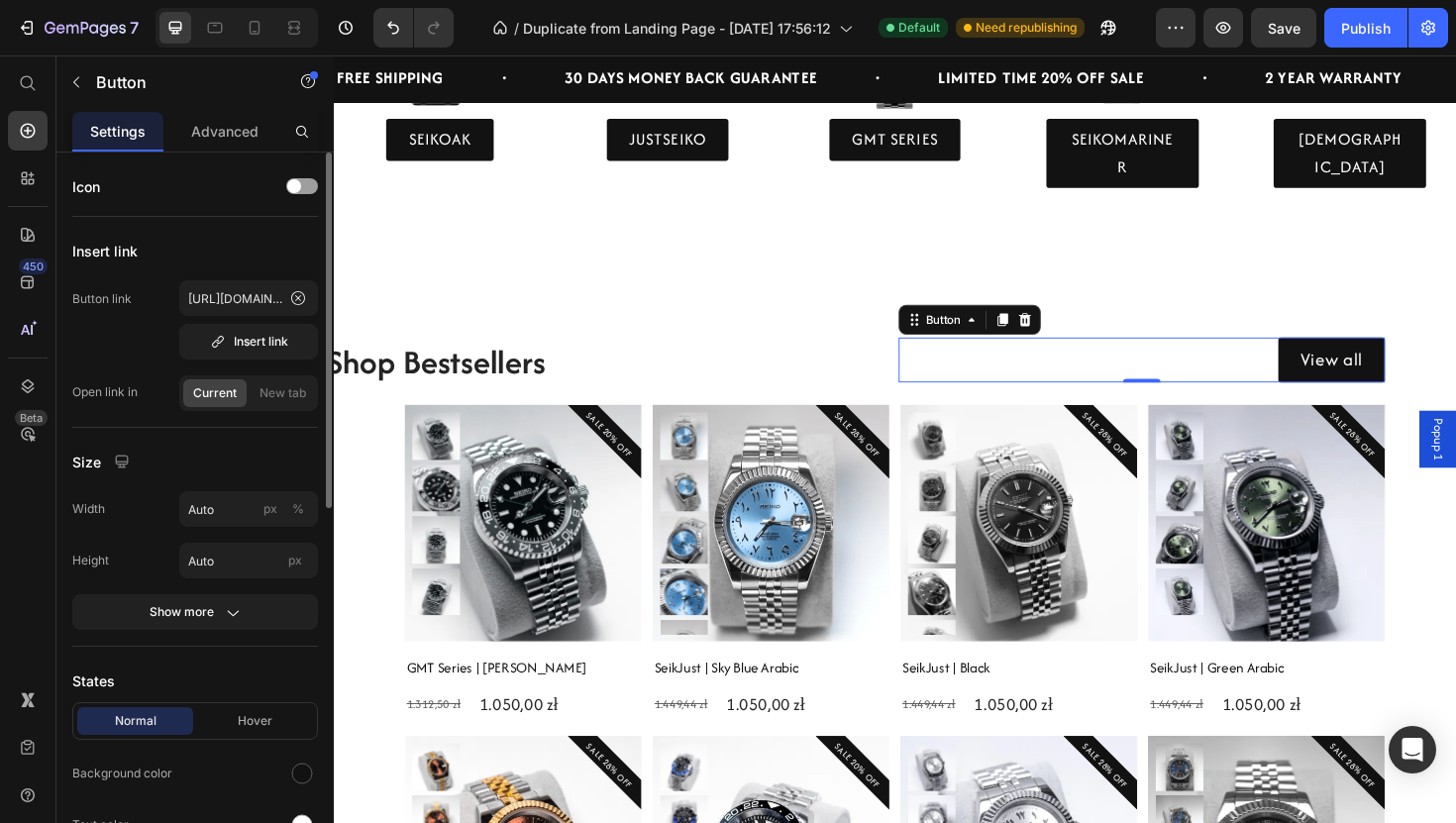 click on "Icon Insert link Button link [URL][DOMAIN_NAME]  Insert link   Open link in  Current New tab Size Width Auto px % Height Auto px Show more States Normal Hover Background color Text color Border Corner 3 3 3 3 Shadow Text Styles Paragraph 1 Font Afacad Flux Size 20 Show more Align" at bounding box center [195, 845] 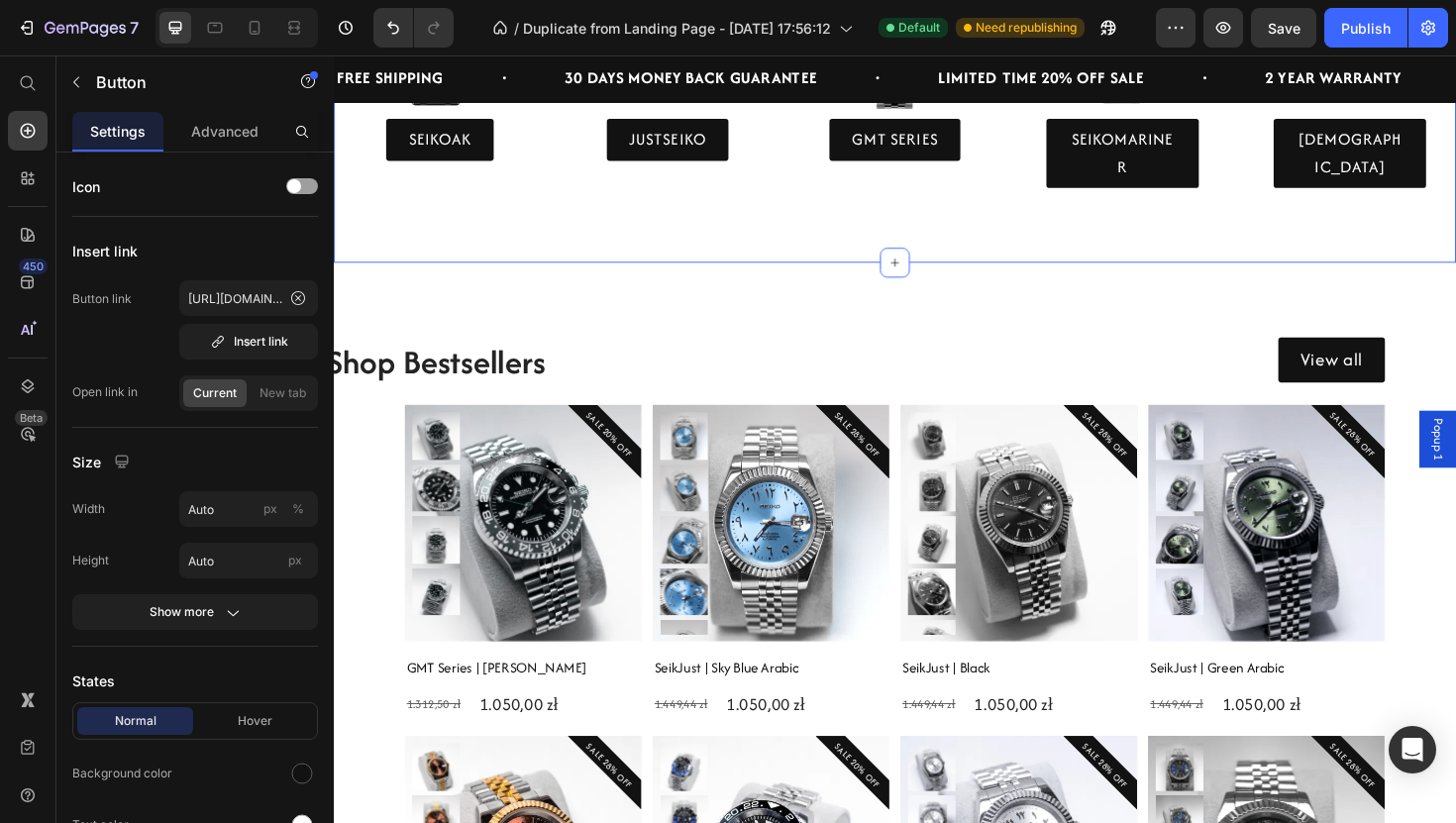 click on "Image SeikOak Button Image Justseiko Button Row Image GMT Series Button Row Image Seikomariner Button Row Image Santeiko Button Row Image Nautico Button Row
Carousel" at bounding box center [928, 76] 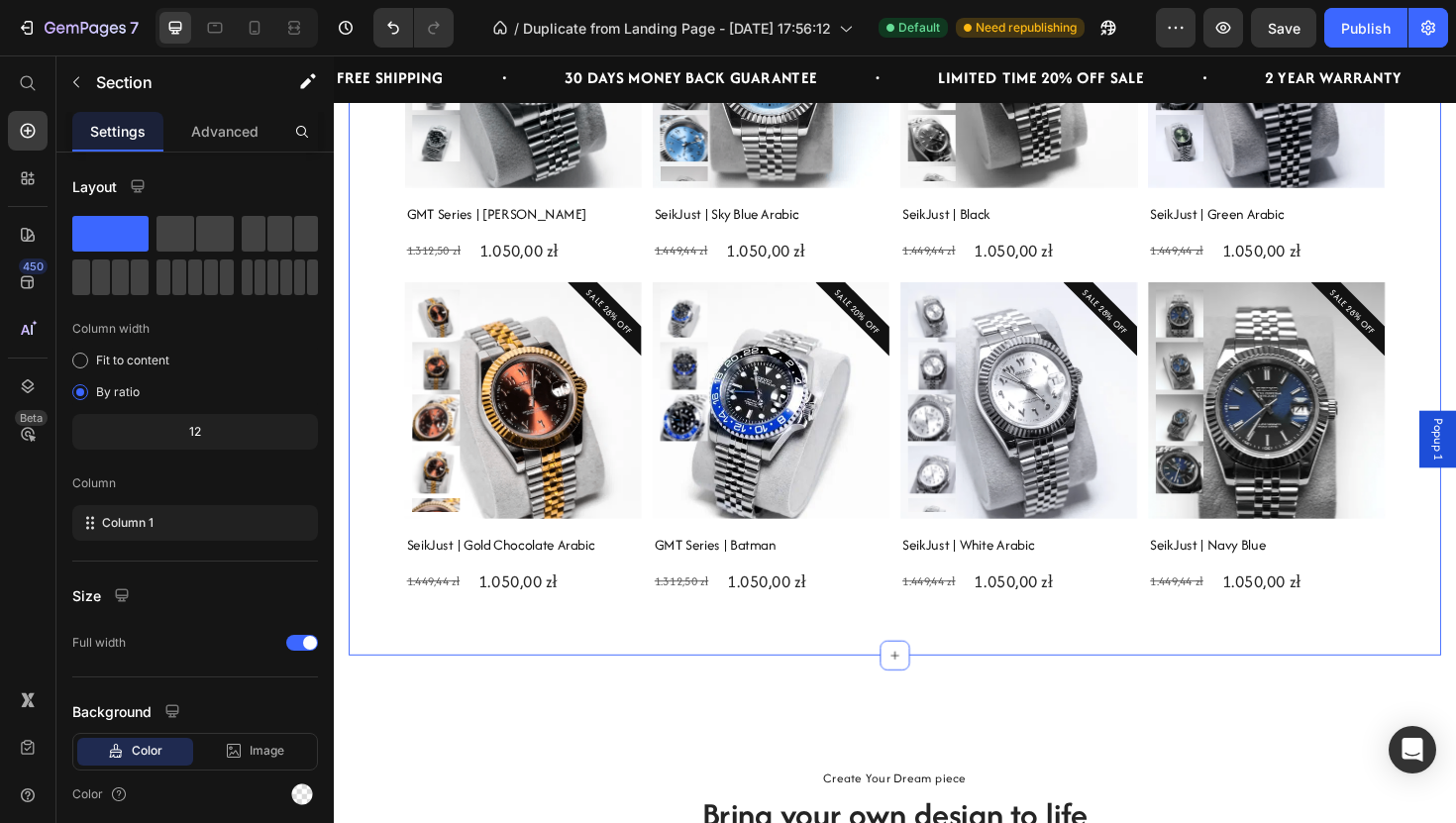 scroll, scrollTop: 1998, scrollLeft: 0, axis: vertical 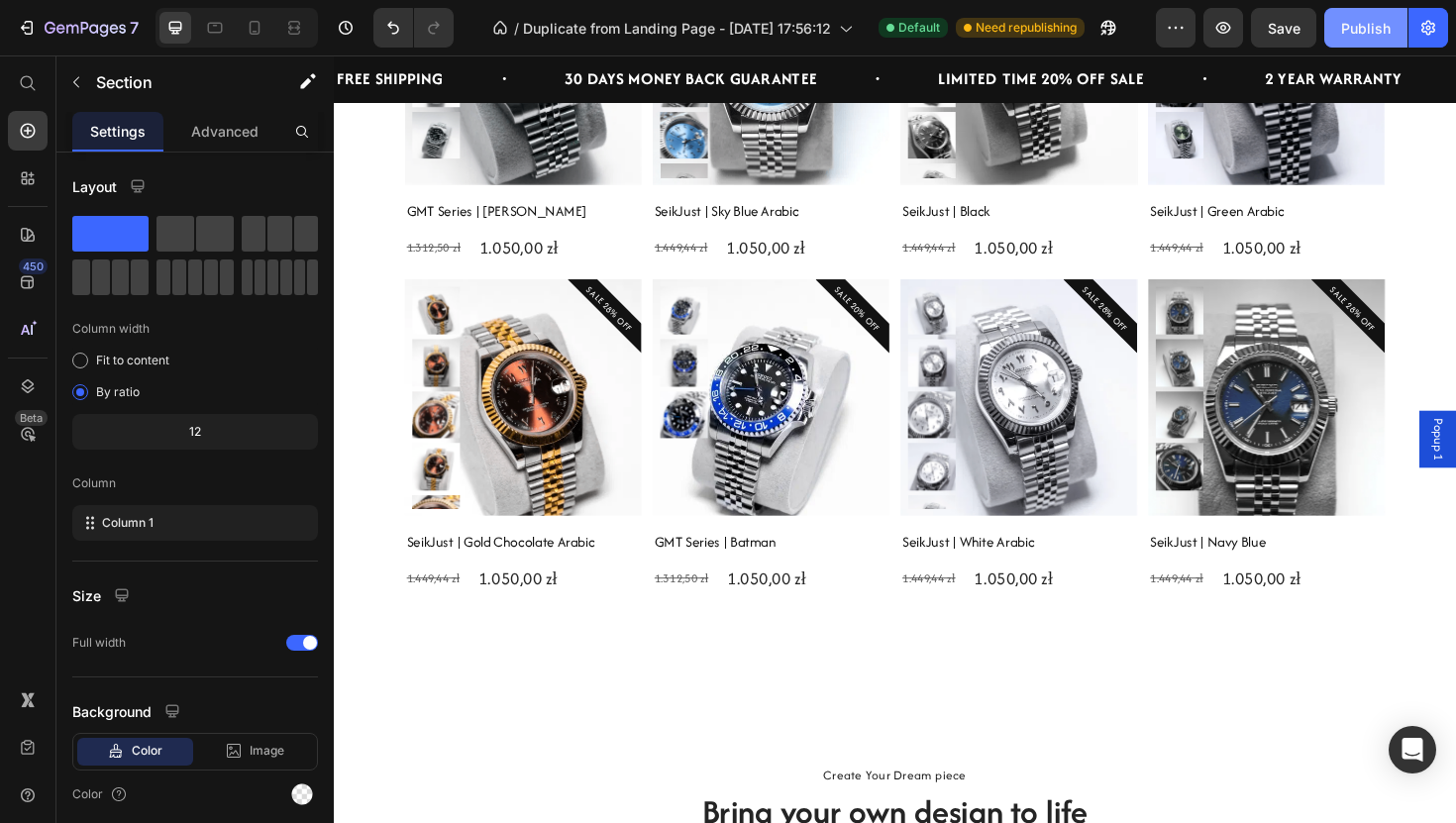 click on "Publish" 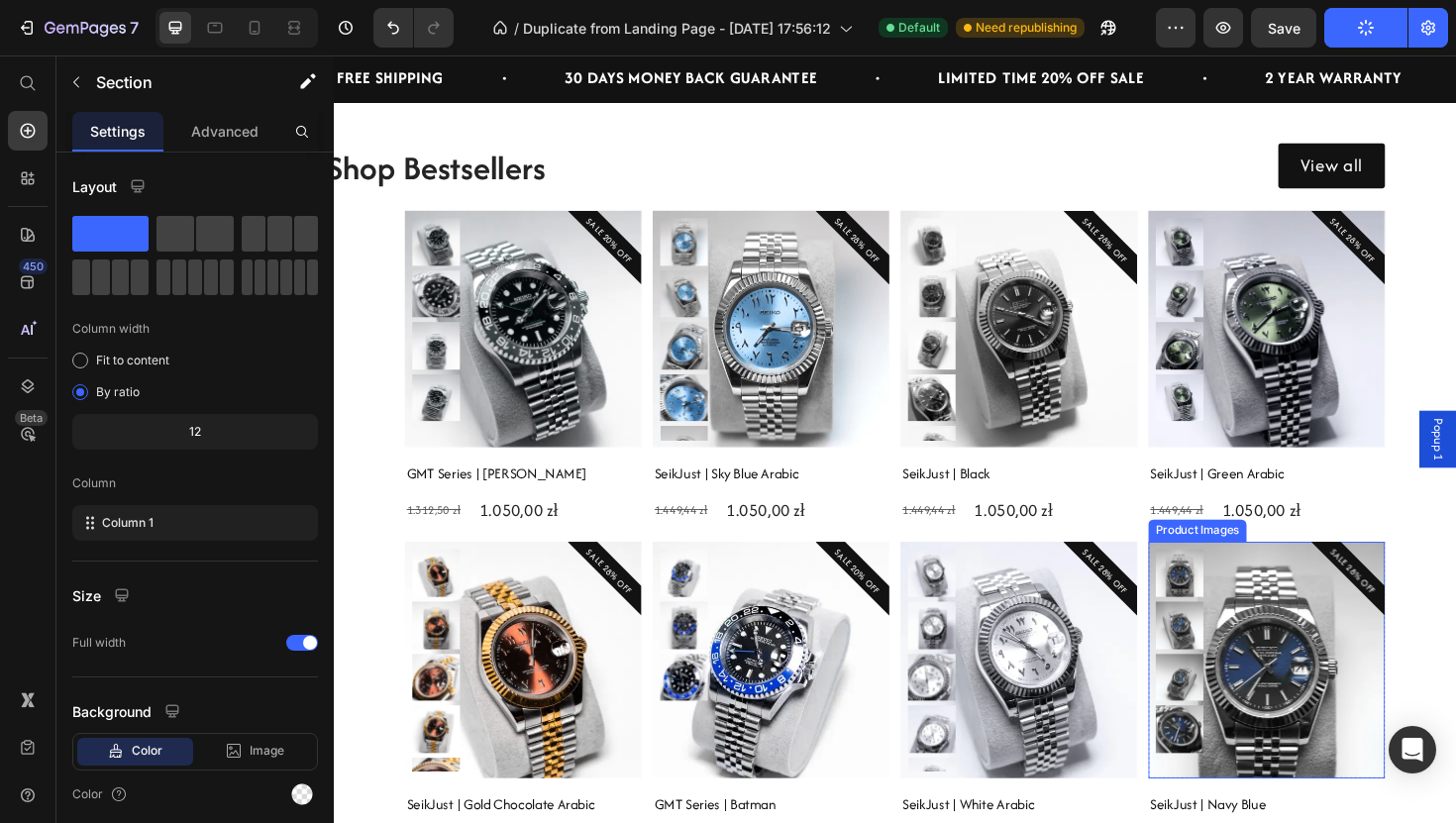 scroll, scrollTop: 1723, scrollLeft: 0, axis: vertical 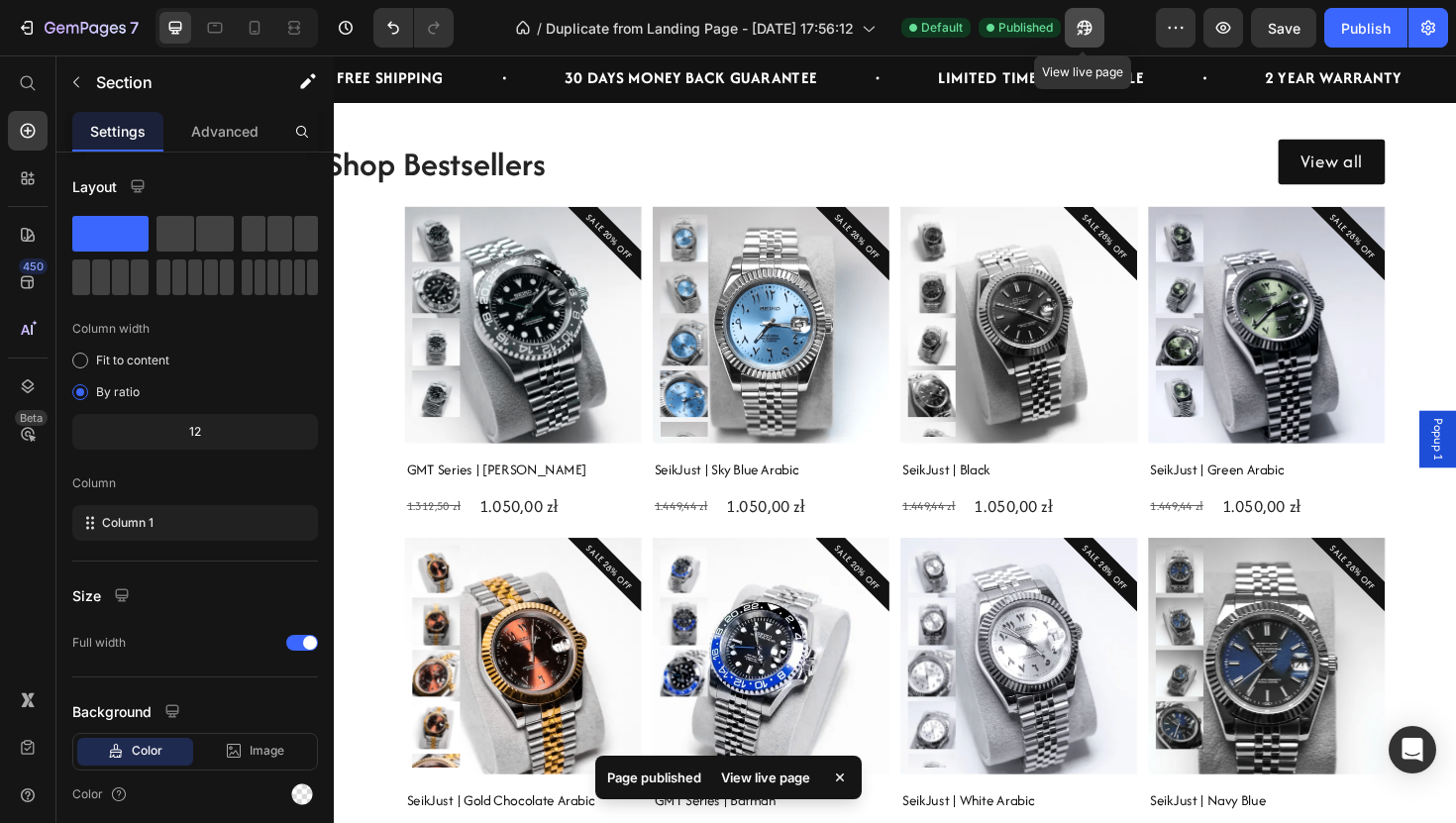 click 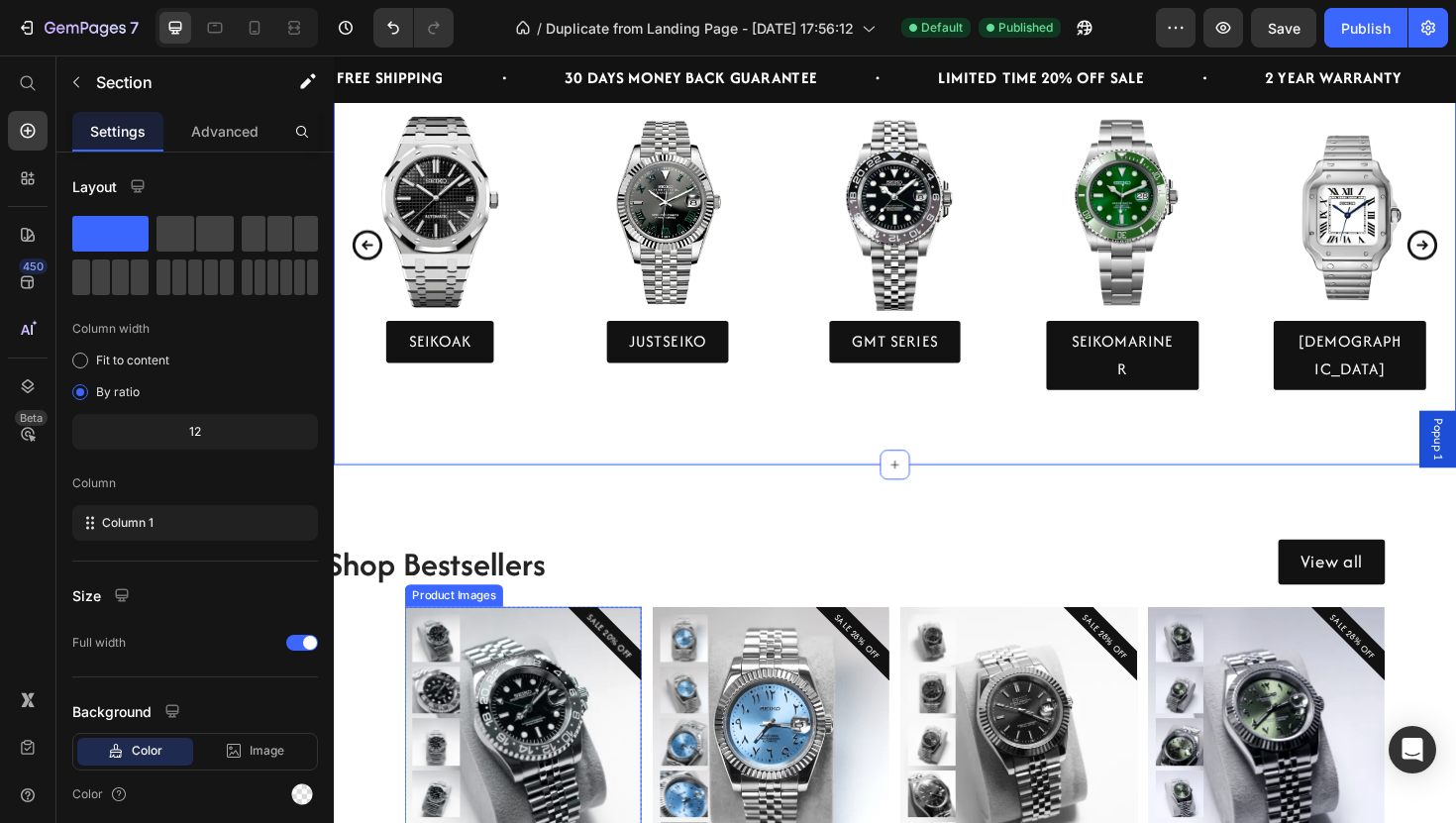 scroll, scrollTop: 1250, scrollLeft: 0, axis: vertical 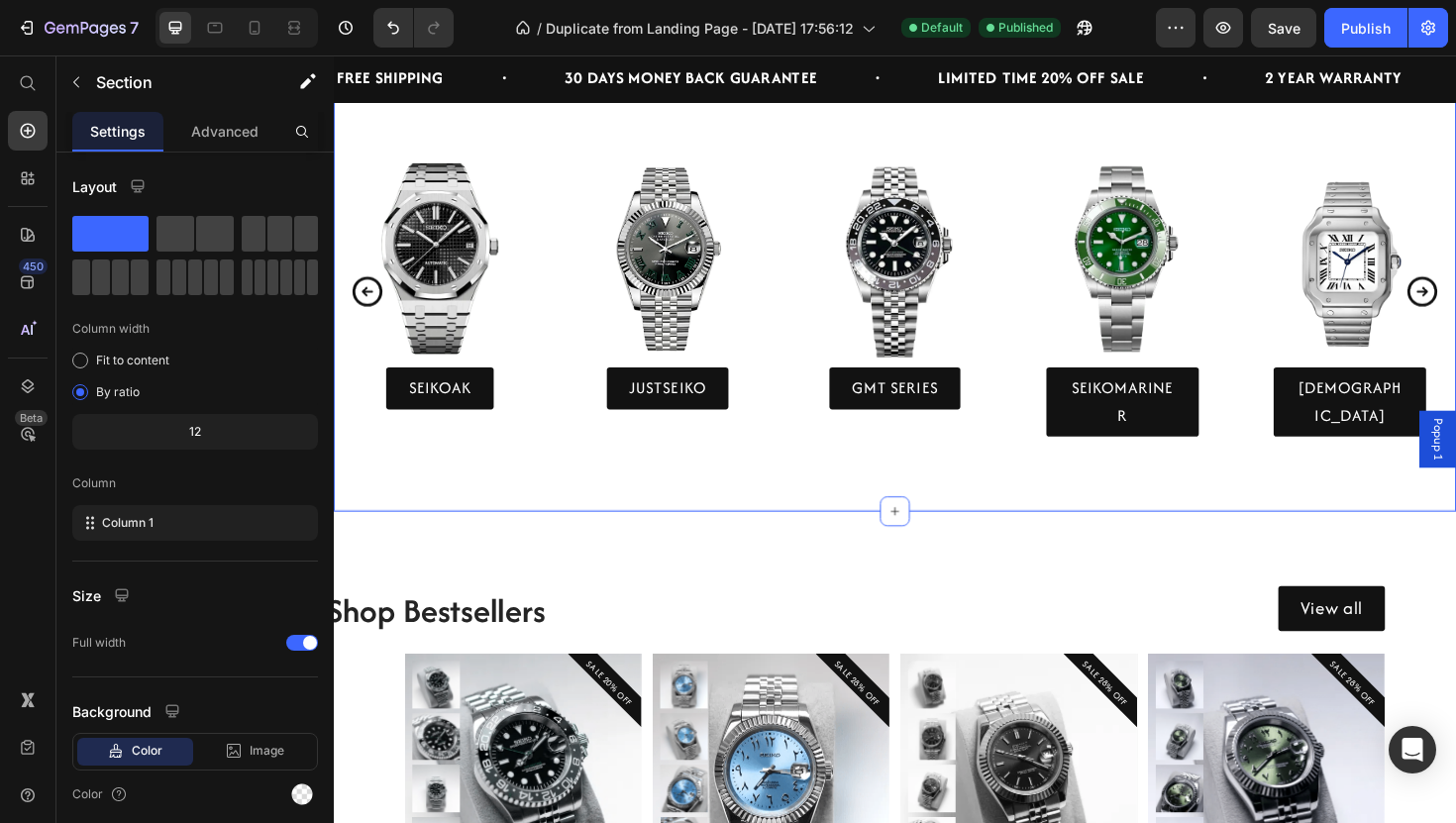 click on "Image SeikOak Button Image Justseiko Button Row Image GMT Series Button Row Image Seikomariner Button Row Image Santeiko Button Row Image Nautico Button Row
Carousel" at bounding box center [928, 340] 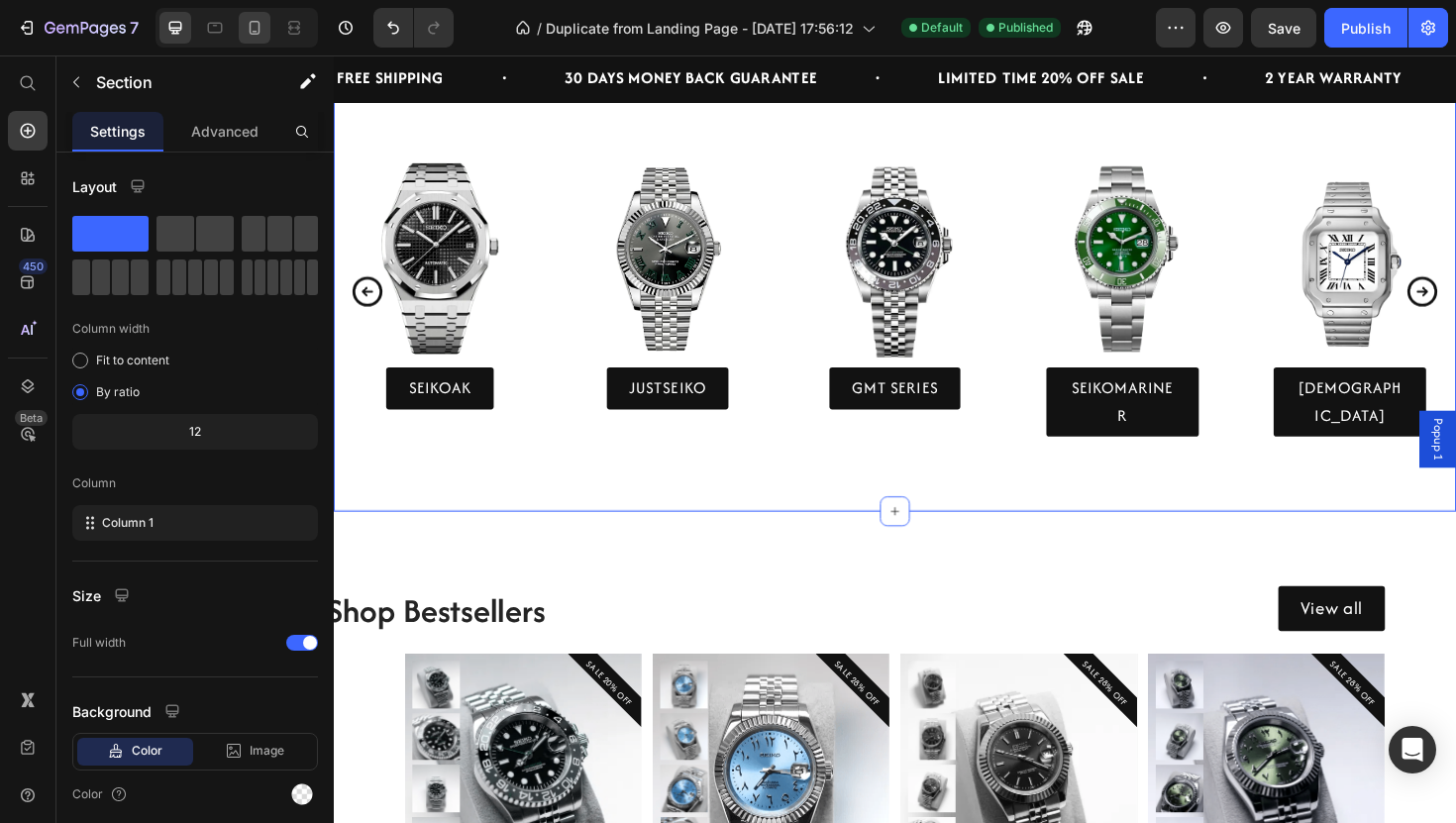 click 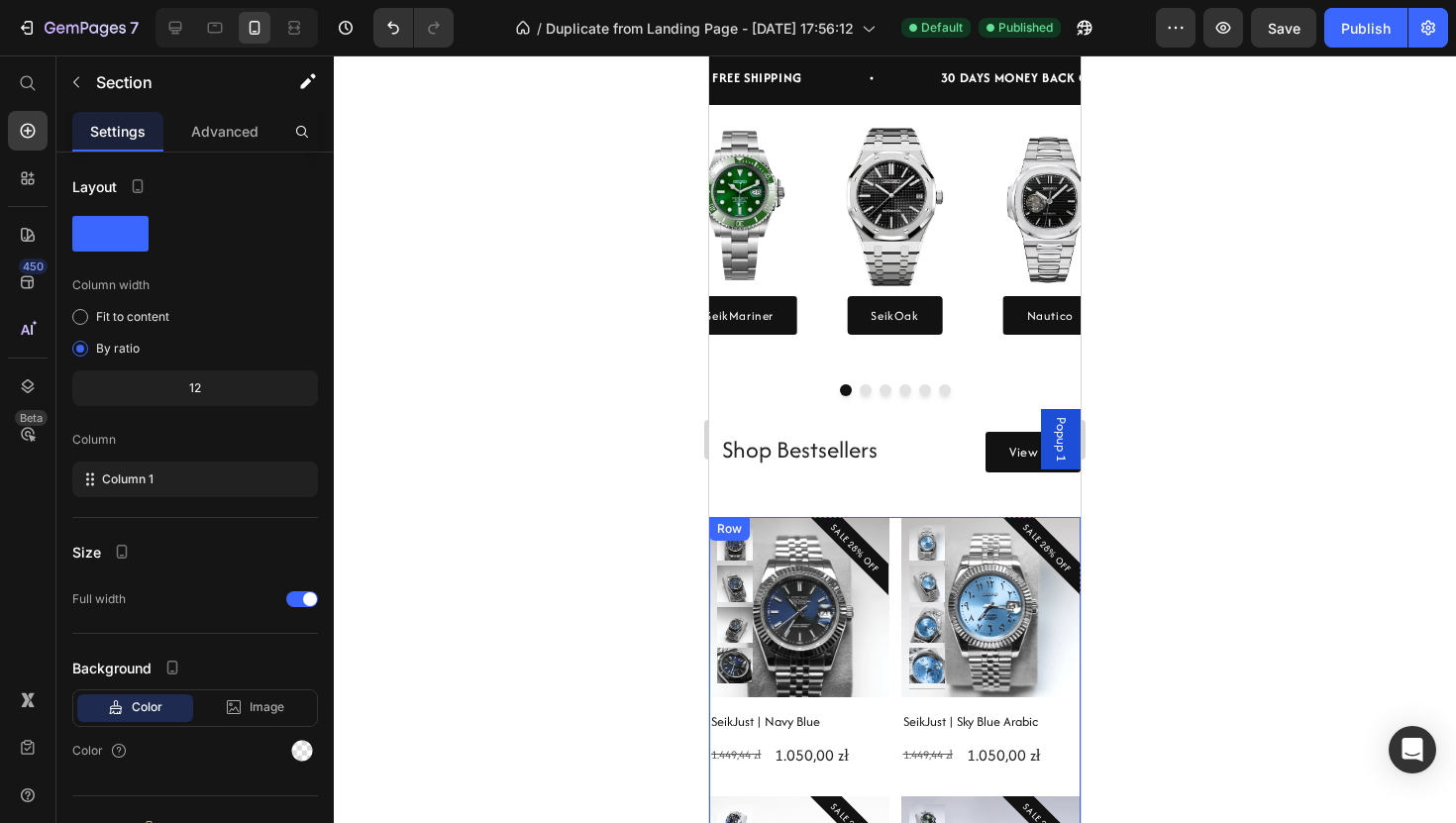 scroll, scrollTop: 875, scrollLeft: 0, axis: vertical 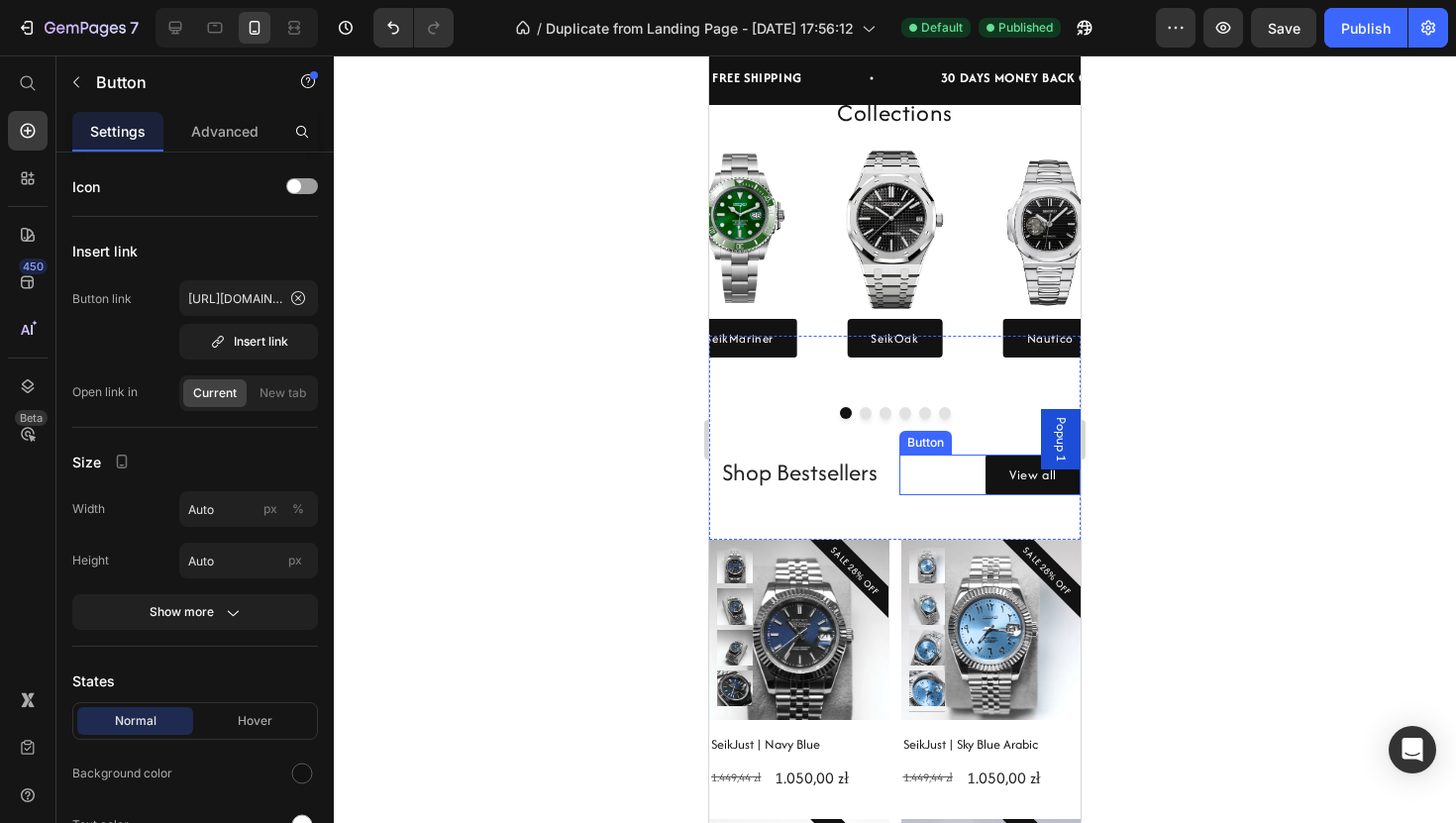 click on "View all Button" at bounding box center [990, 474] 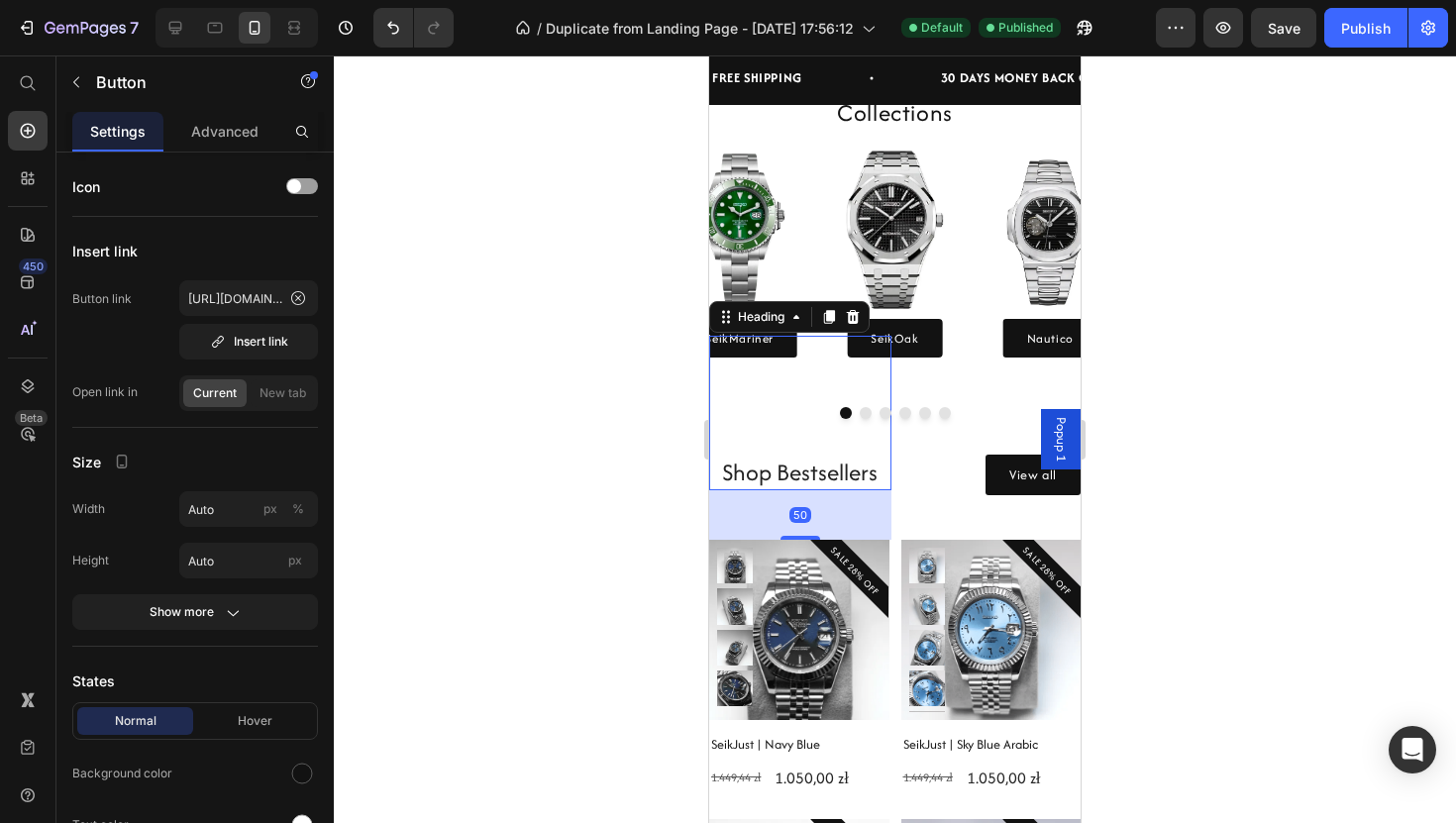 click on "Shop Bestsellers Heading   50" at bounding box center [800, 413] 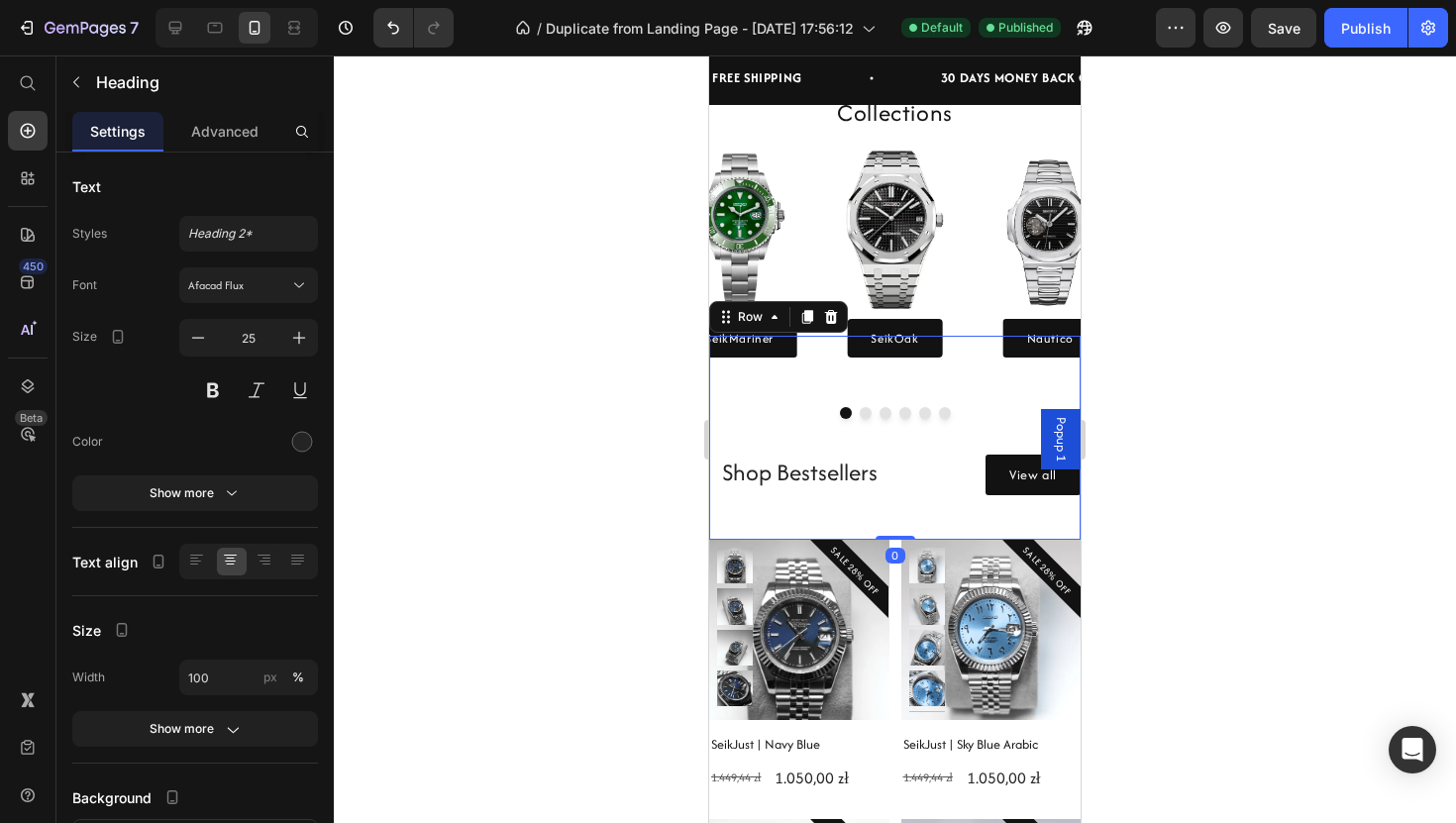 click on "View all Button" at bounding box center [990, 438] 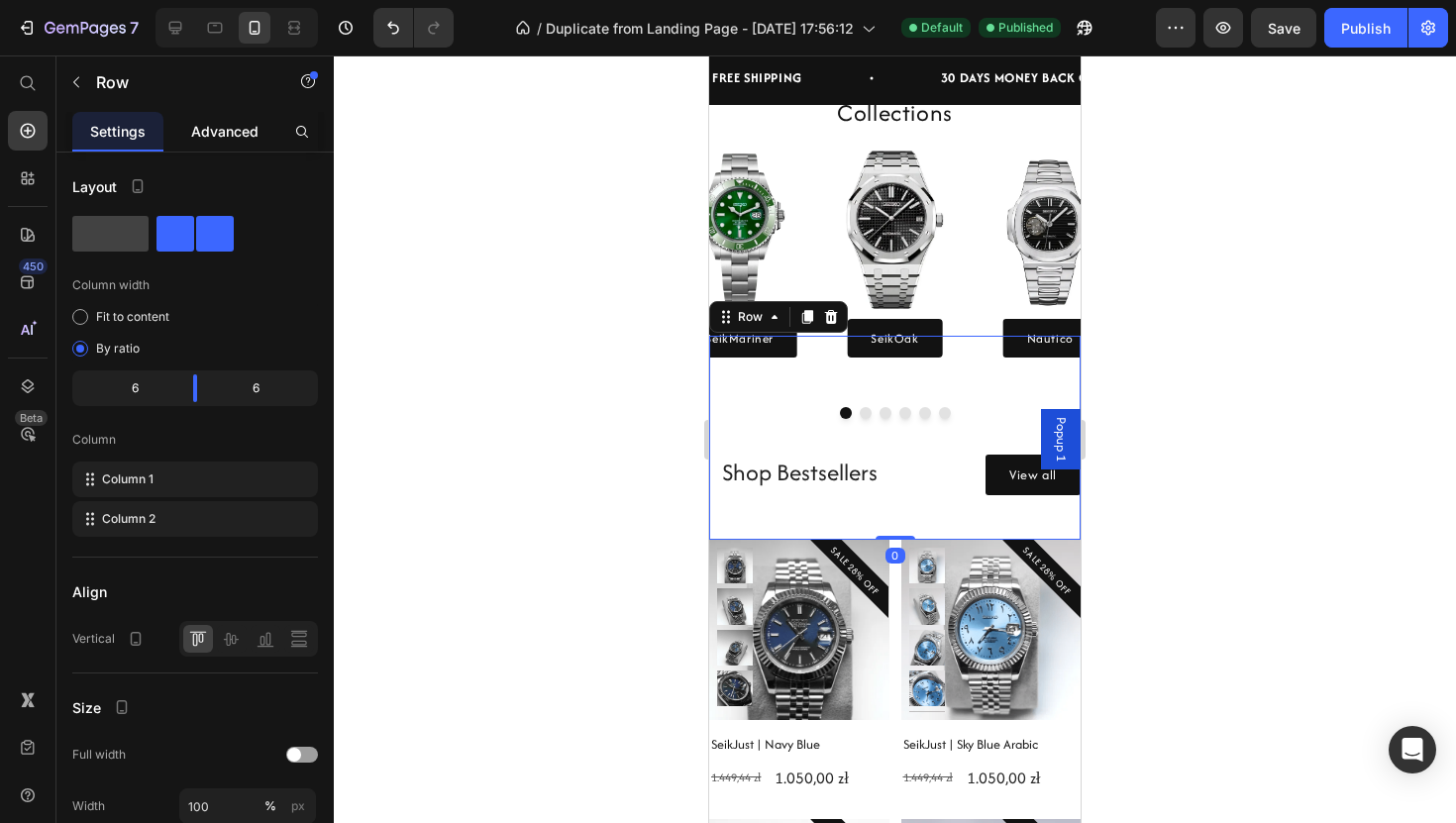 click on "Advanced" at bounding box center (225, 131) 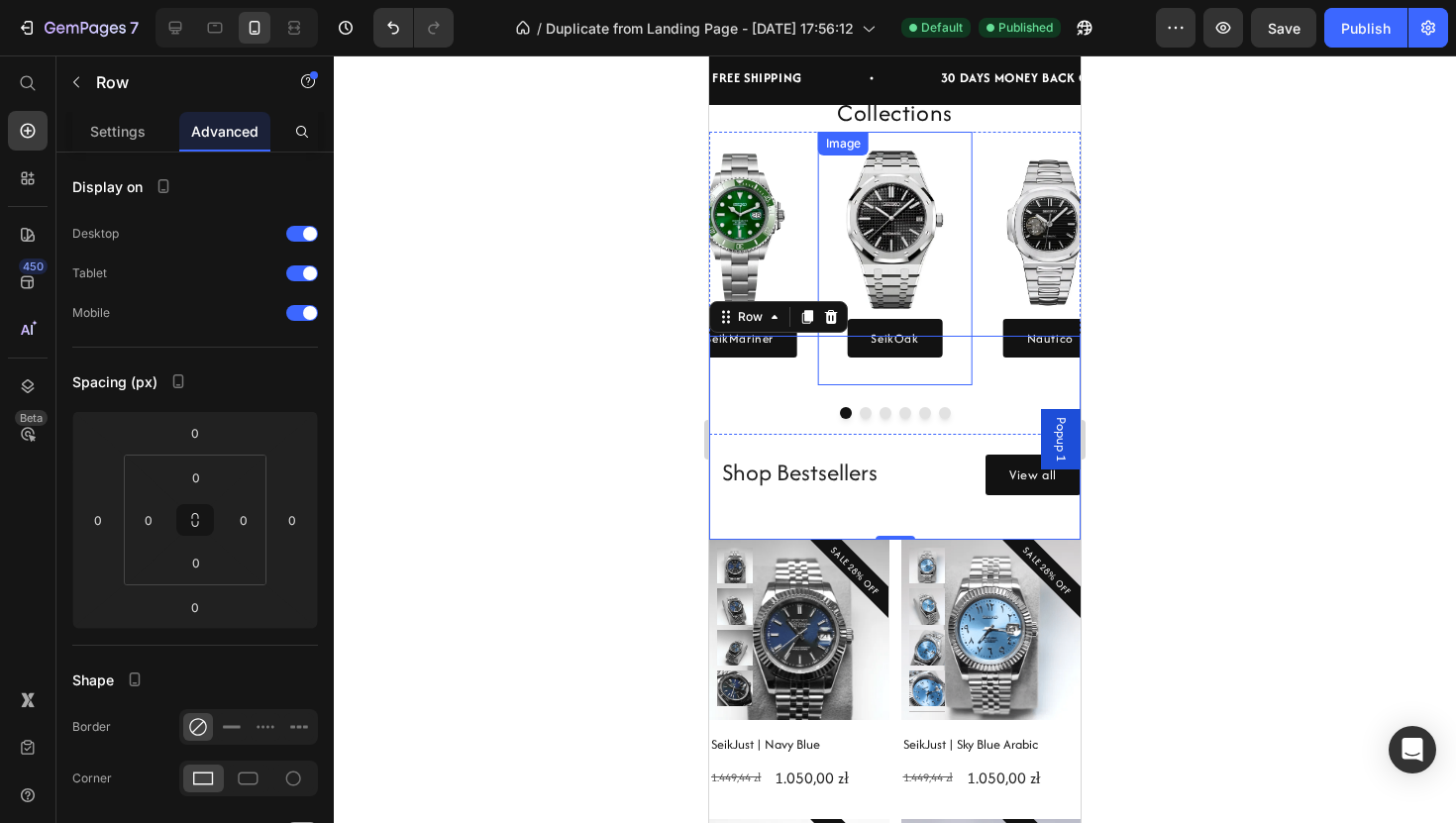 scroll, scrollTop: 718, scrollLeft: 0, axis: vertical 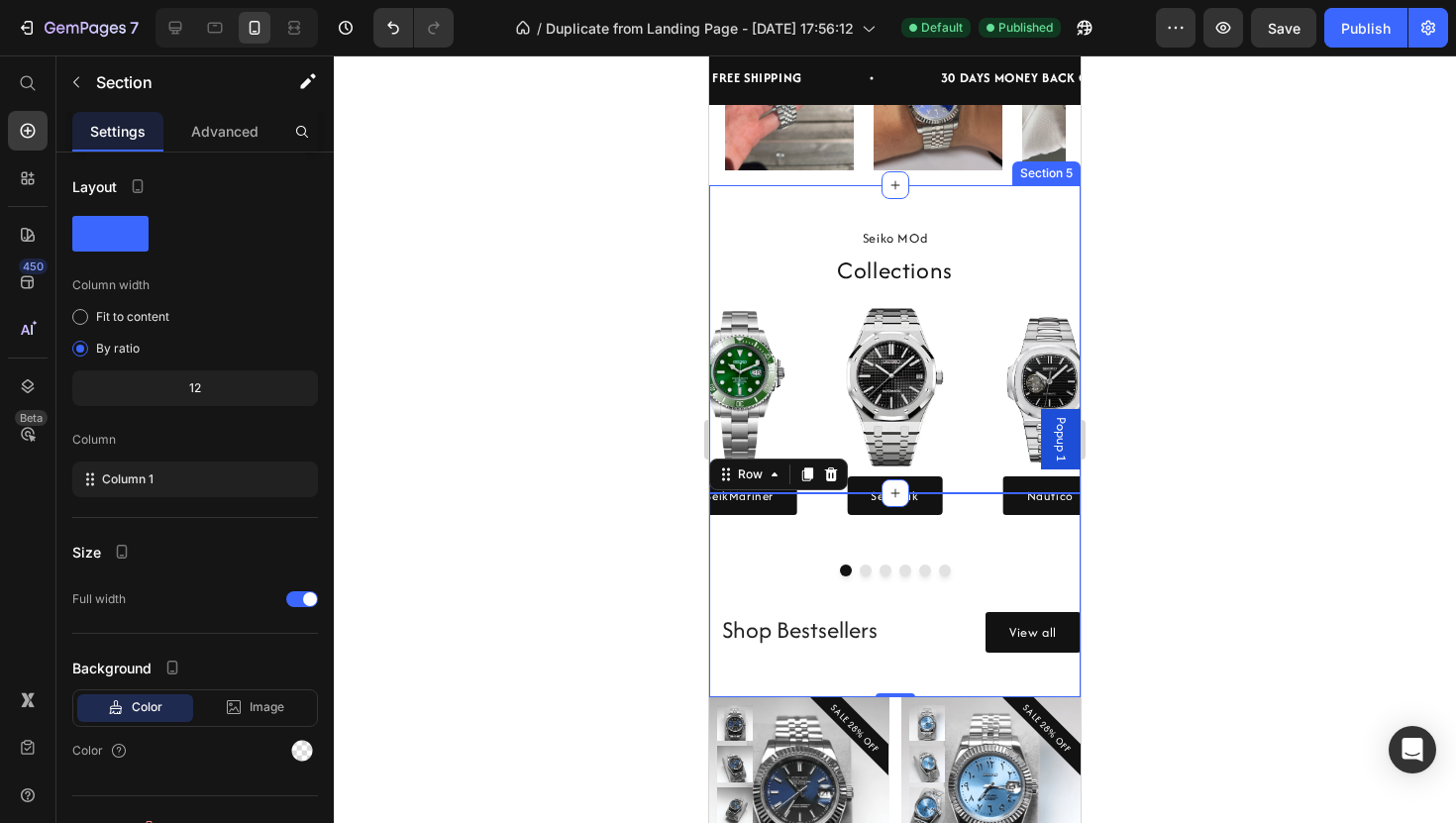 click on "Seiko MOd Heading Collections Heading Image SeikOak Button Image Nautico Button Row Image Santeiko Button Row Image SeikJust Button Row Image GMT Series Button Row Image SeikMariner Button Row Carousel Section 5" at bounding box center (894, 339) 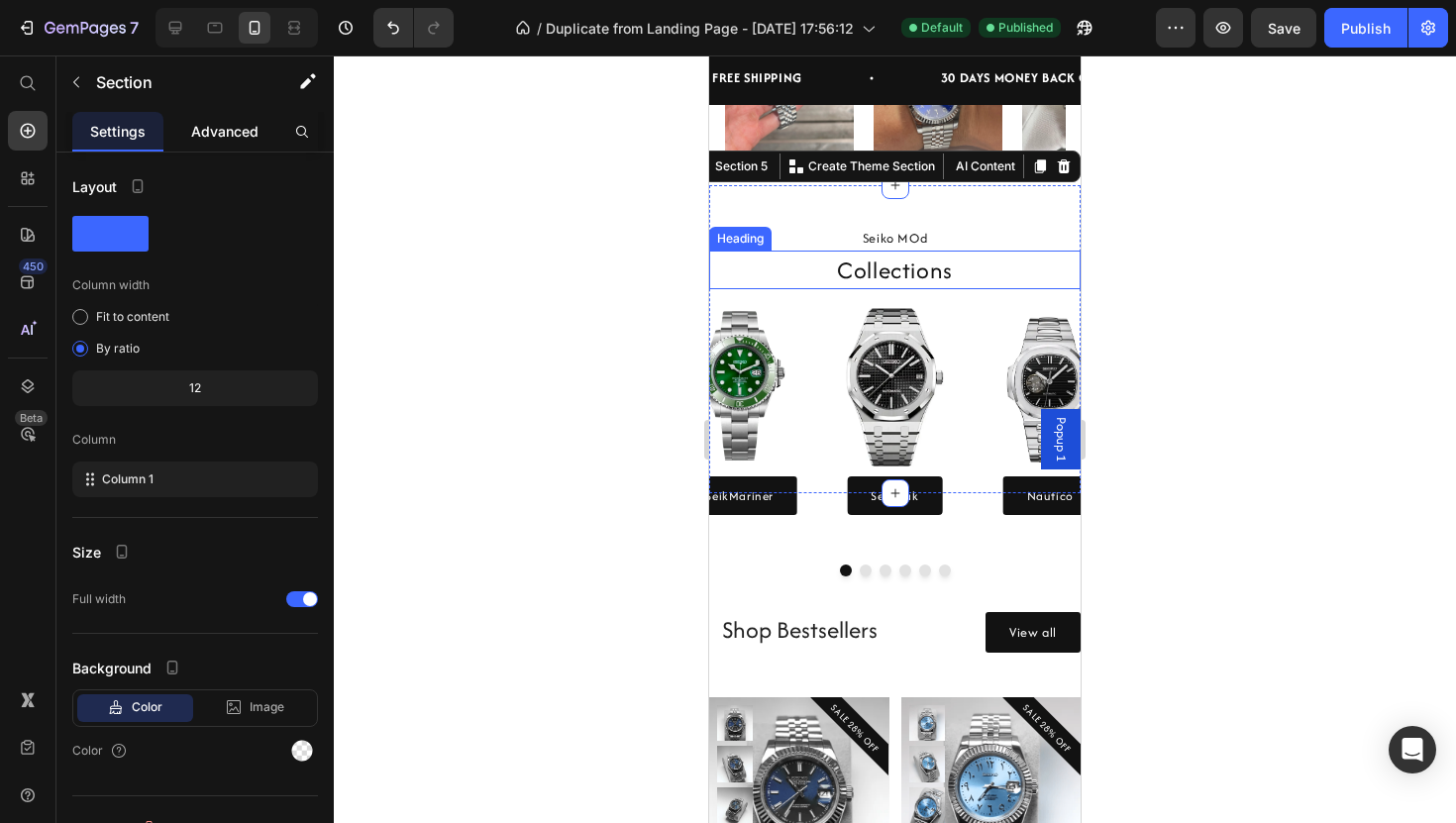 click on "Advanced" at bounding box center [225, 131] 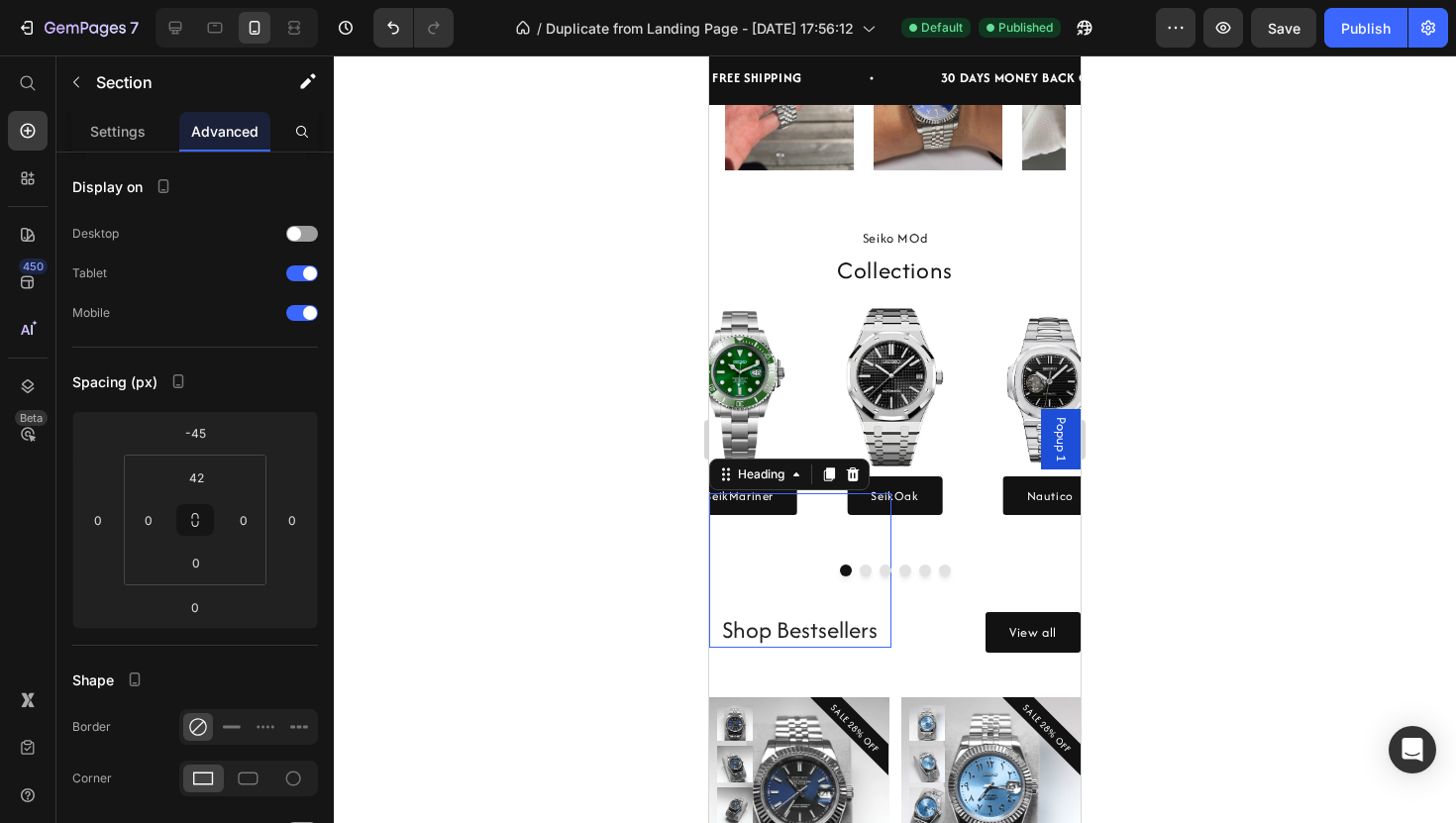 click on "Shop Bestsellers Heading   0" at bounding box center [800, 570] 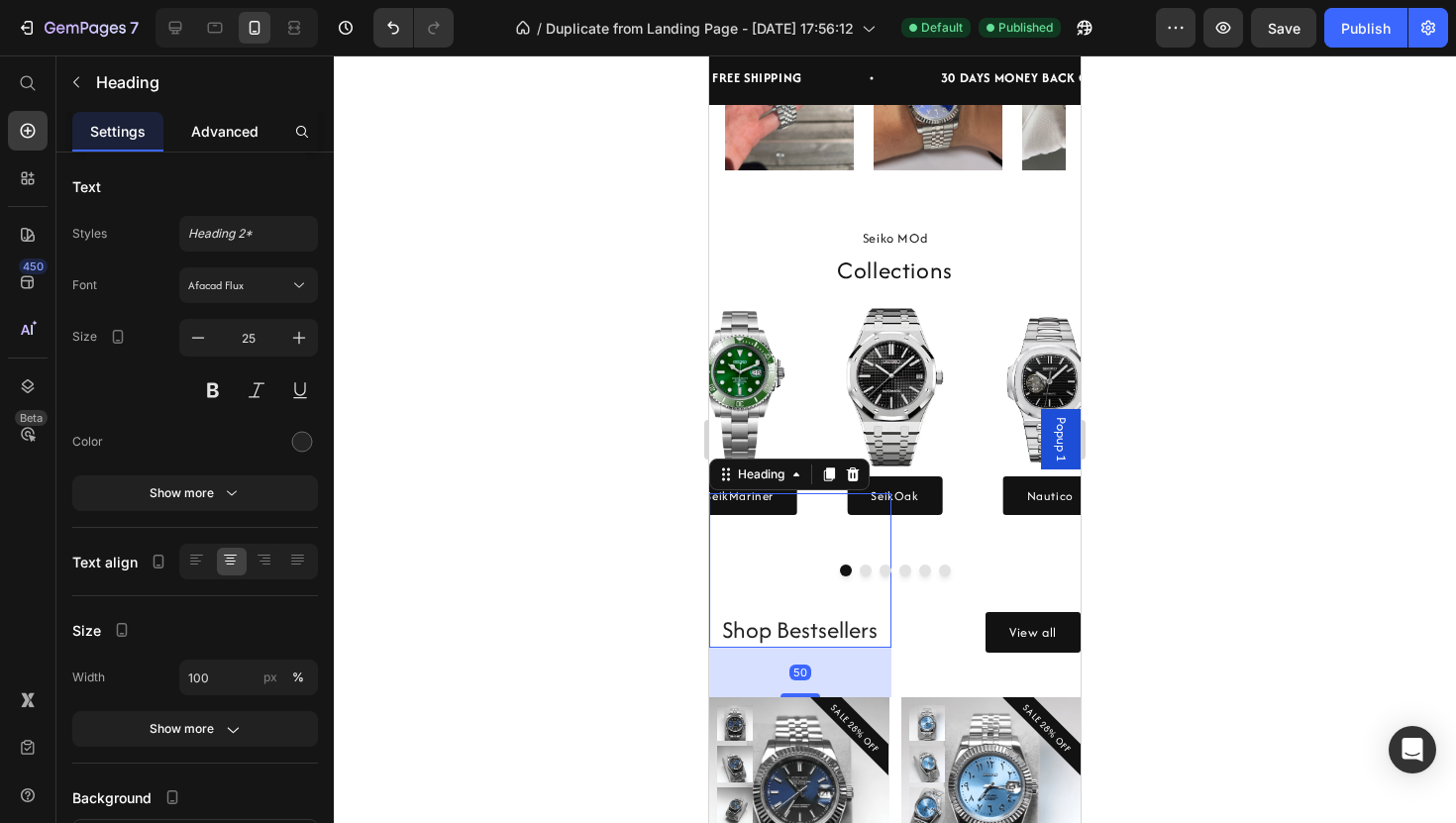 click on "Advanced" 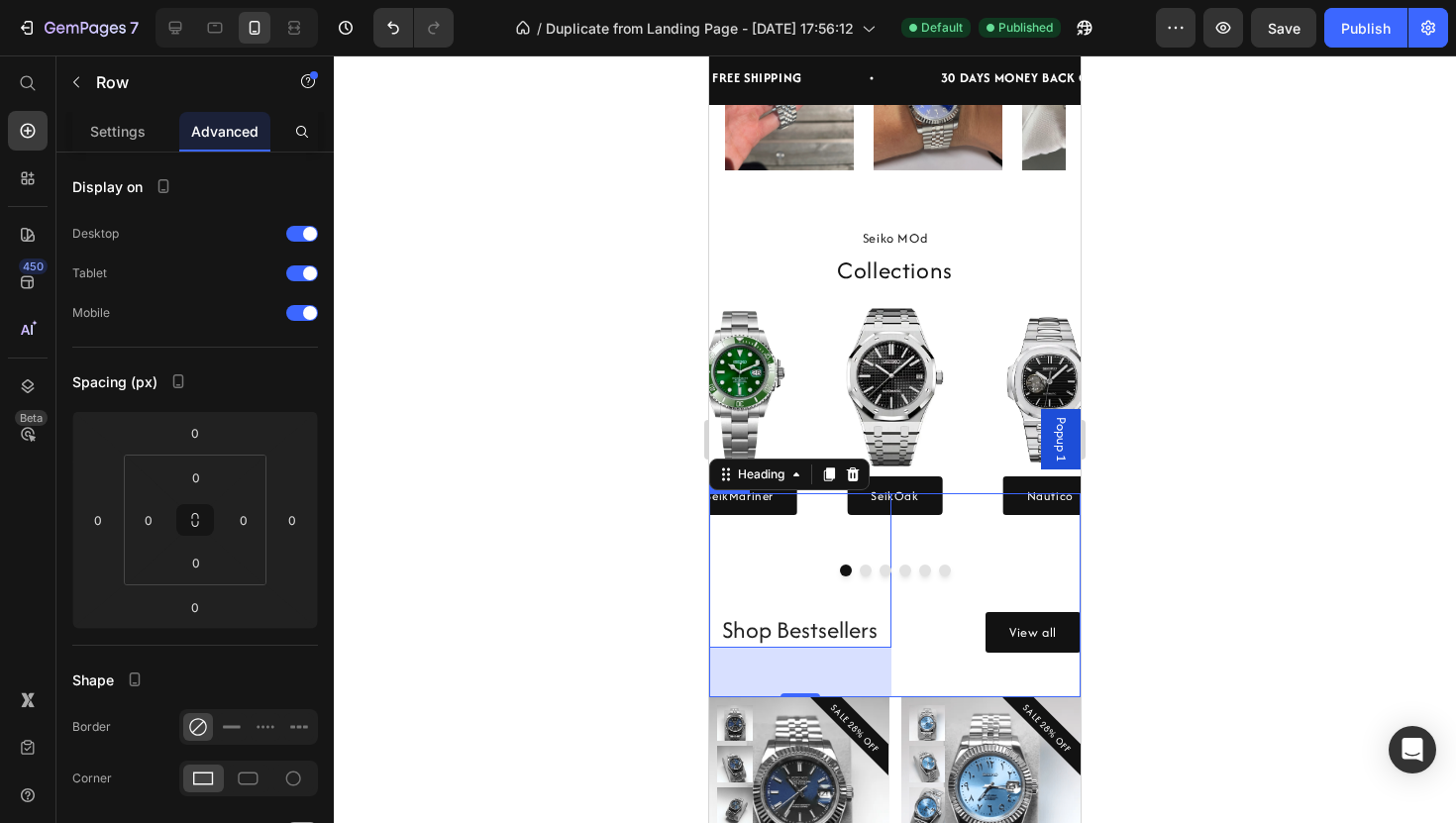click on "View all Button" at bounding box center (990, 595) 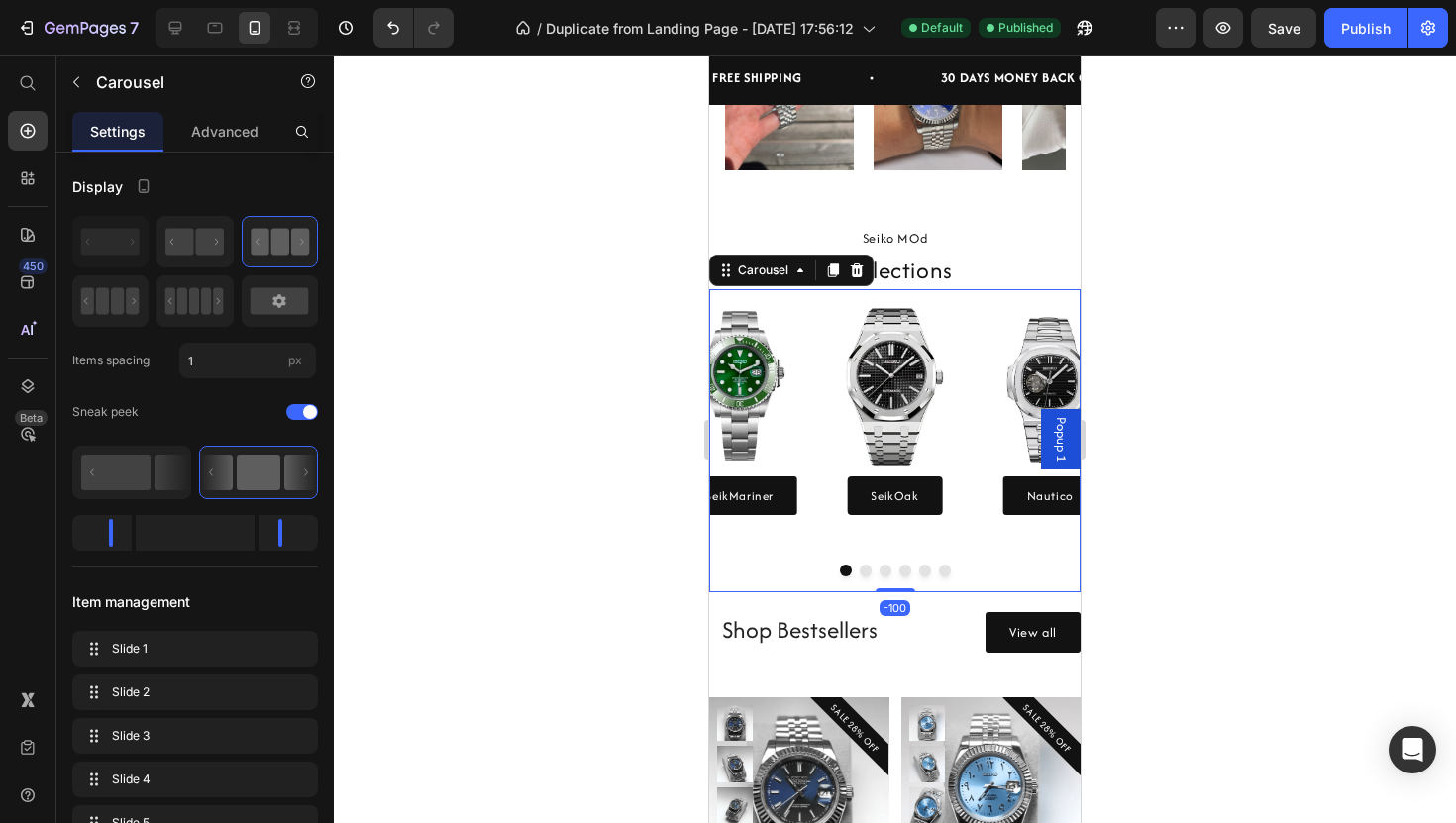 click on "Image Nautico Button Row" at bounding box center [1050, 416] 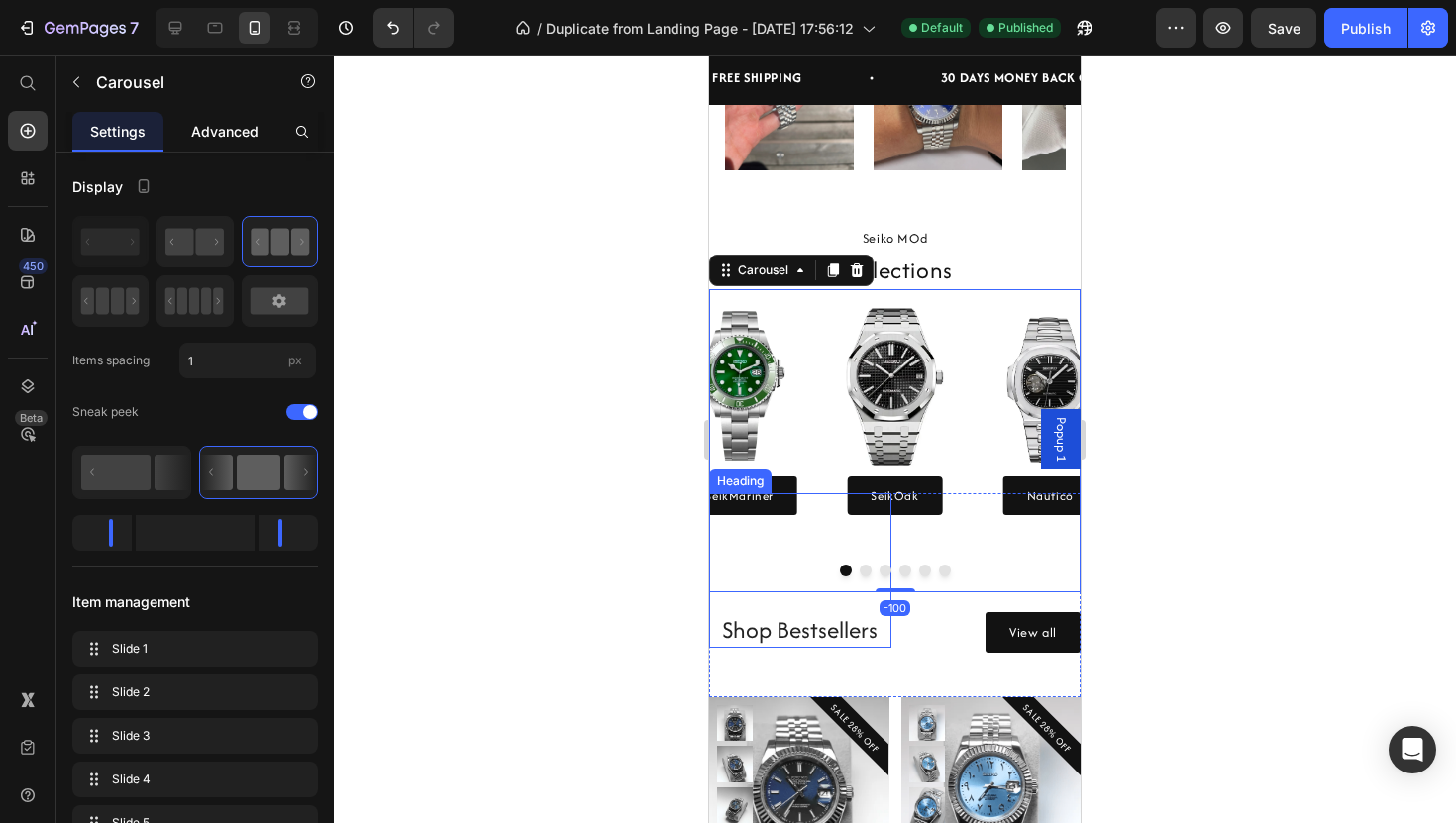 click on "Advanced" at bounding box center [225, 131] 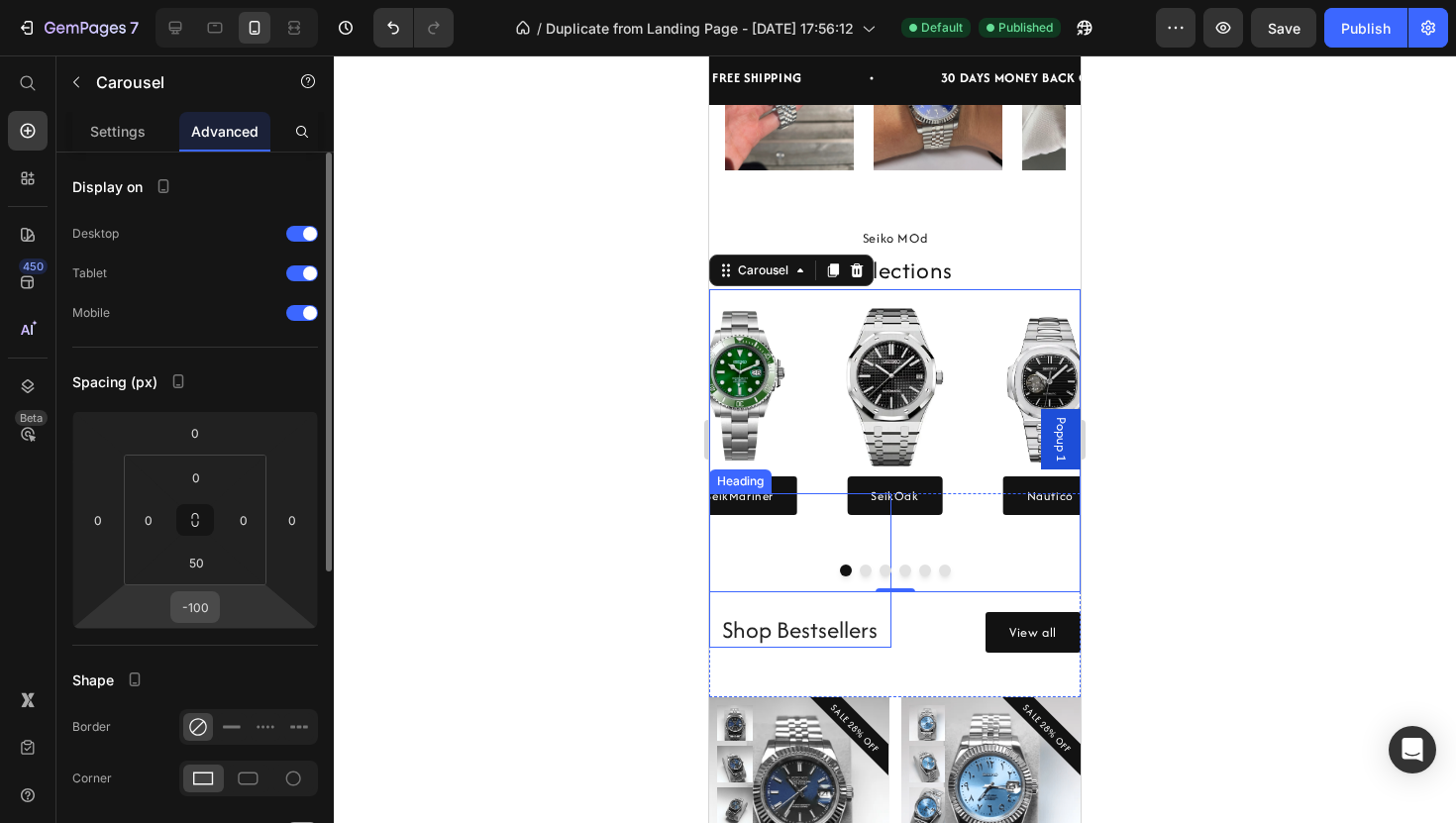 click on "-100" at bounding box center (195, 607) 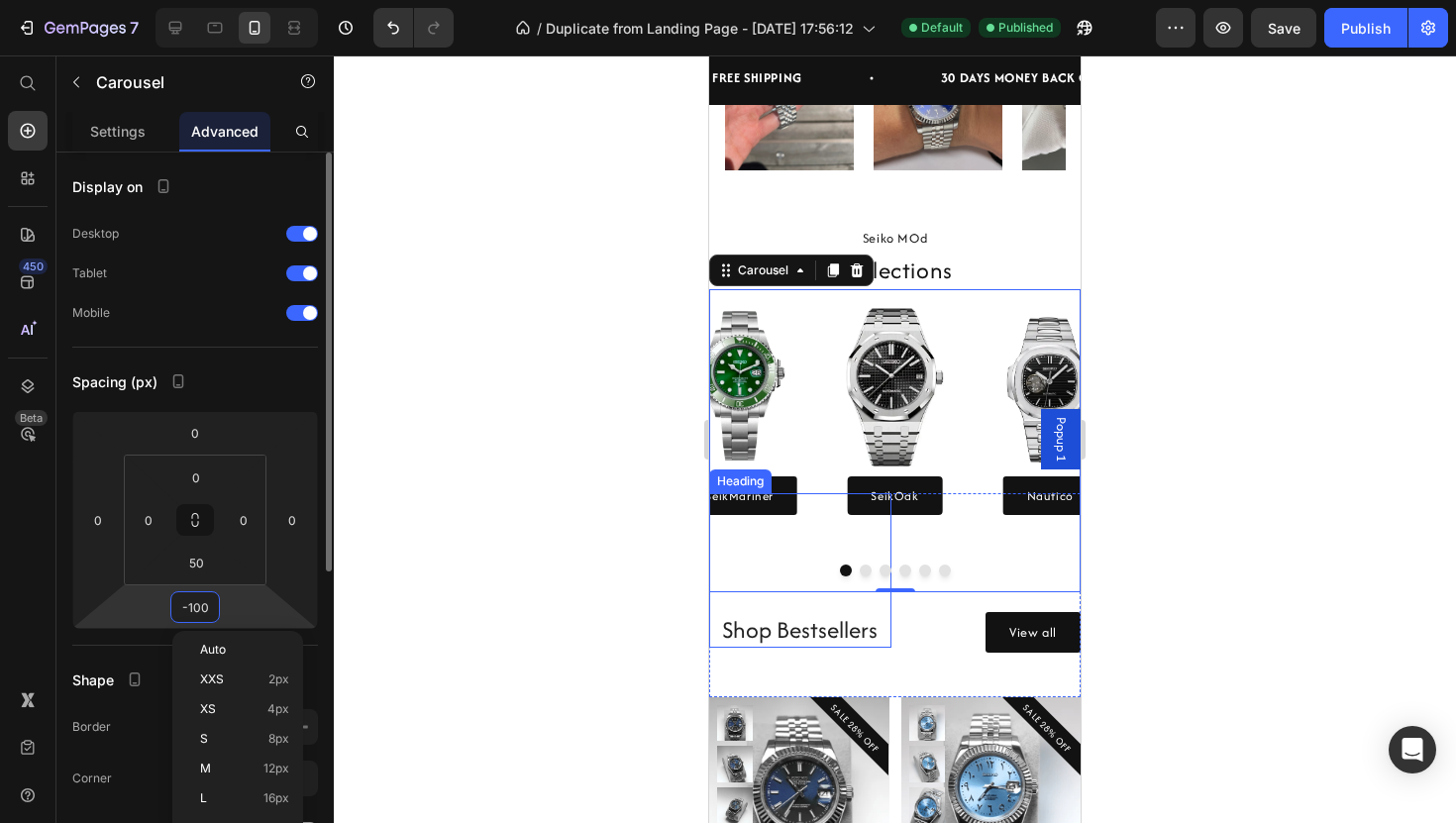 type 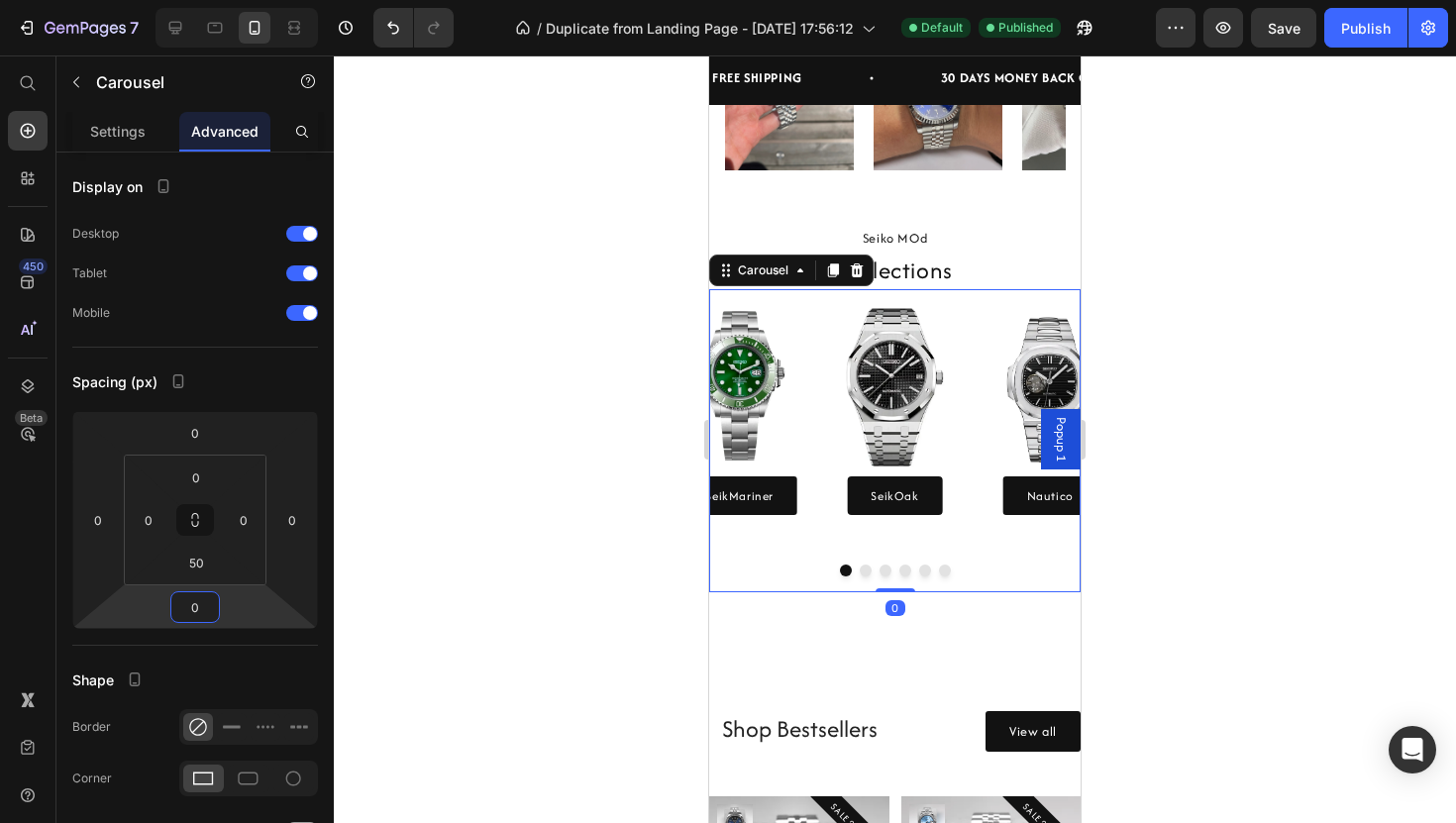 click 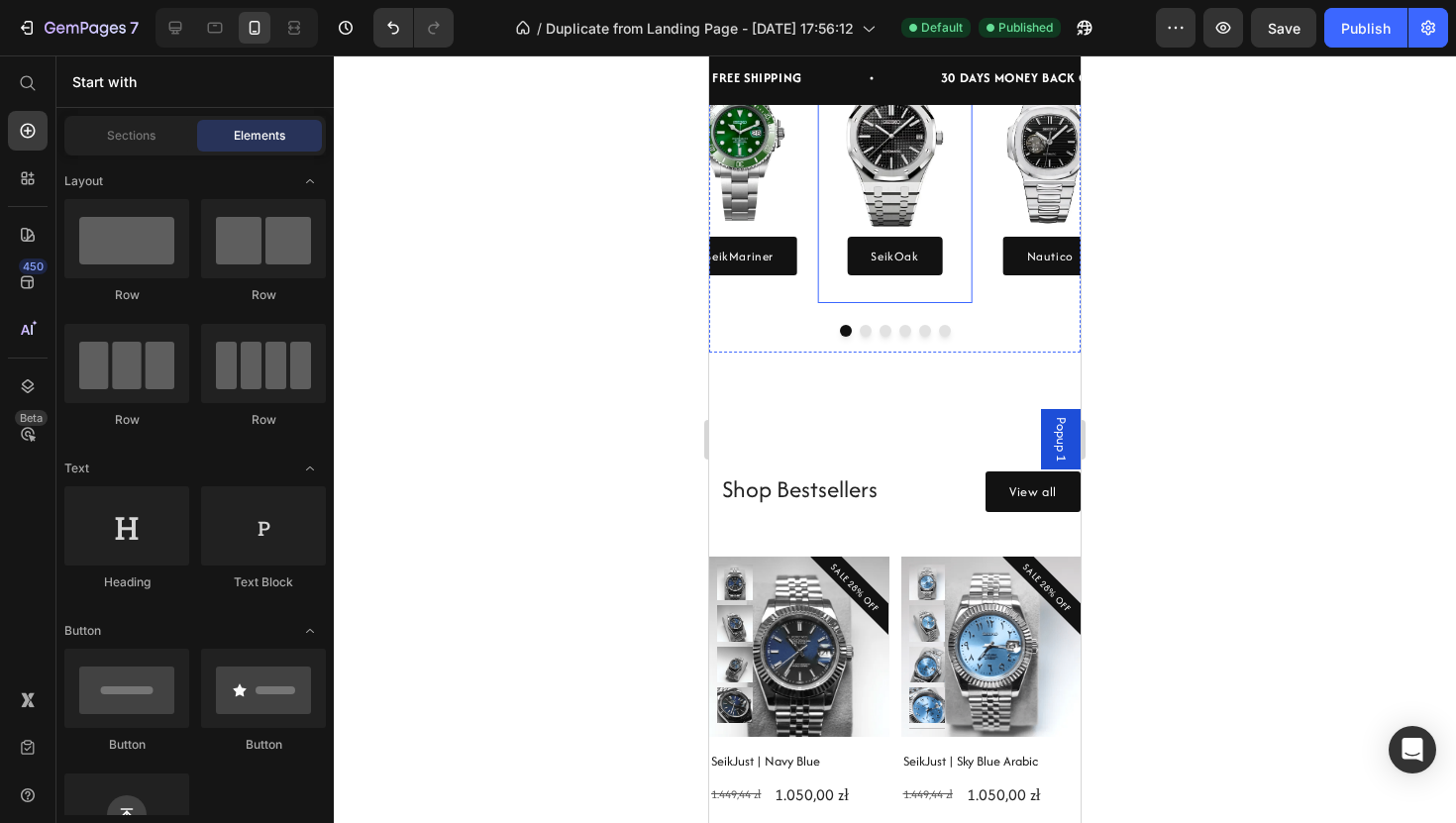 scroll, scrollTop: 966, scrollLeft: 0, axis: vertical 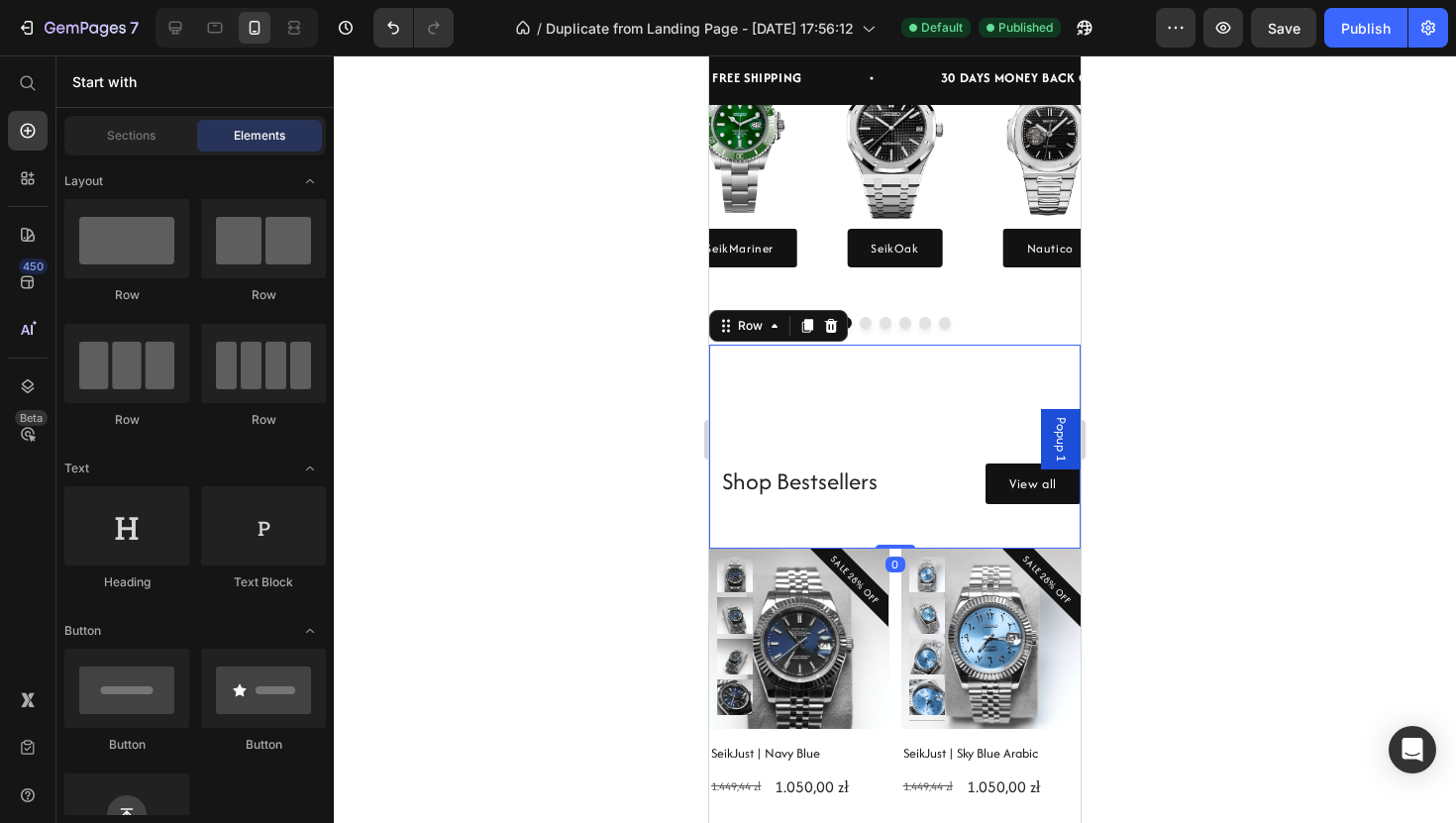 click on "View all Button" at bounding box center [990, 447] 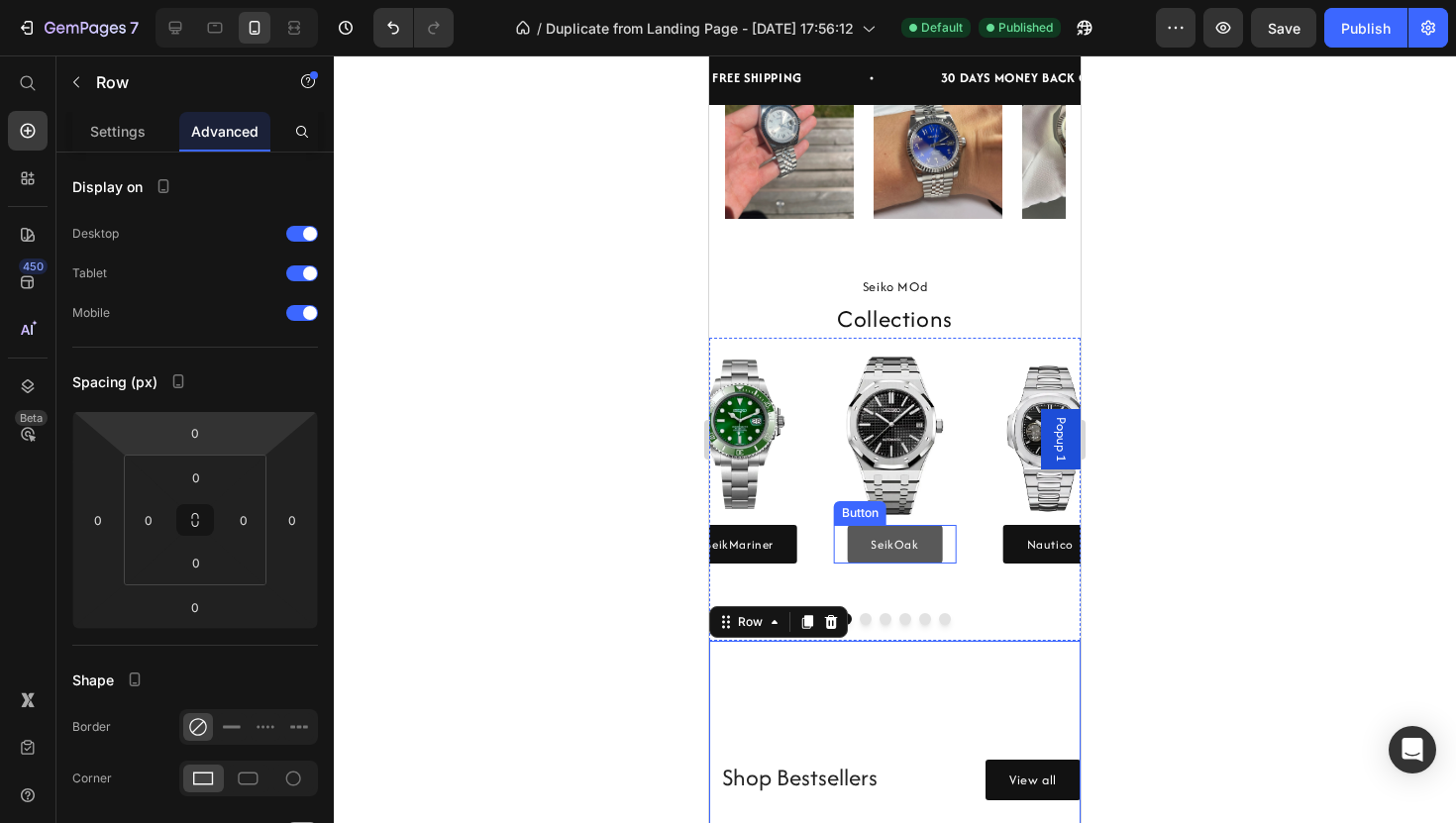 scroll, scrollTop: 666, scrollLeft: 0, axis: vertical 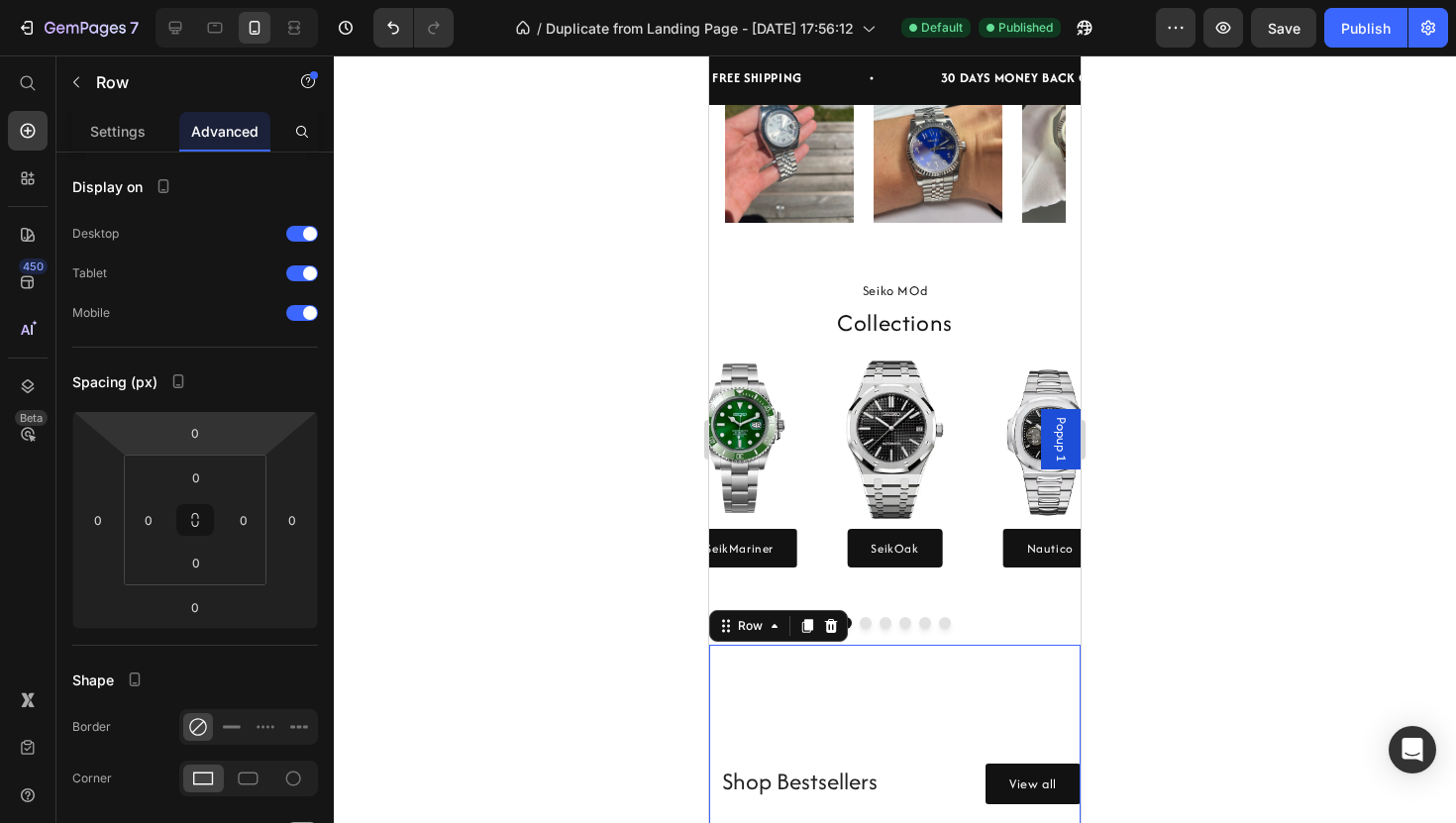 click 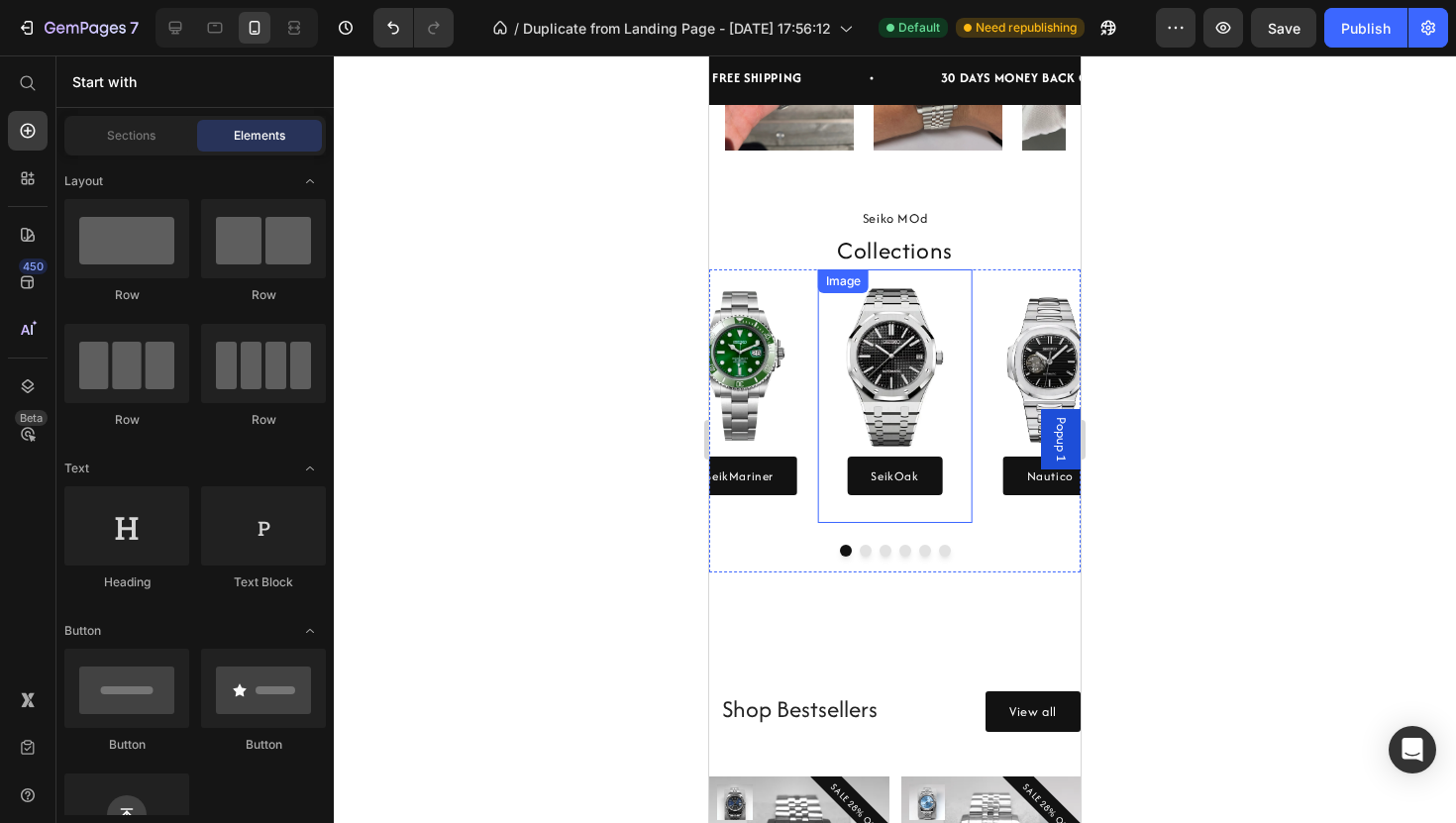 scroll, scrollTop: 740, scrollLeft: 0, axis: vertical 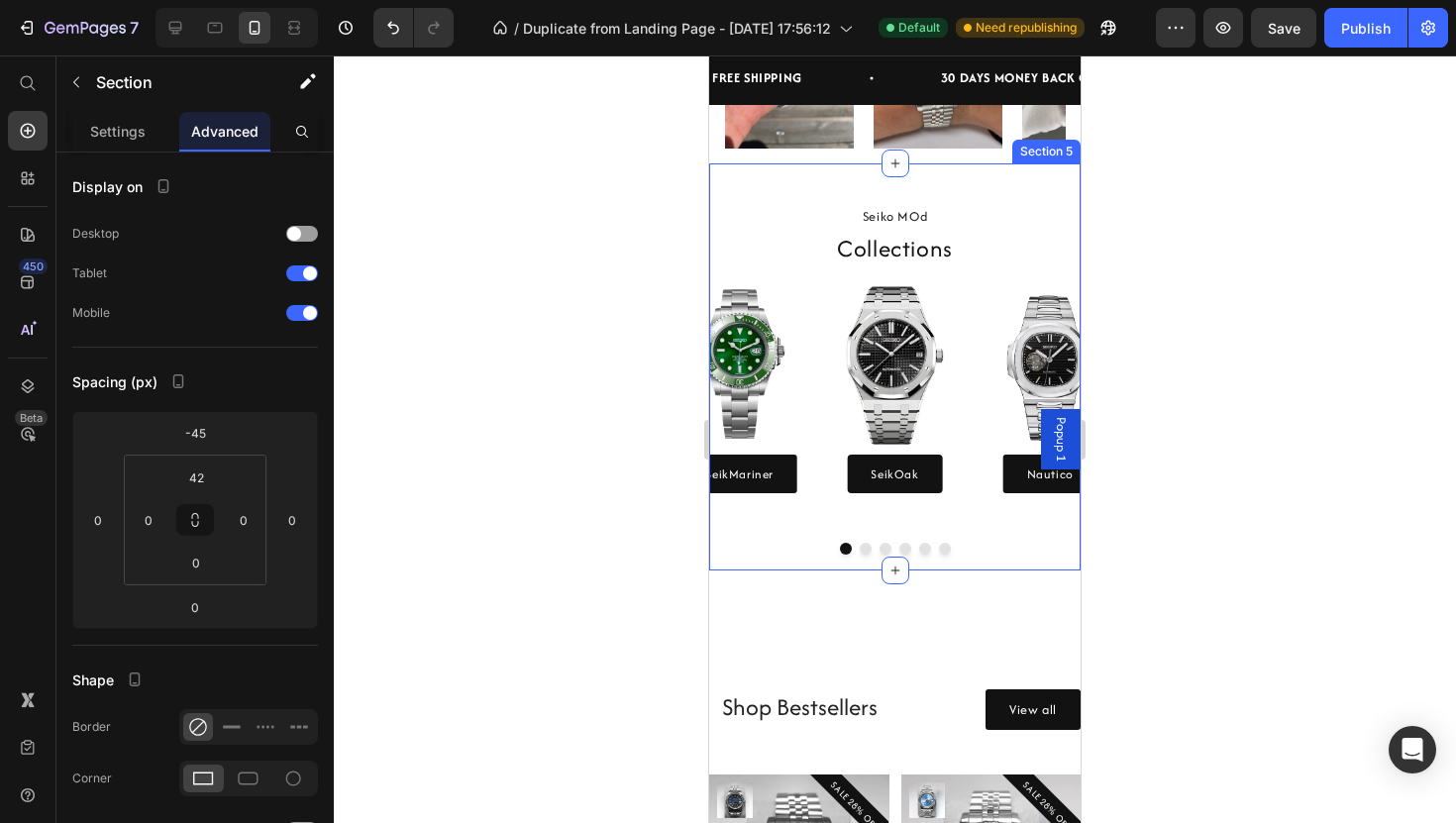 click on "Seiko MOd Heading Collections Heading Image SeikOak Button Image Nautico Button Row Image Santeiko Button Row Image SeikJust Button Row Image GMT Series Button Row Image SeikMariner Button Row Carousel Section 5" at bounding box center (894, 366) 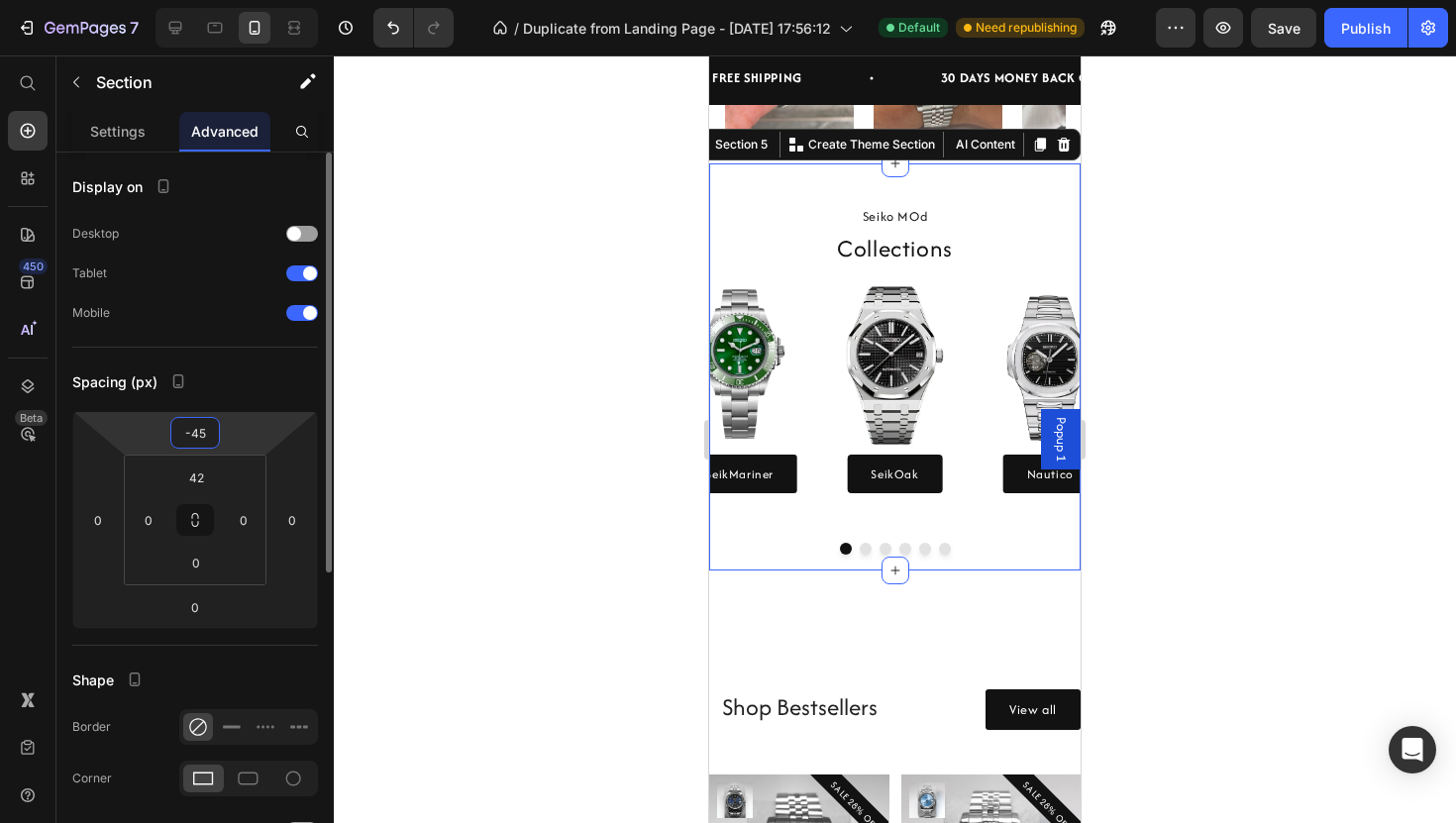 click on "-45" at bounding box center (195, 433) 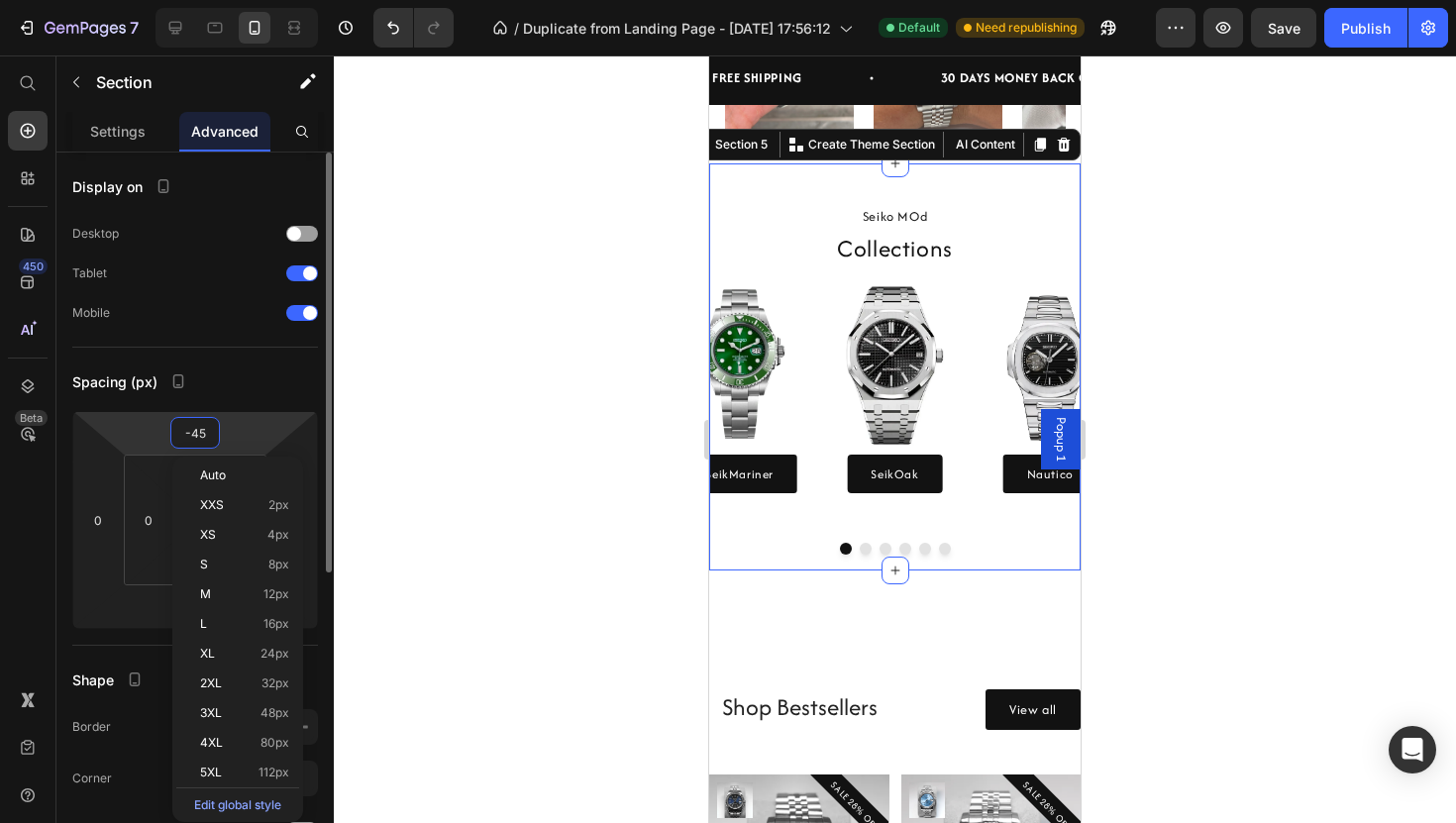 type 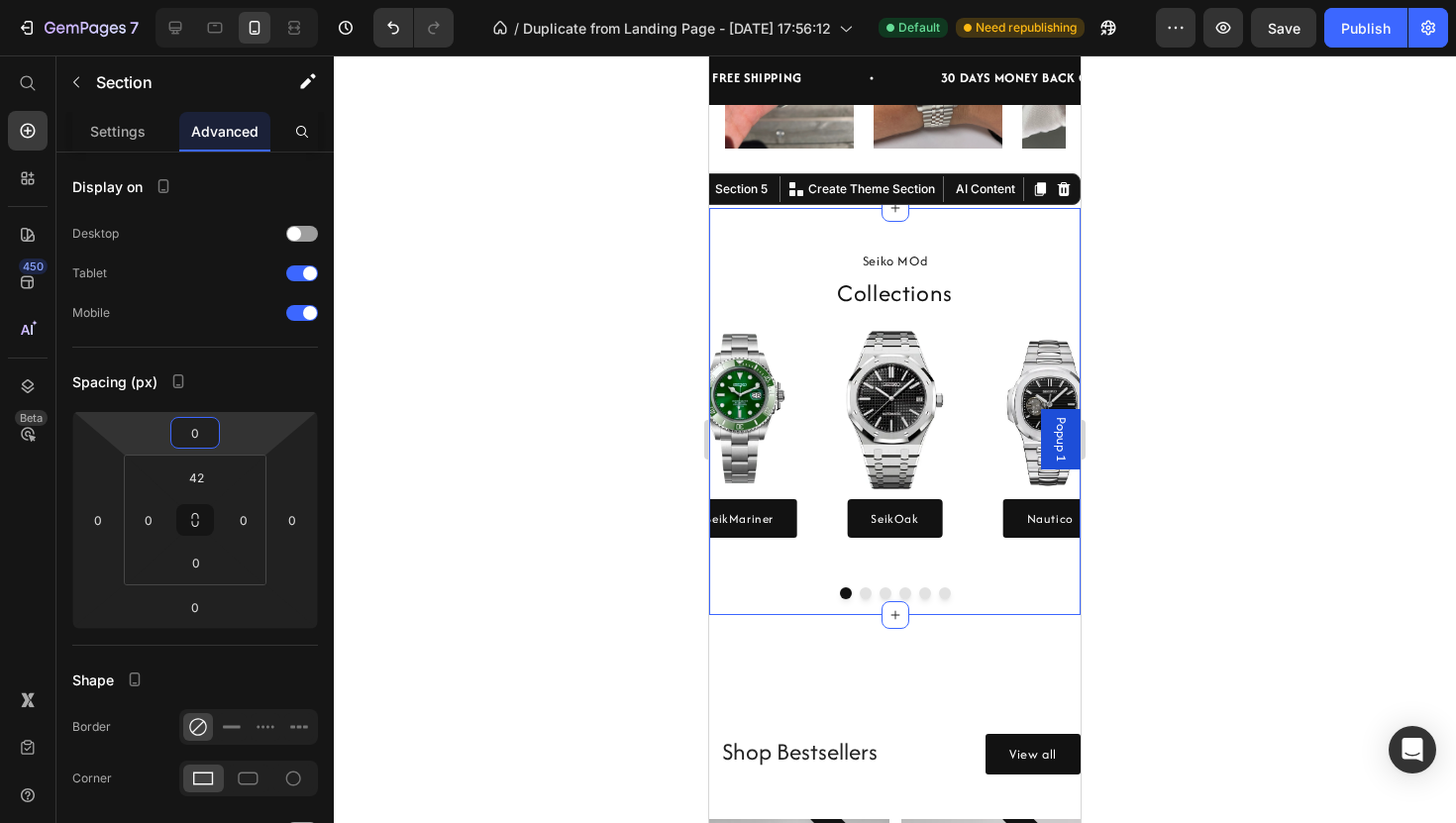 click 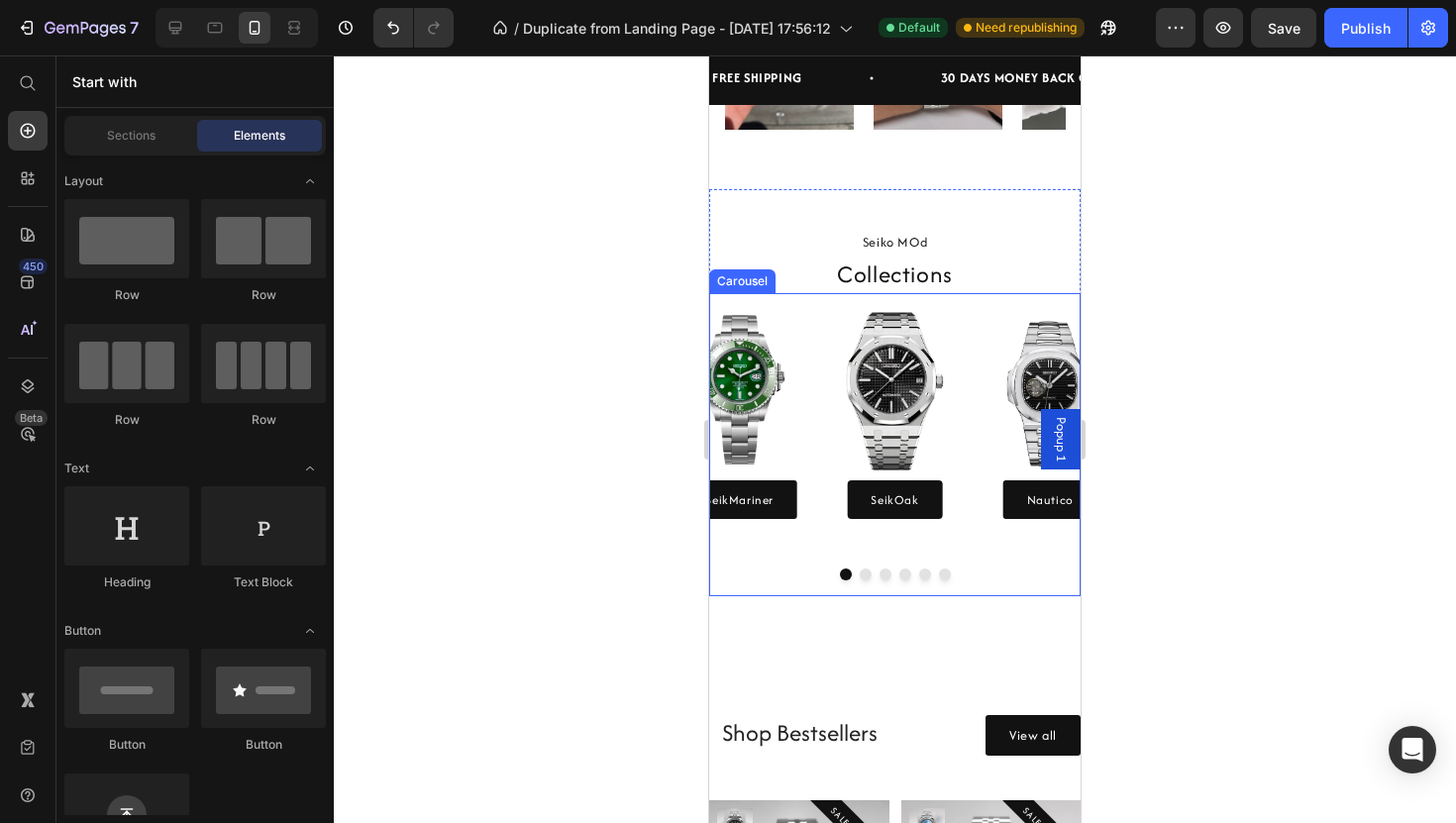 scroll, scrollTop: 756, scrollLeft: 0, axis: vertical 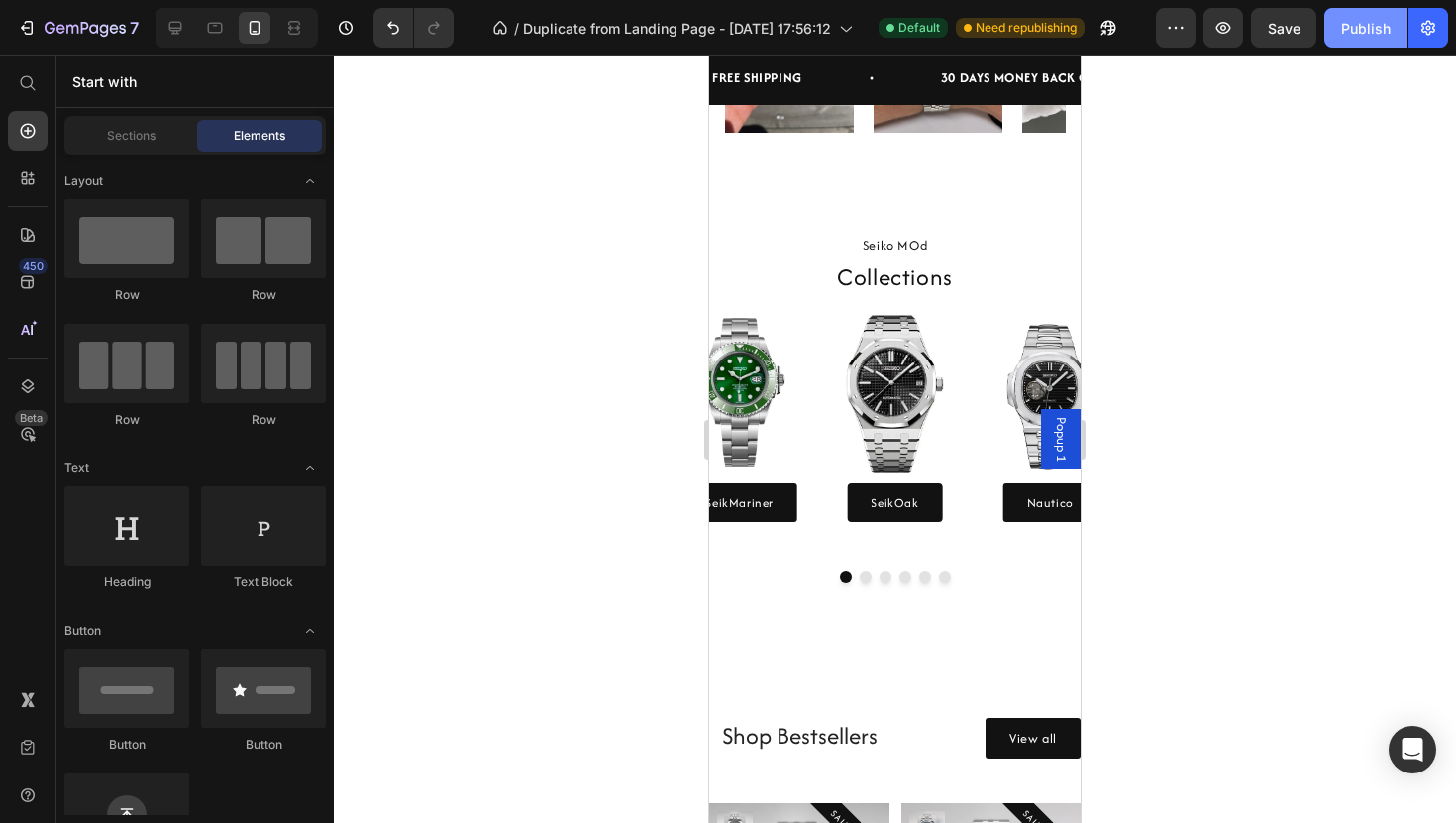 click on "Publish" 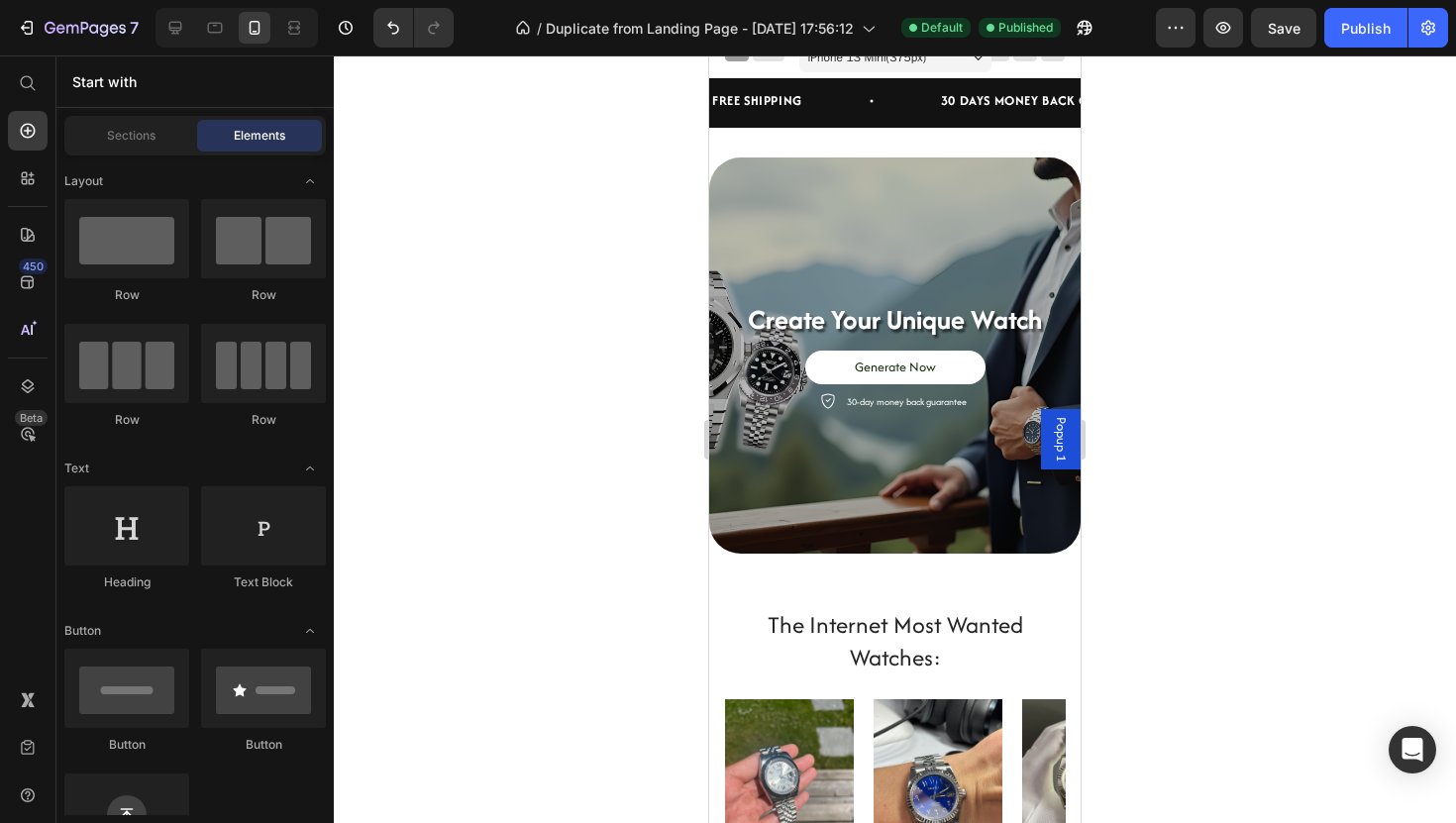scroll, scrollTop: 0, scrollLeft: 0, axis: both 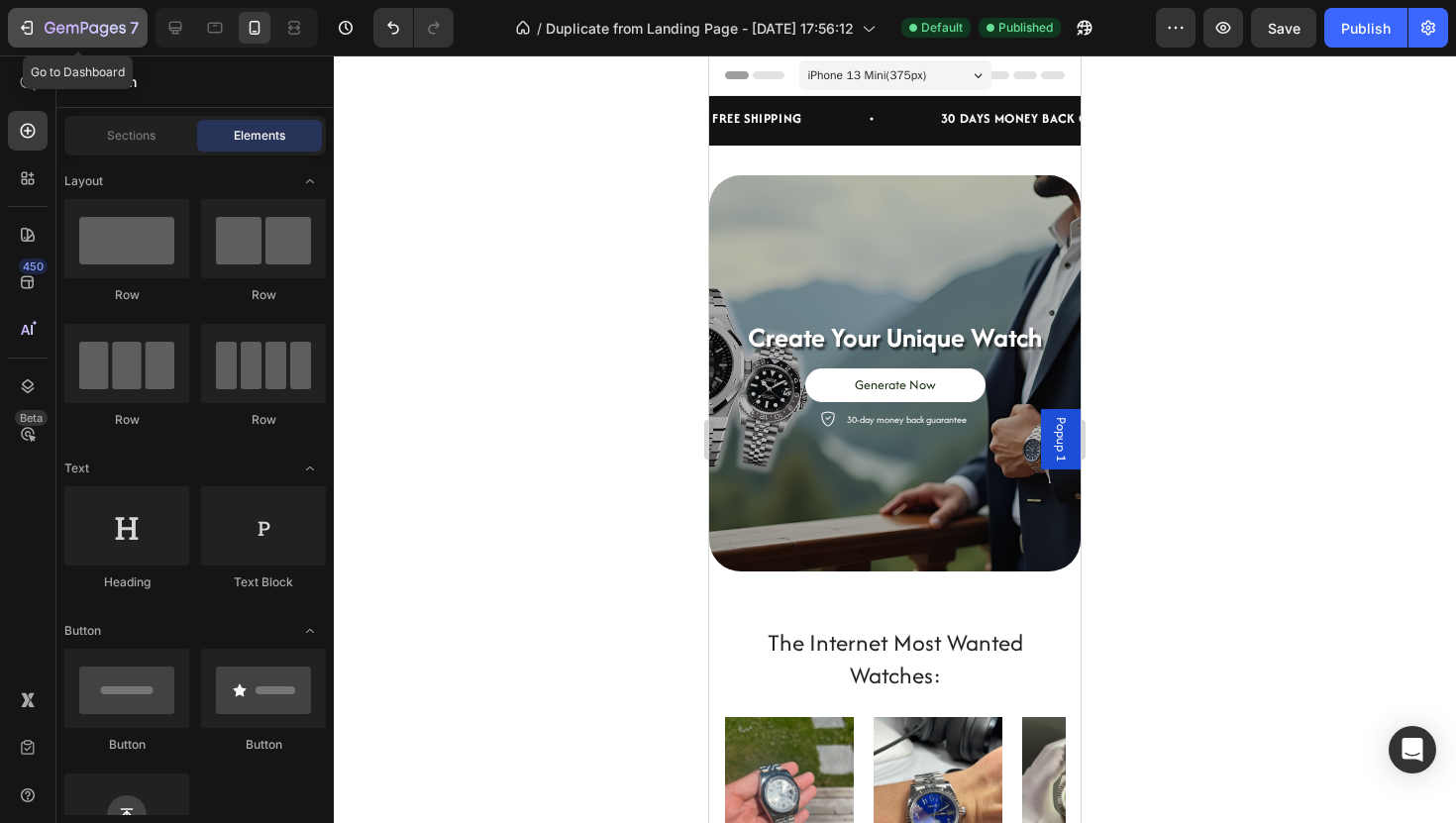 click 